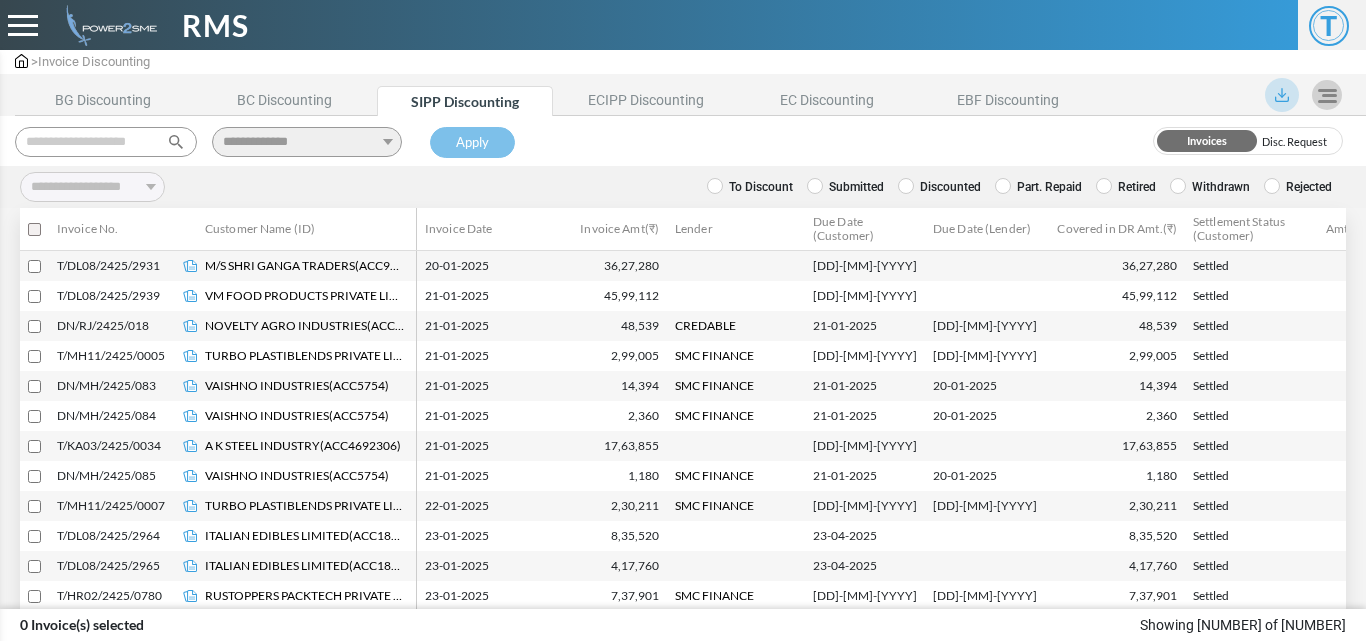 select 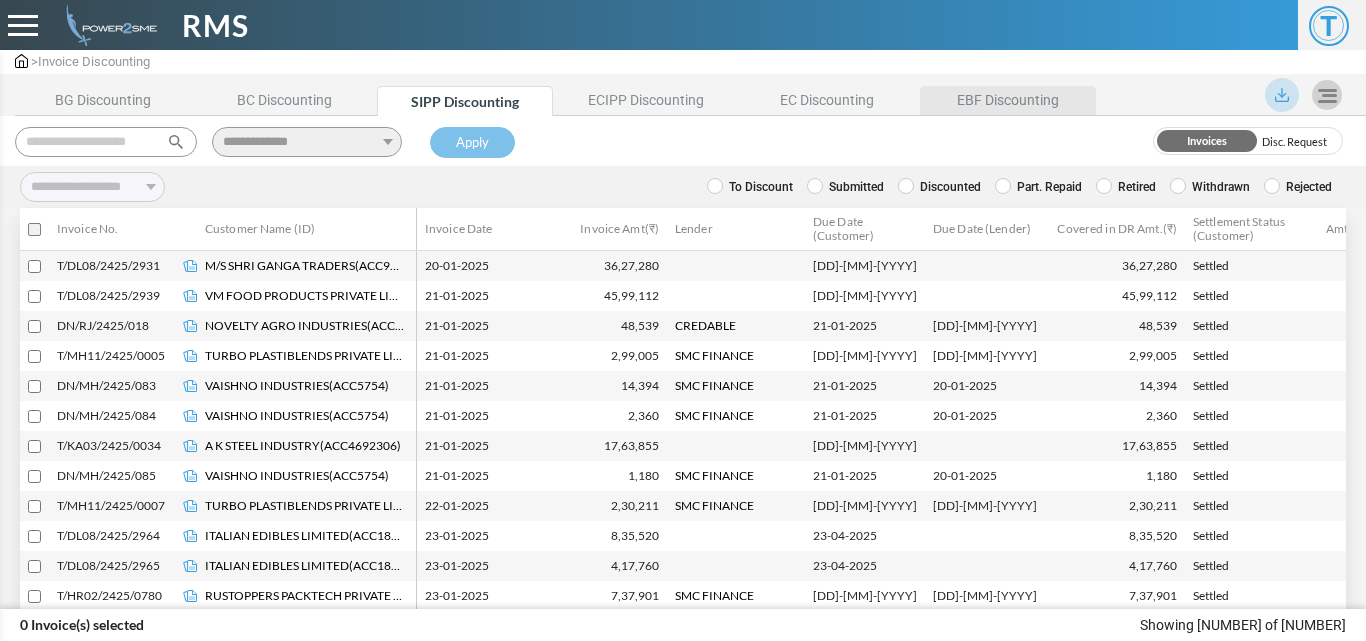 click on "EBF Discounting" at bounding box center [1008, 100] 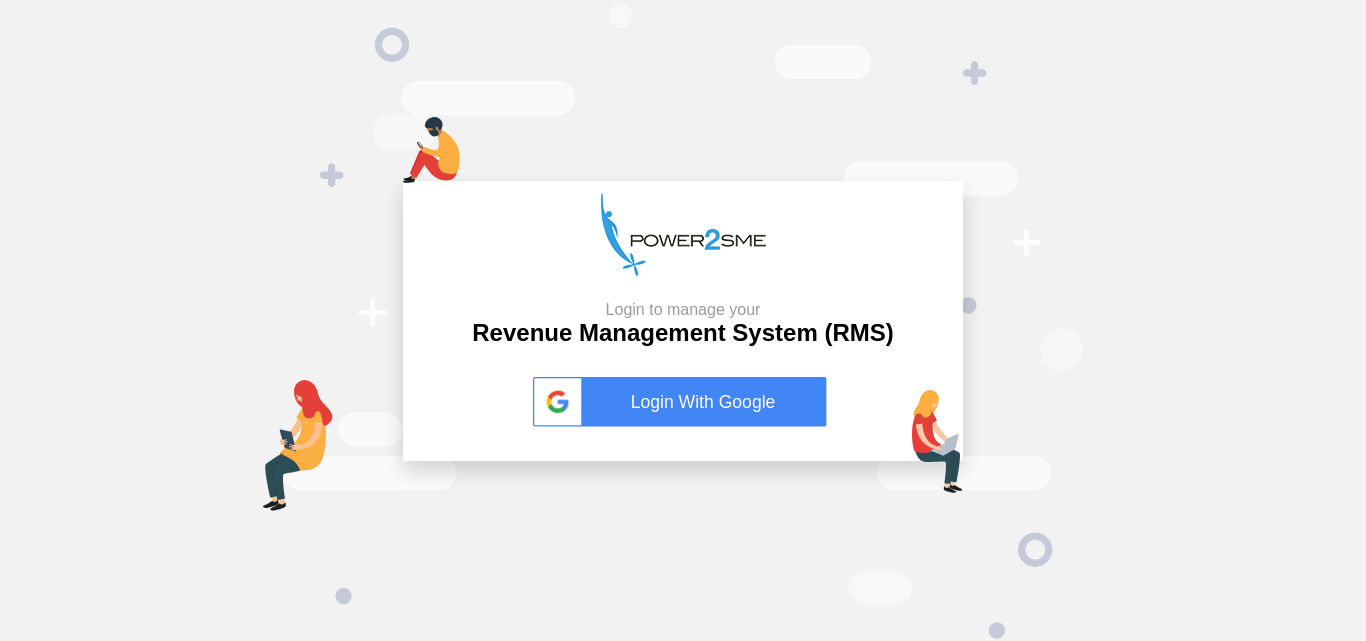 scroll, scrollTop: 0, scrollLeft: 0, axis: both 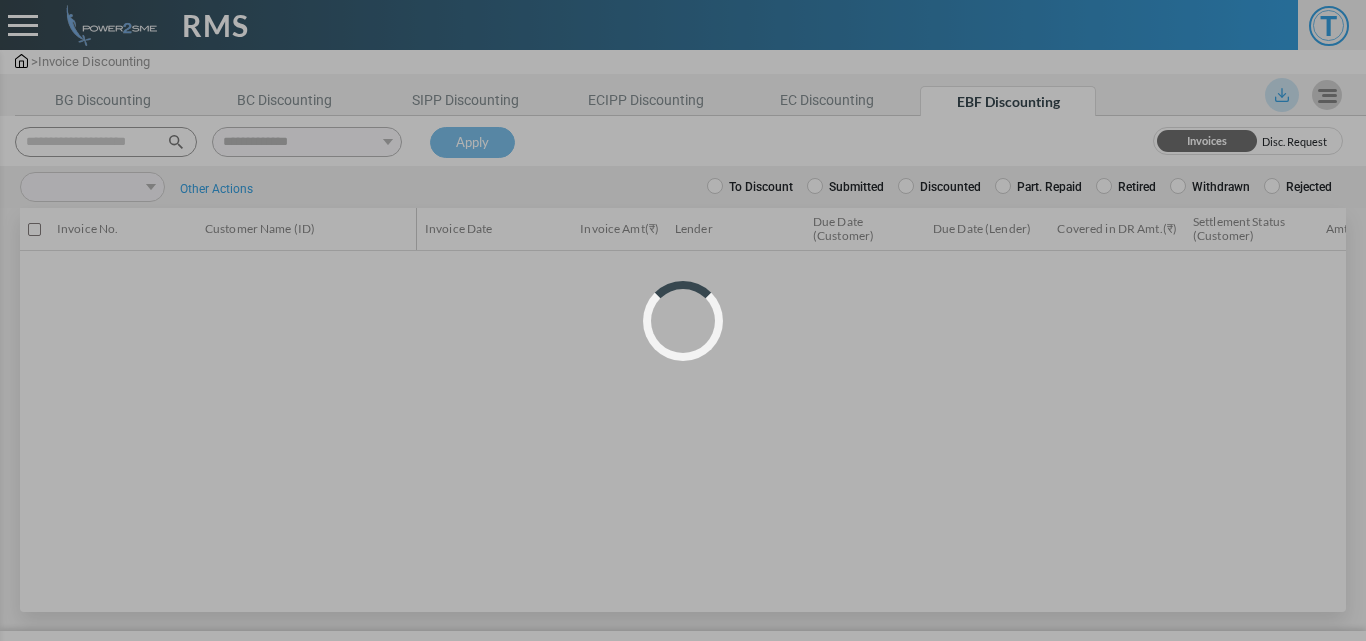 select 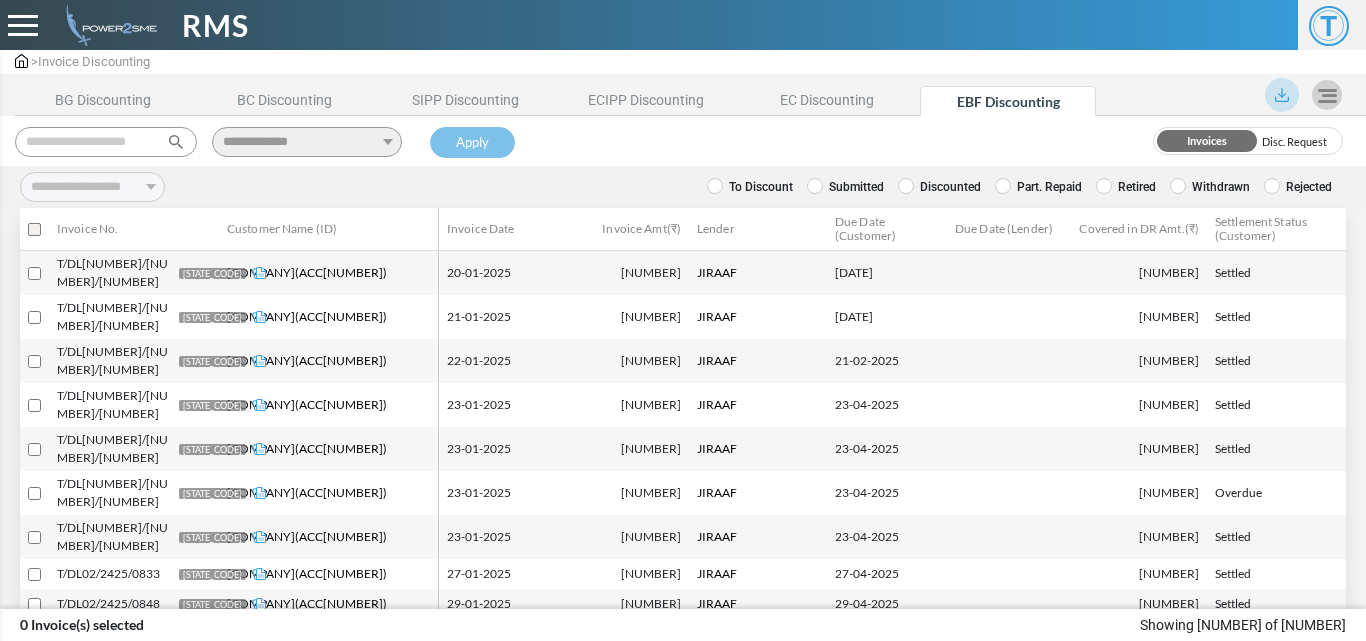 click at bounding box center (106, 142) 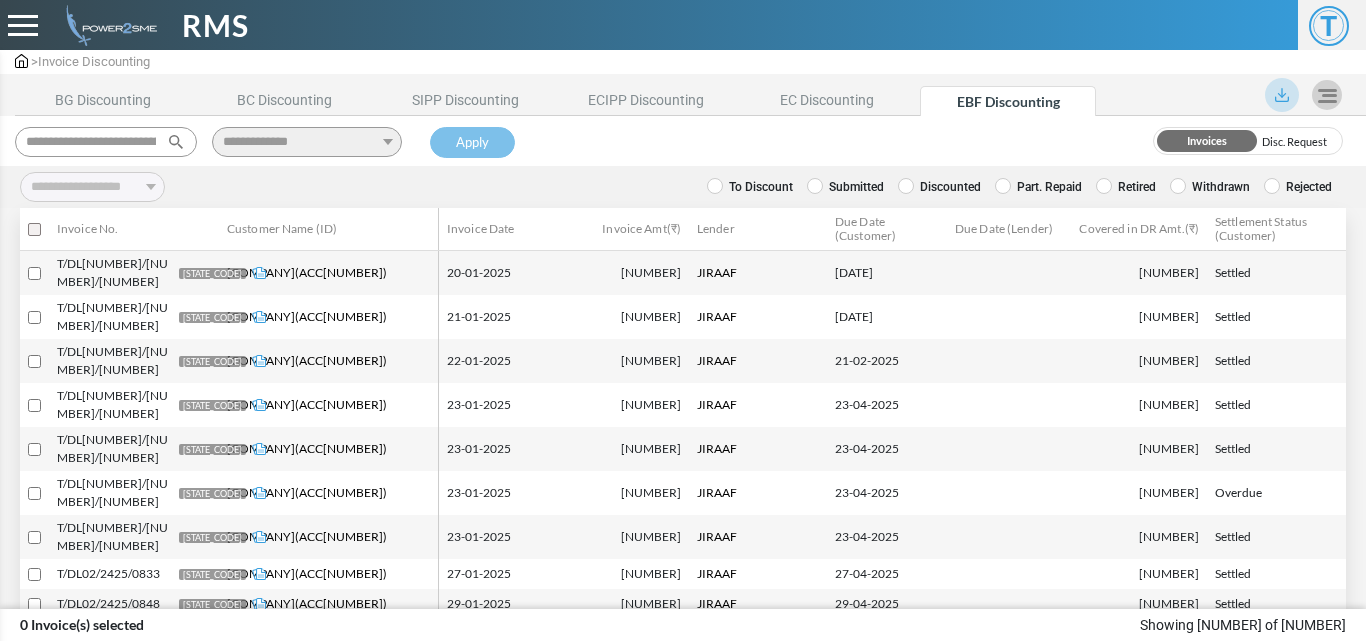 scroll, scrollTop: 0, scrollLeft: 68, axis: horizontal 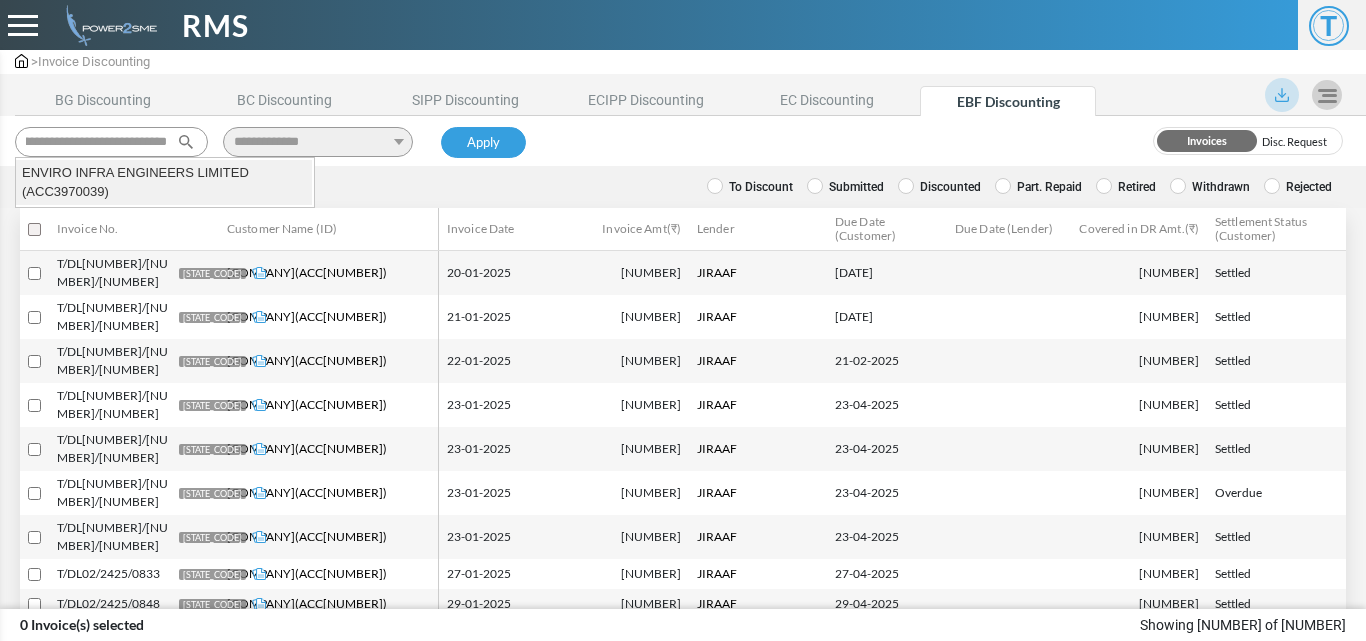 click on "ENVIRO INFRA ENGINEERS LIMITED (ACC3970039)" at bounding box center (164, 182) 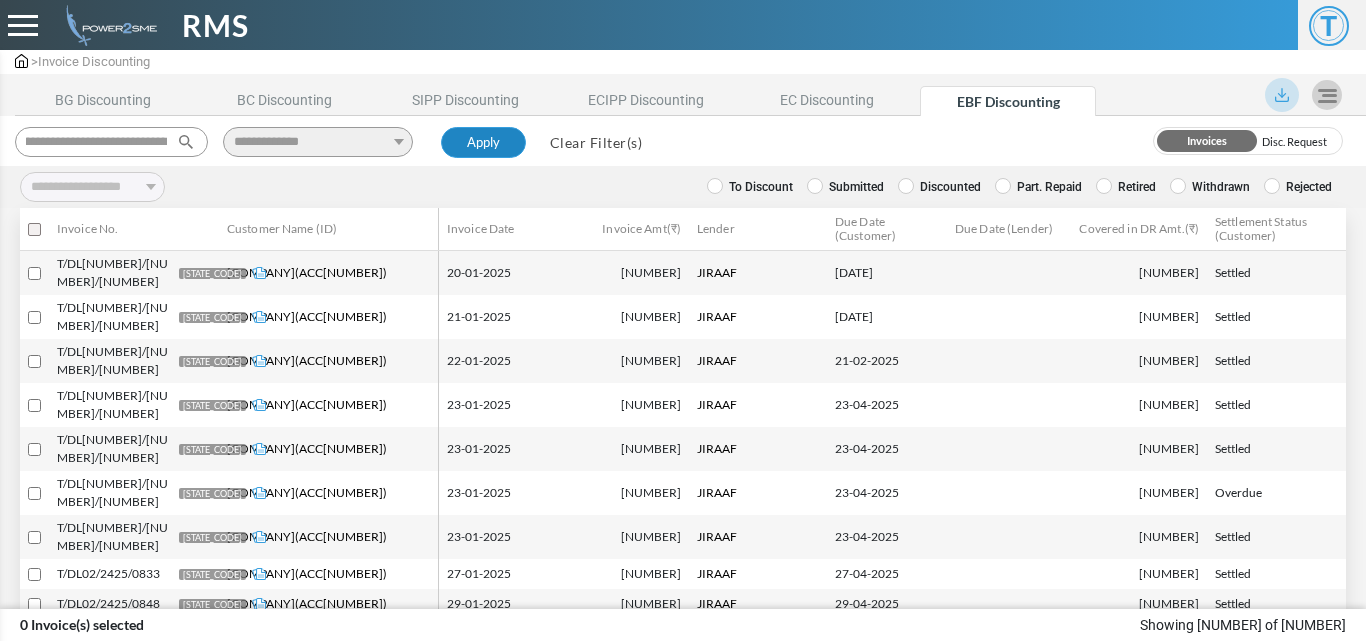 type on "**********" 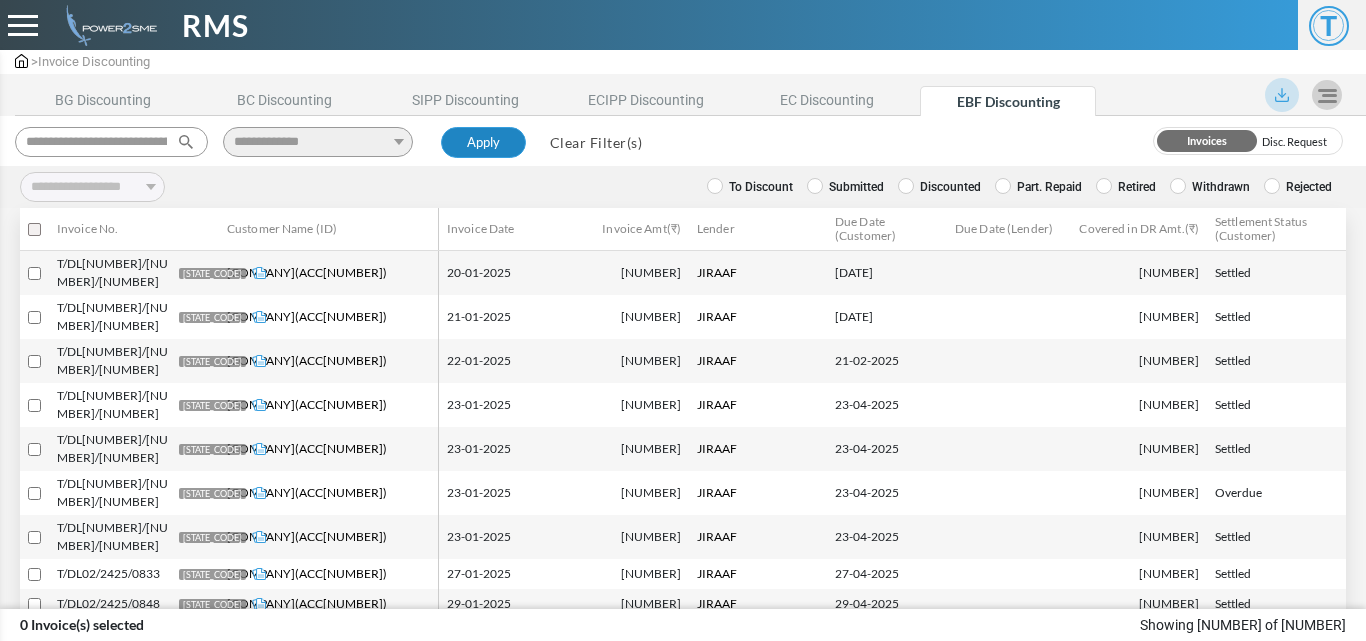 click on "Apply" at bounding box center [483, 143] 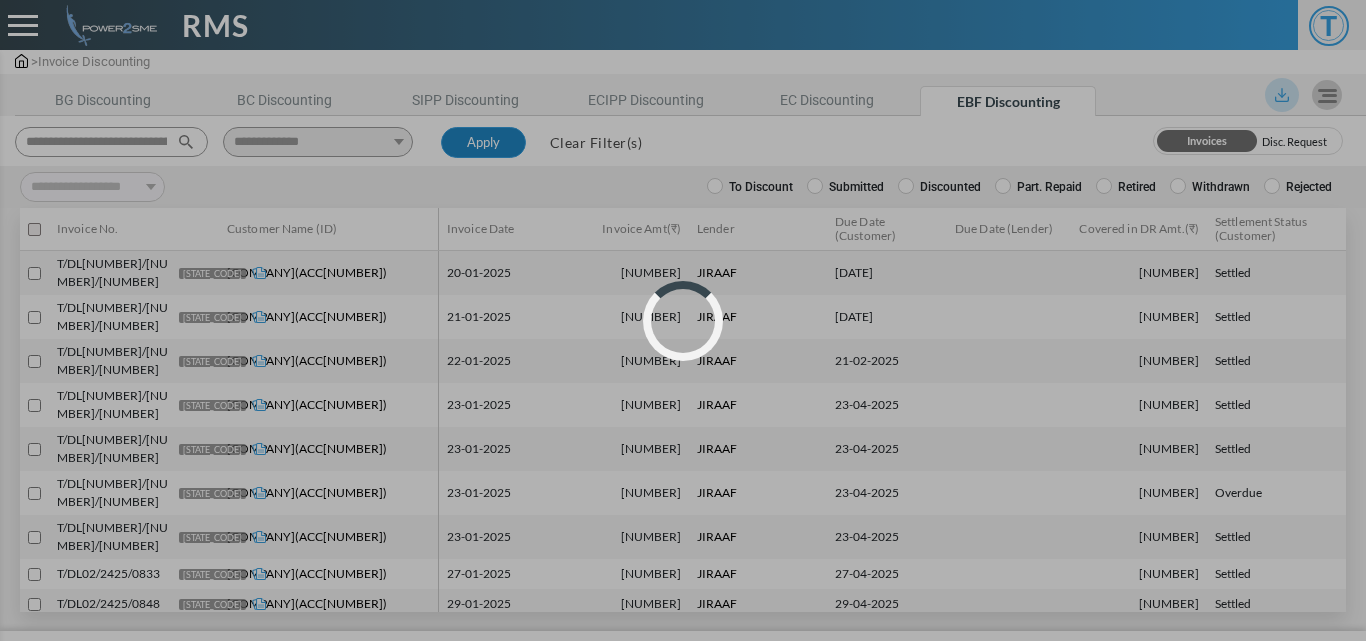 select 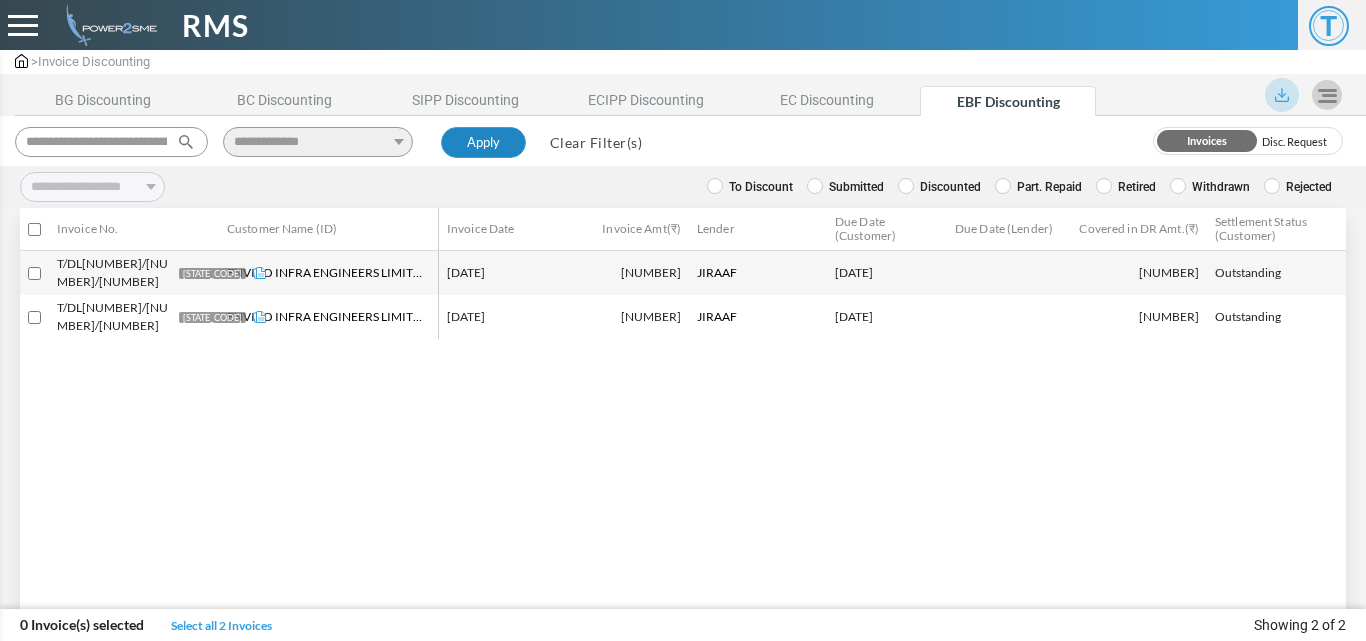type 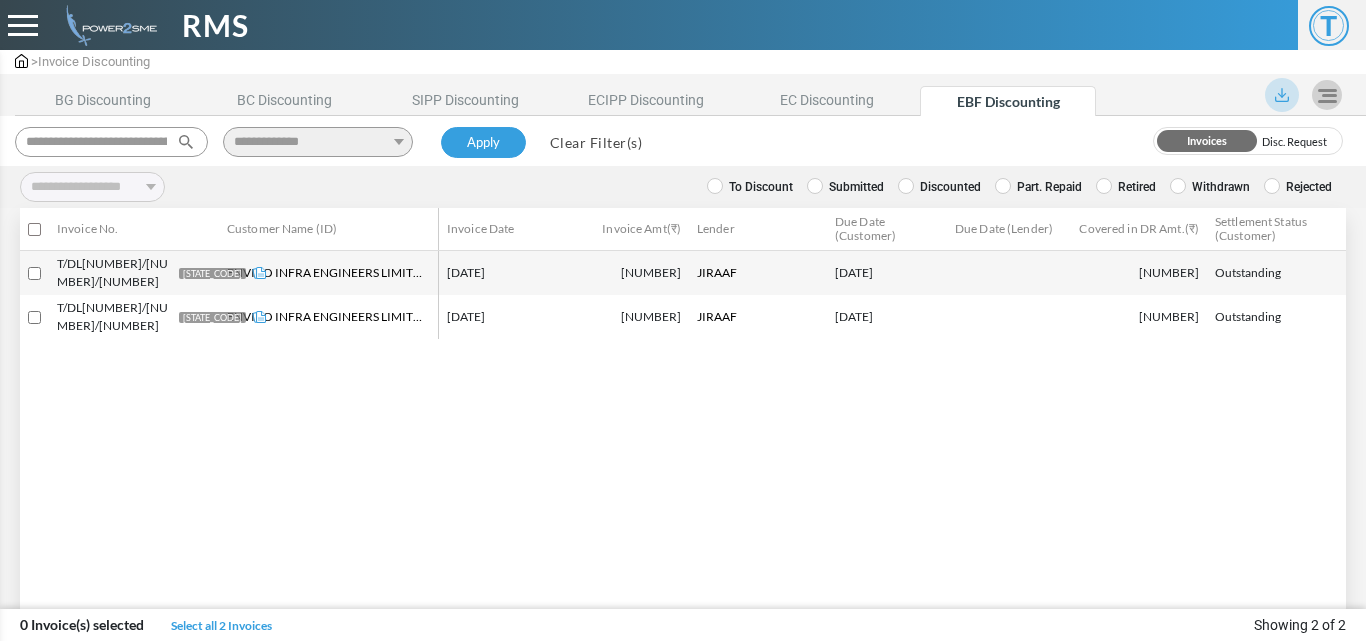 click on "Discounted" at bounding box center (939, 187) 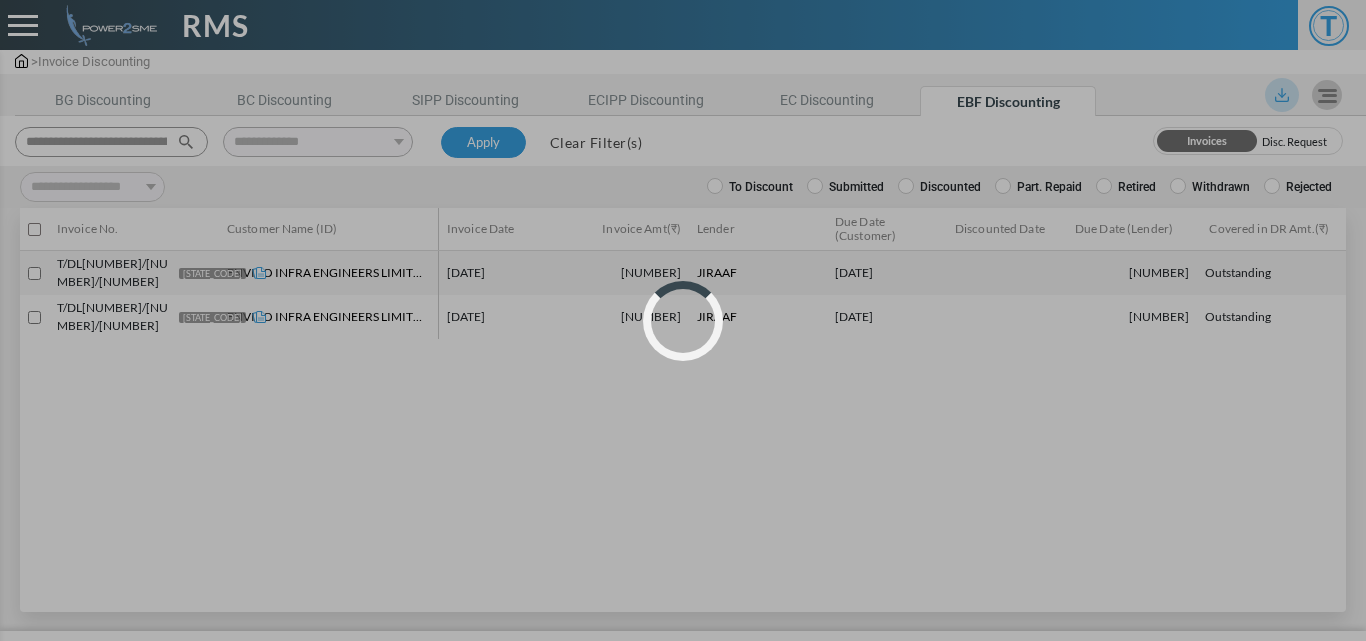 select 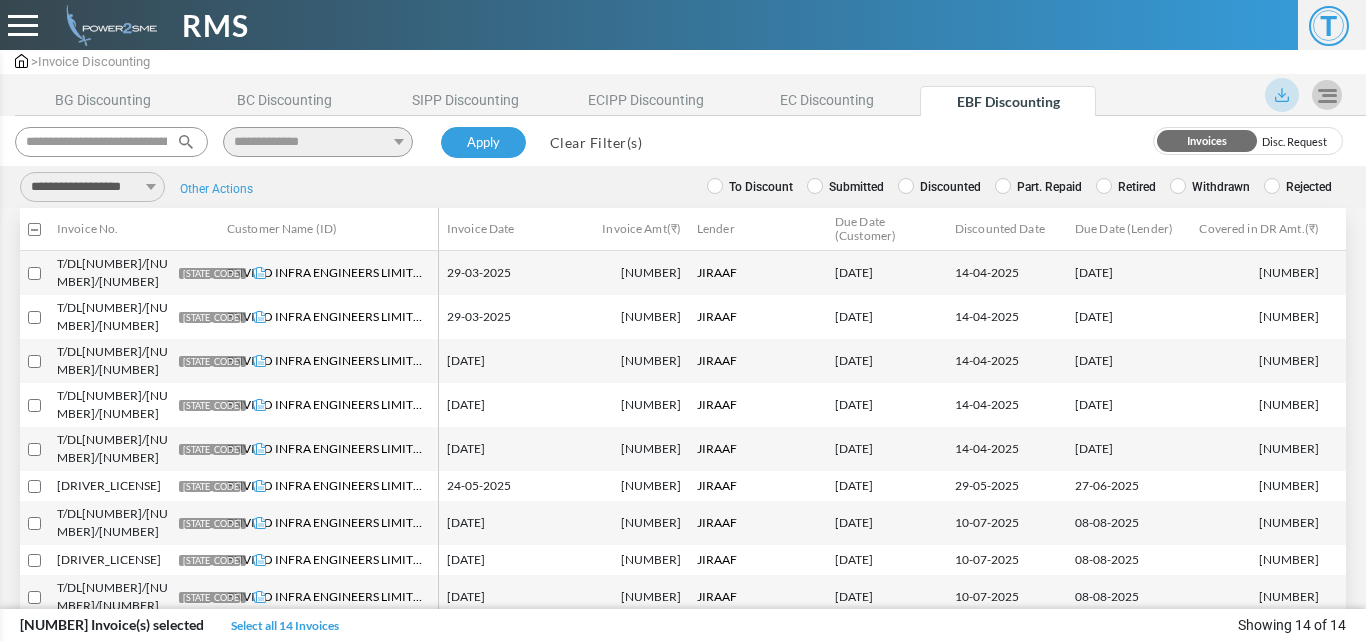 click on "**********" at bounding box center (92, 187) 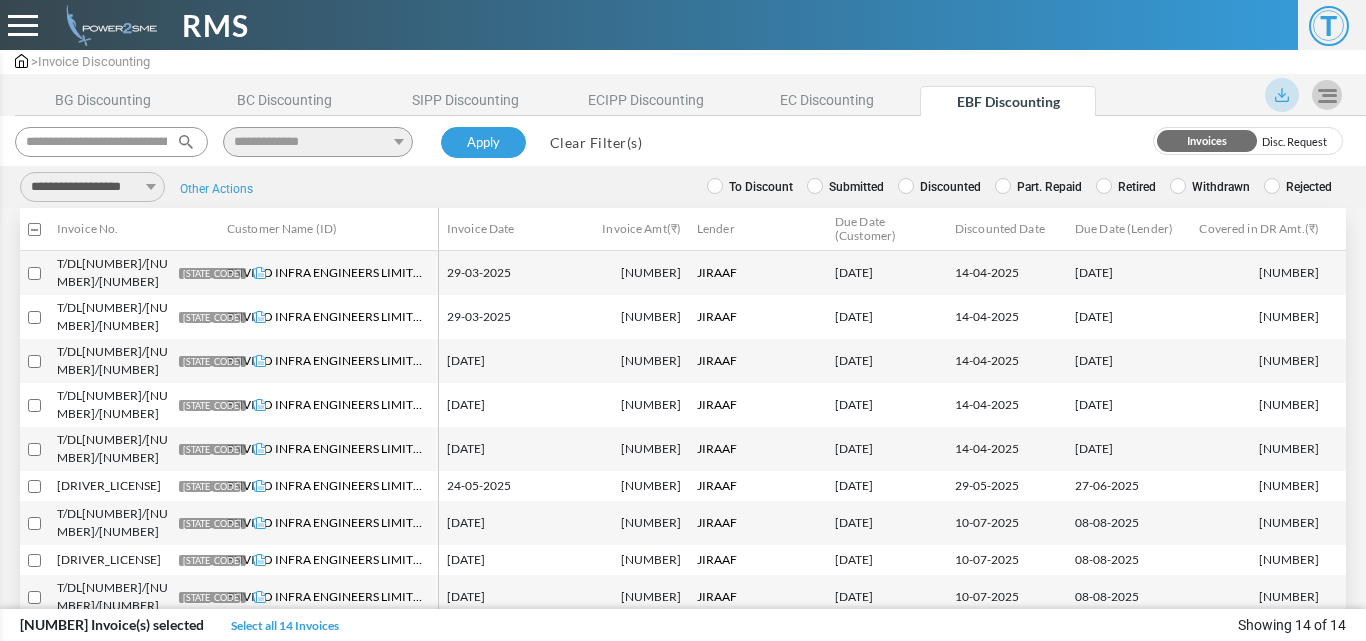 select on "**********" 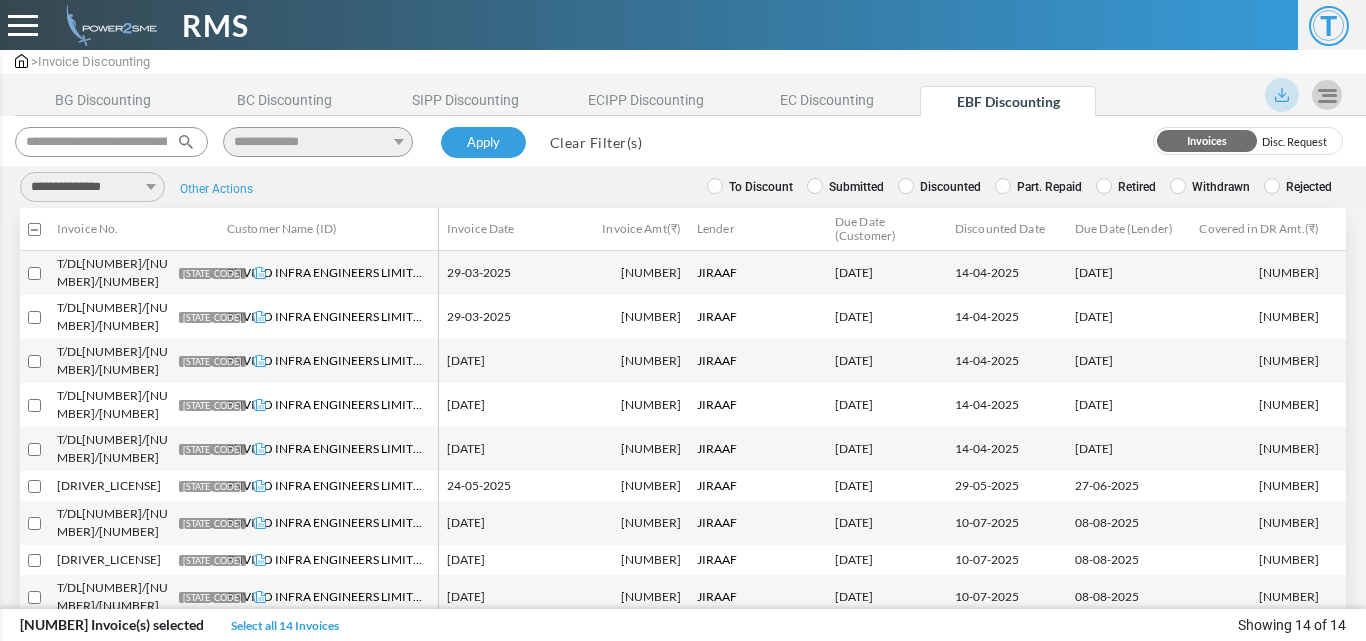click on "**********" at bounding box center [92, 187] 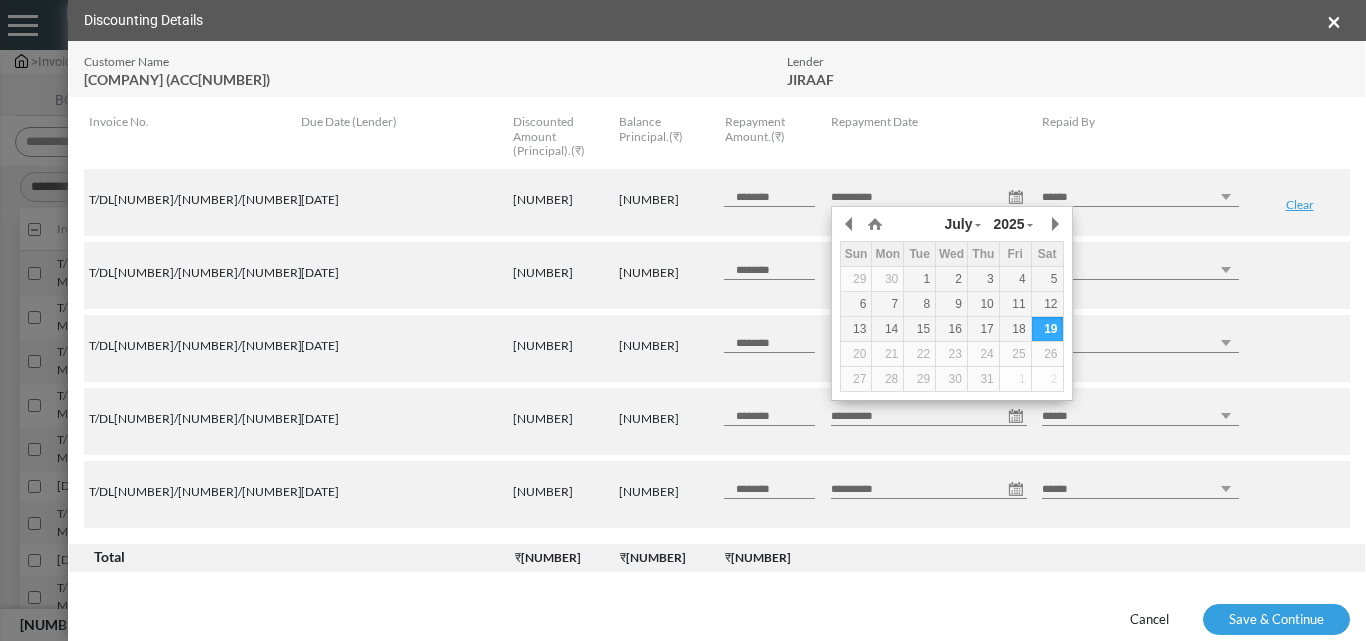 click on "**********" at bounding box center [929, 197] 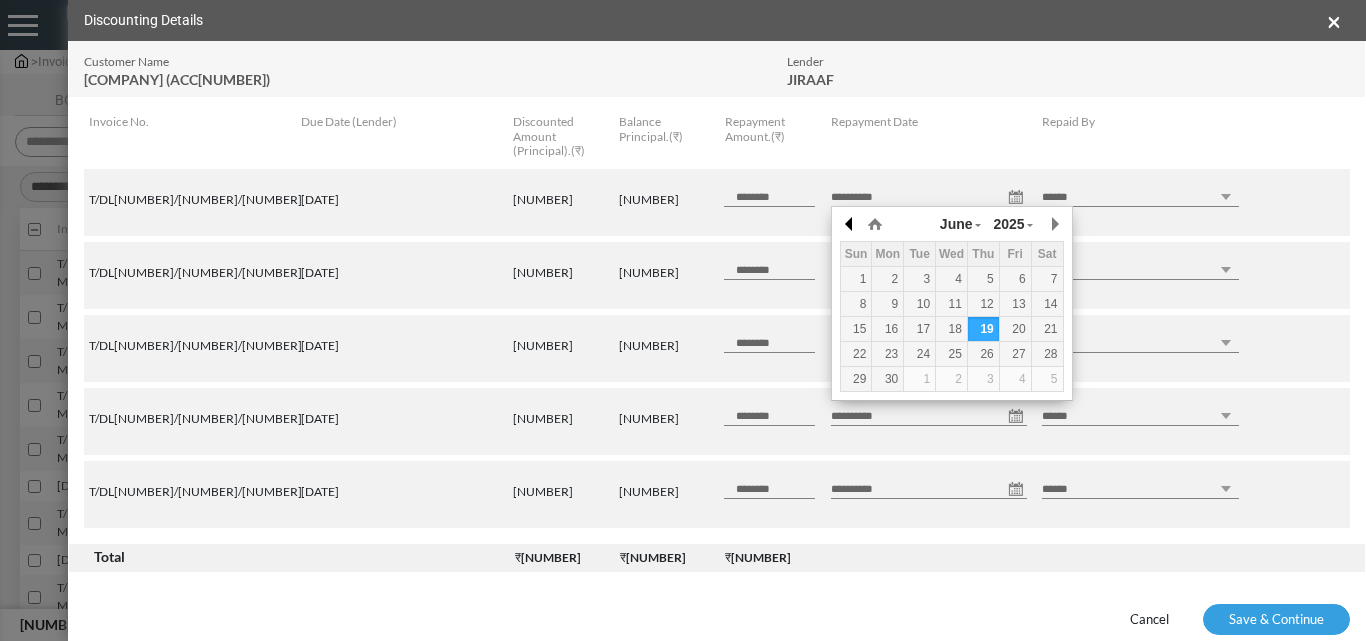 click at bounding box center (850, 224) 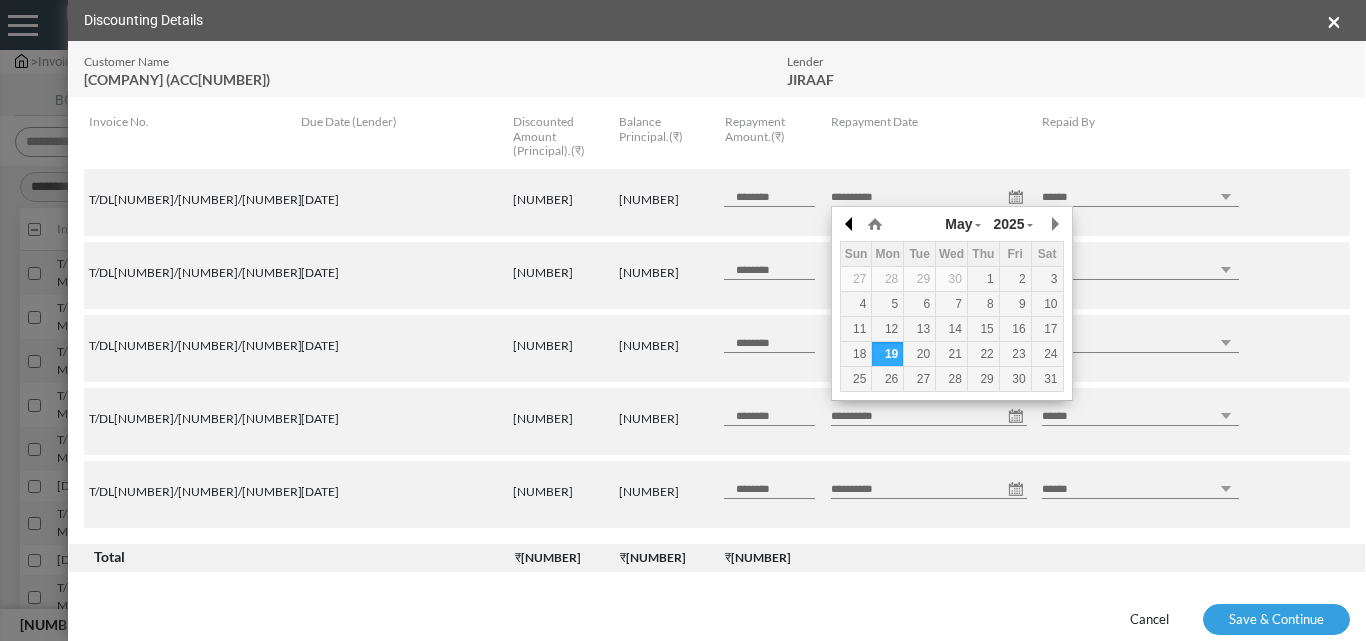 click at bounding box center [850, 224] 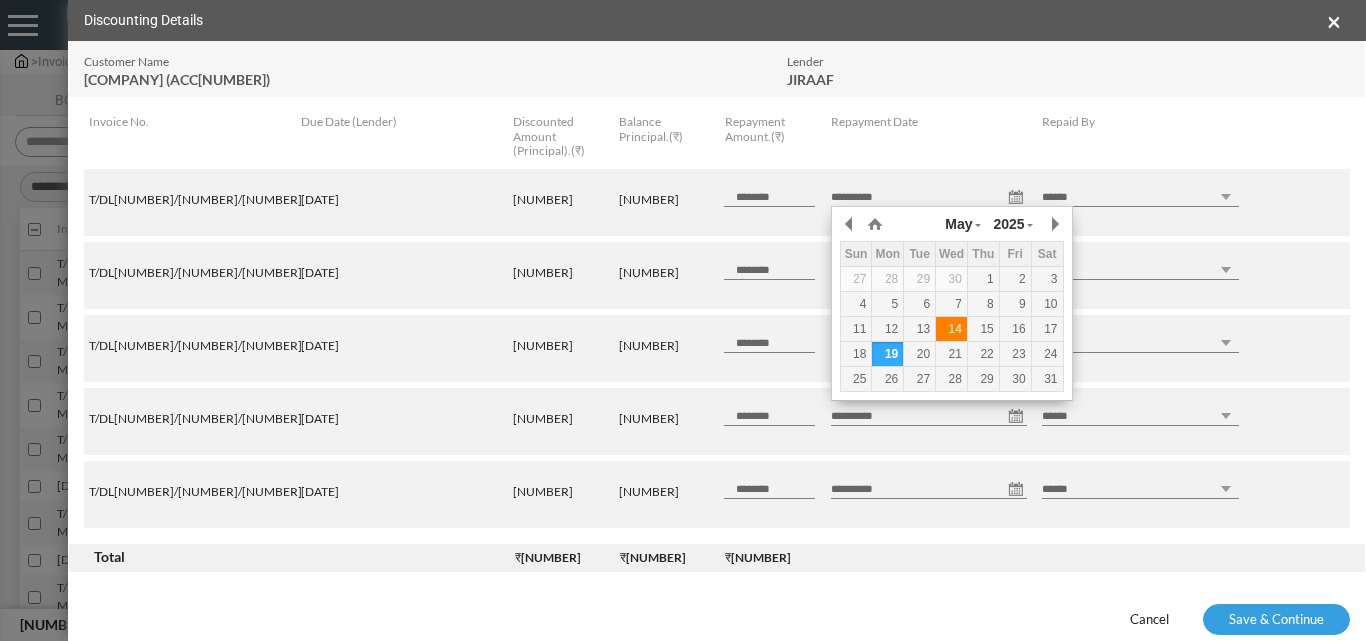 click on "14" at bounding box center (951, 329) 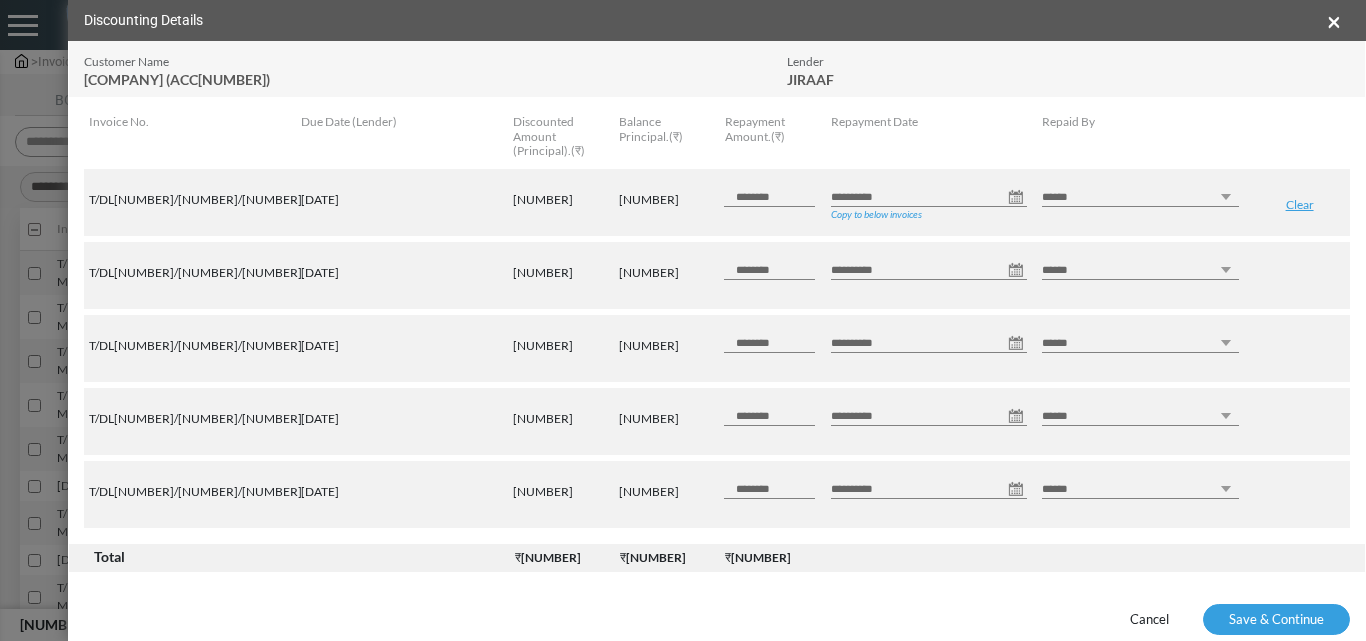 click on "Copy to below invoices" at bounding box center [876, 214] 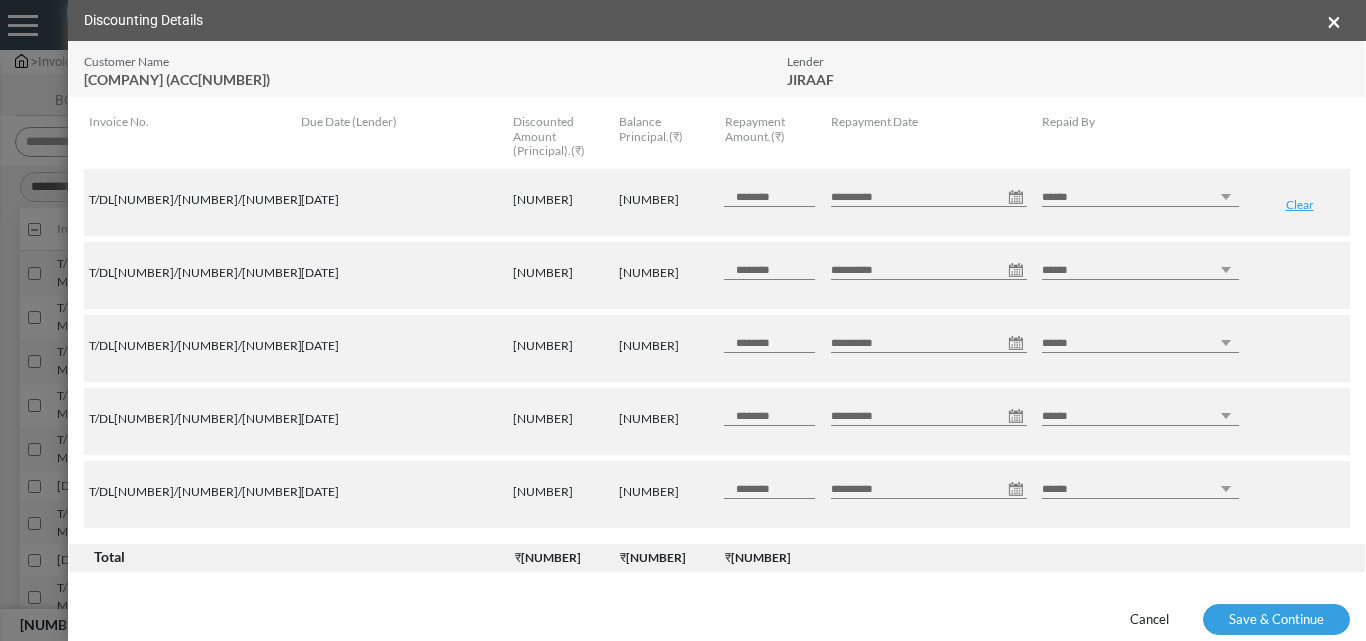 click on "****** *** ********" at bounding box center (1140, 197) 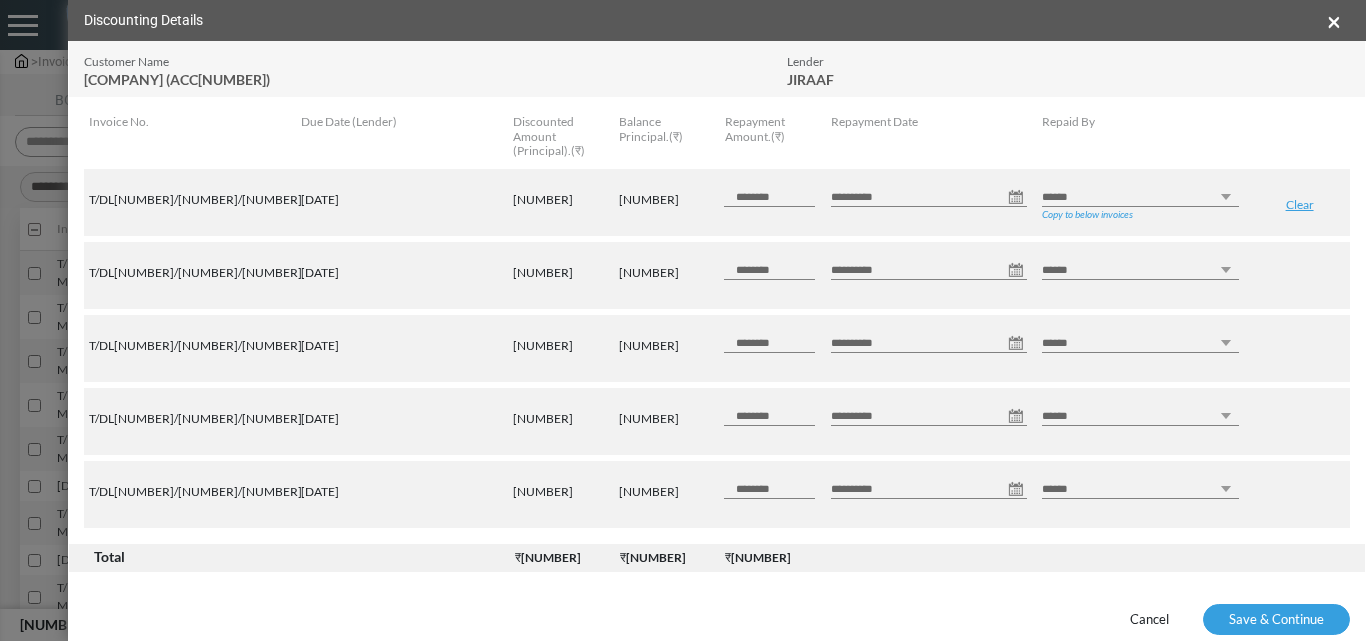 select on "********" 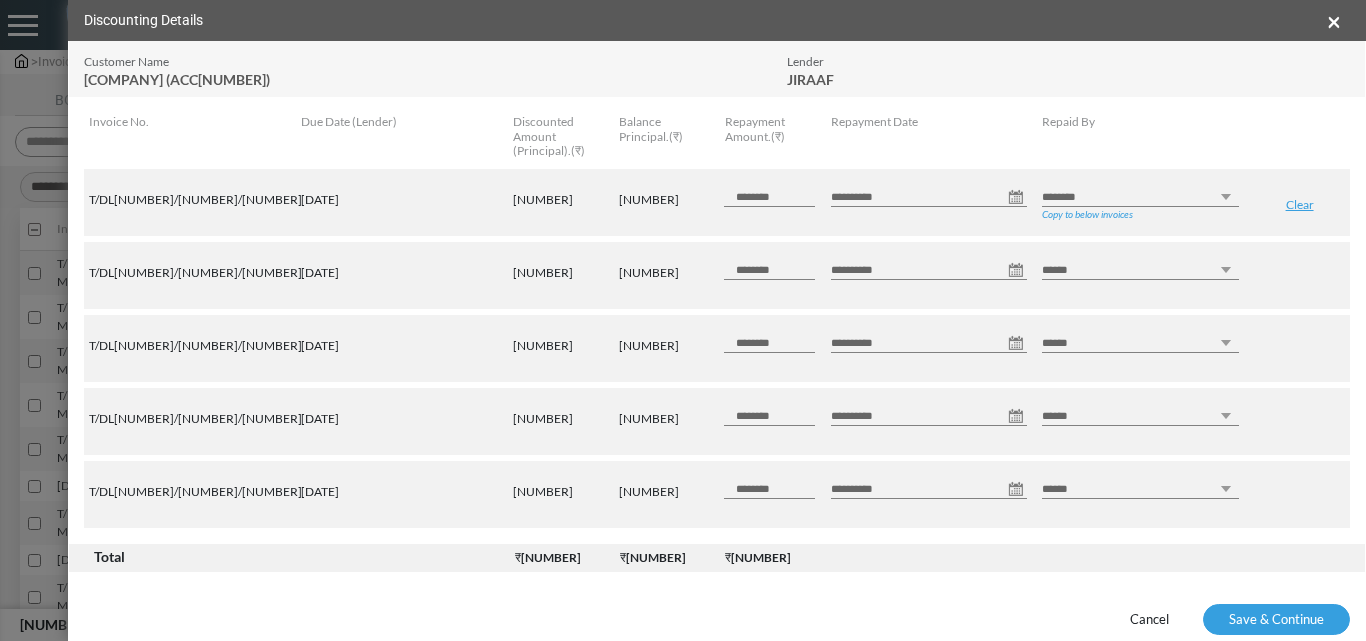 click on "****** *** ********" at bounding box center [1140, 197] 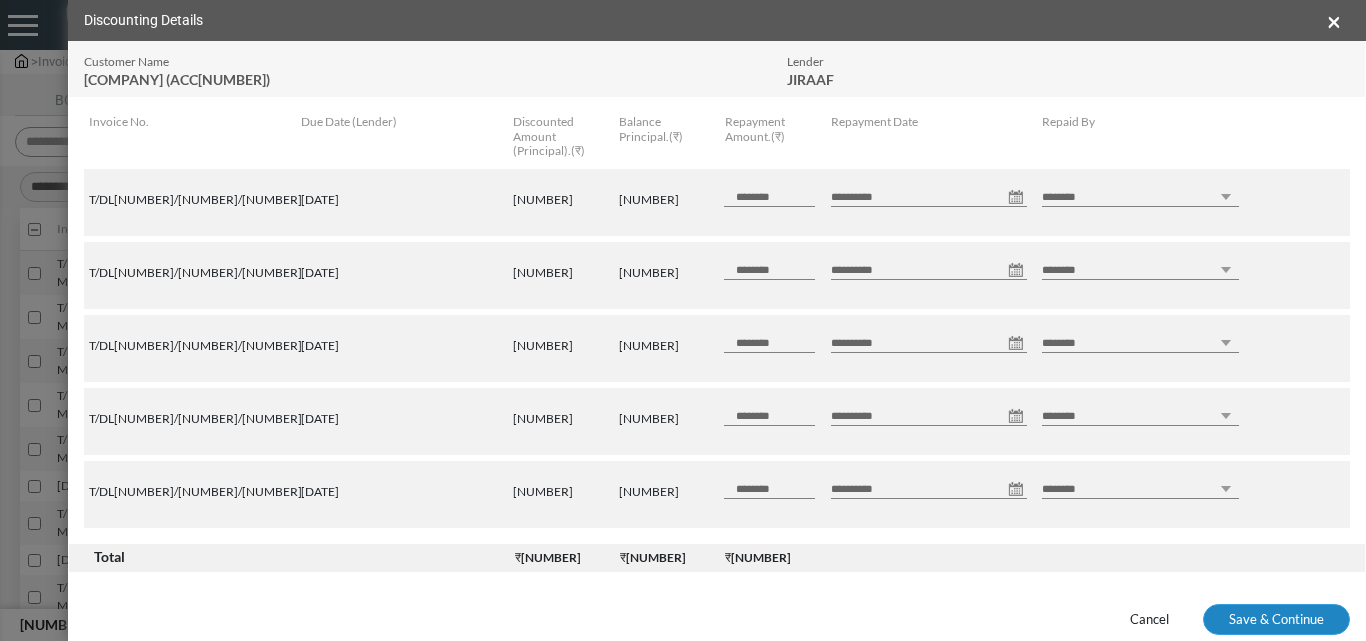 click on "Save & Continue" at bounding box center (1276, 620) 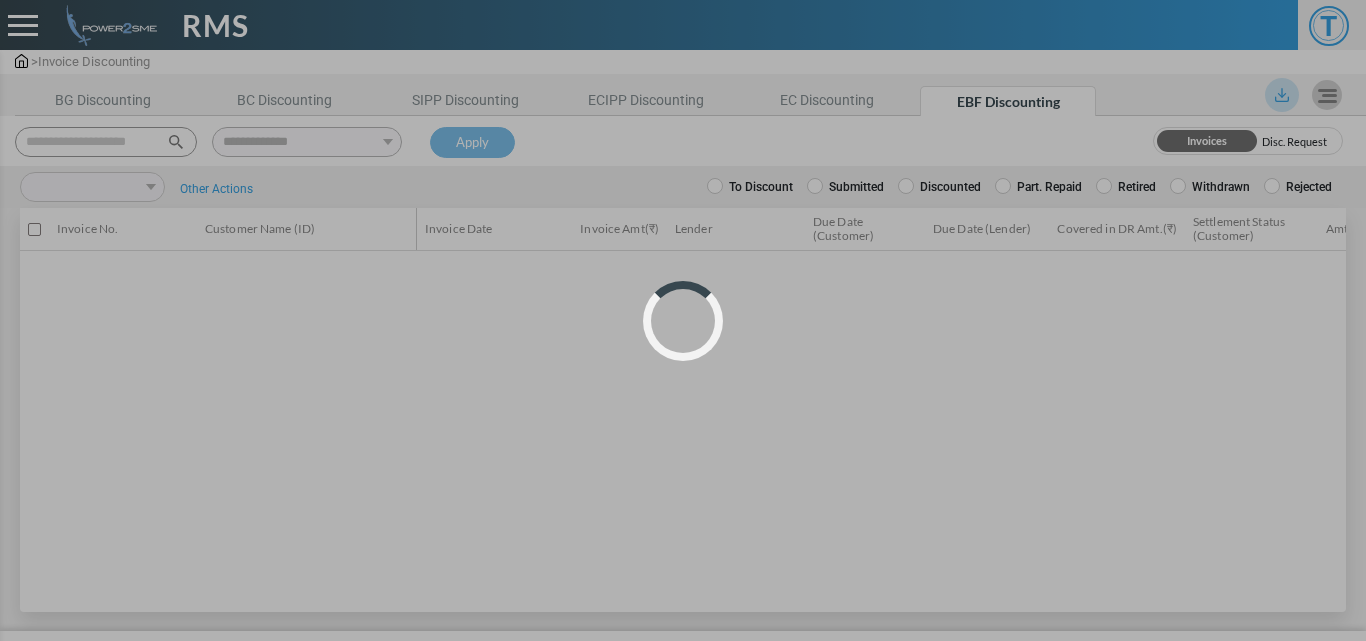 select 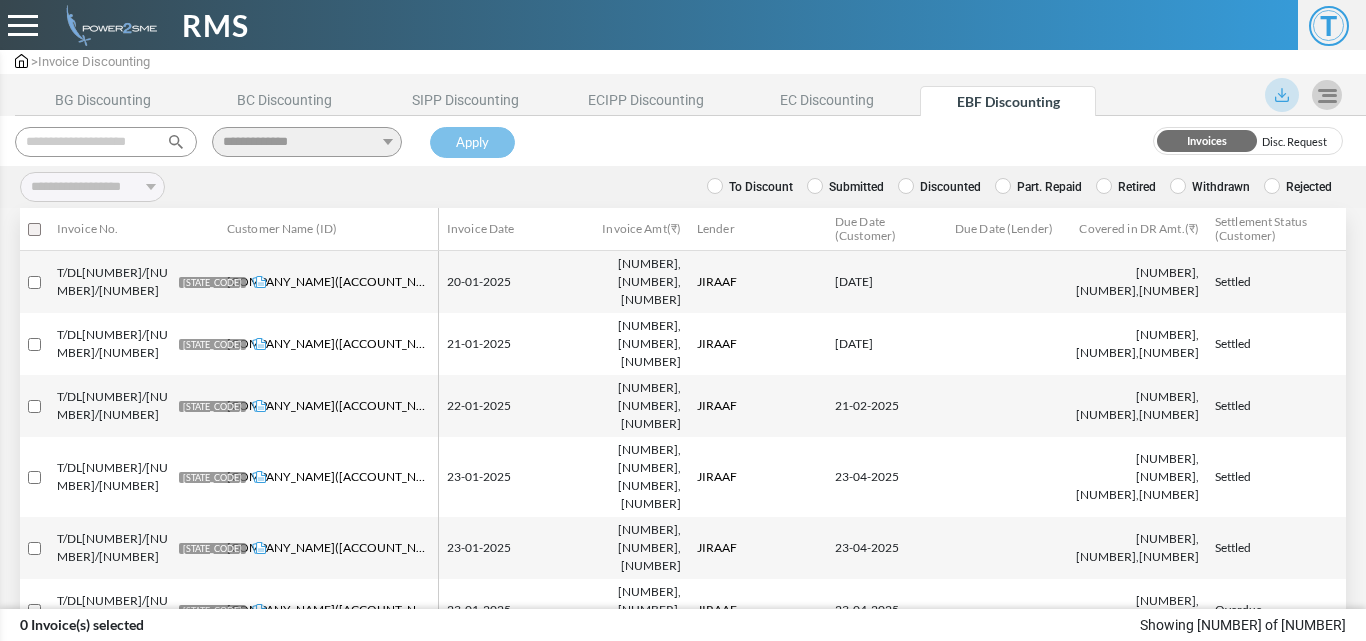 scroll, scrollTop: 0, scrollLeft: 0, axis: both 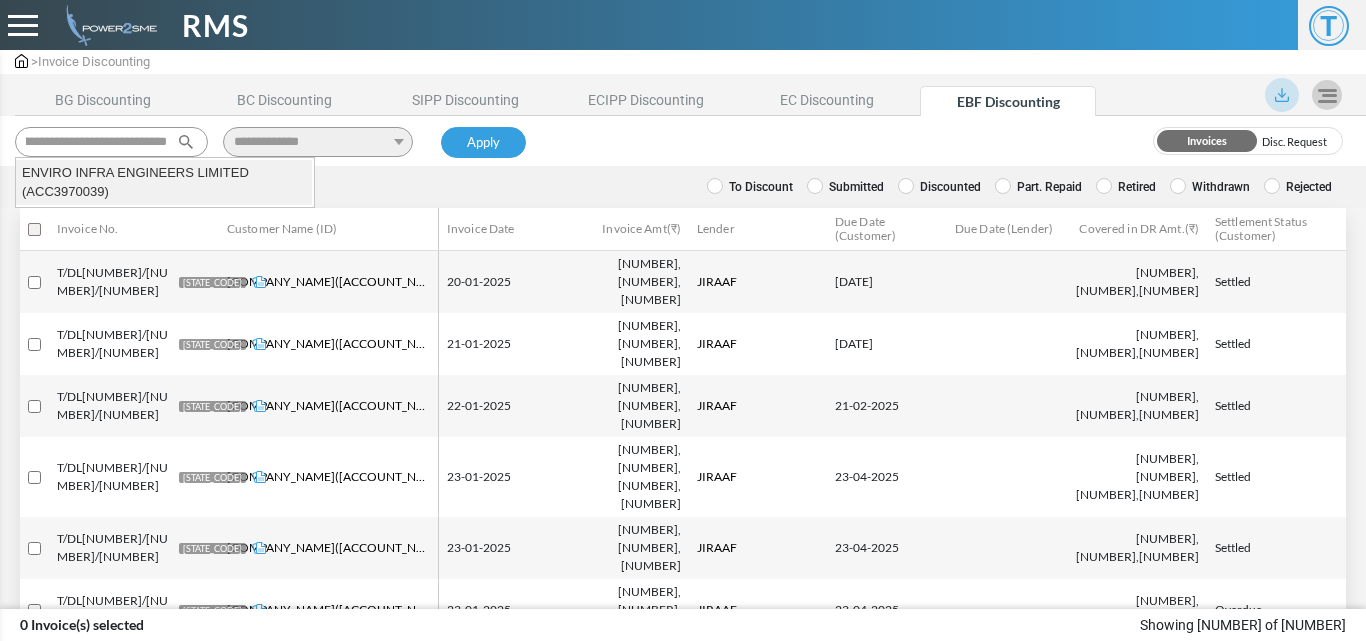 click on "ENVIRO INFRA ENGINEERS LIMITED (ACC3970039)" at bounding box center [164, 182] 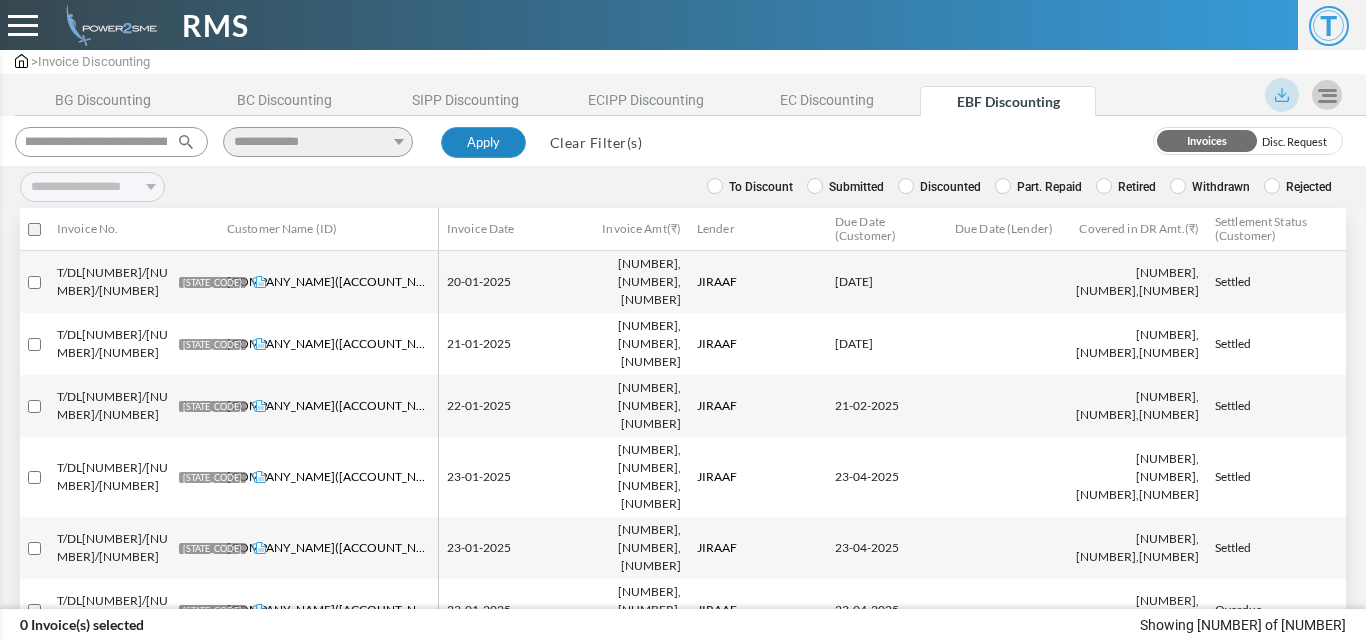 type on "**********" 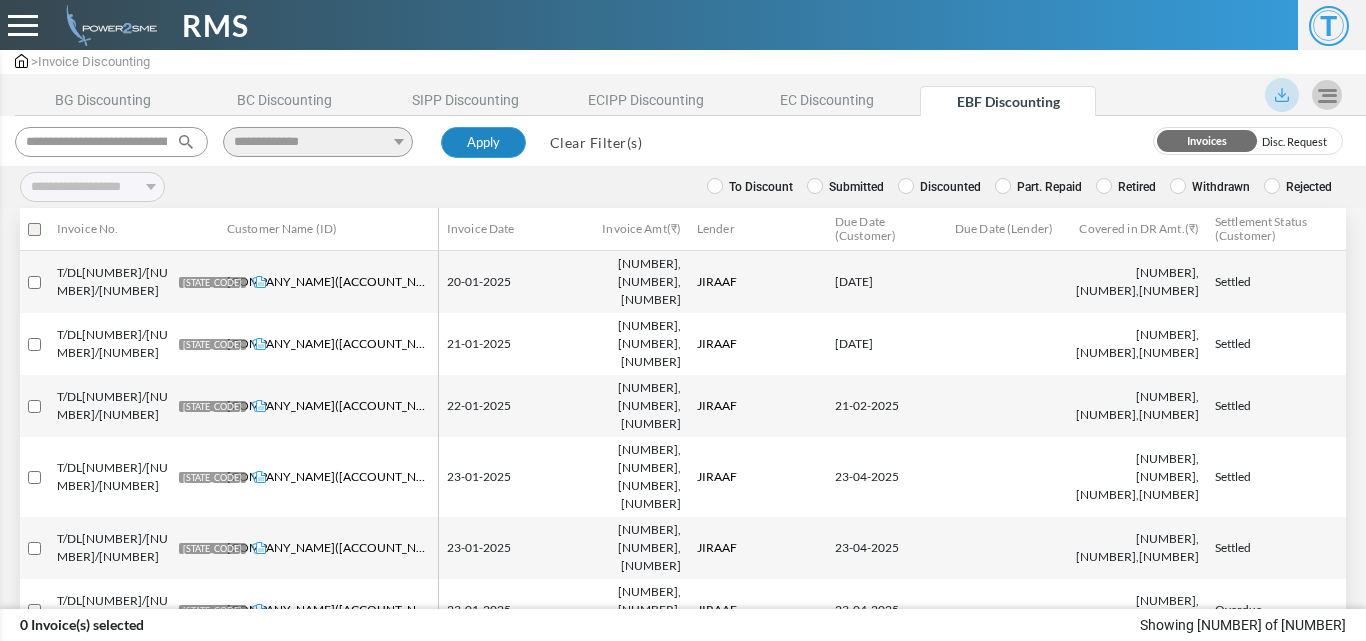 click on "Apply" at bounding box center [483, 143] 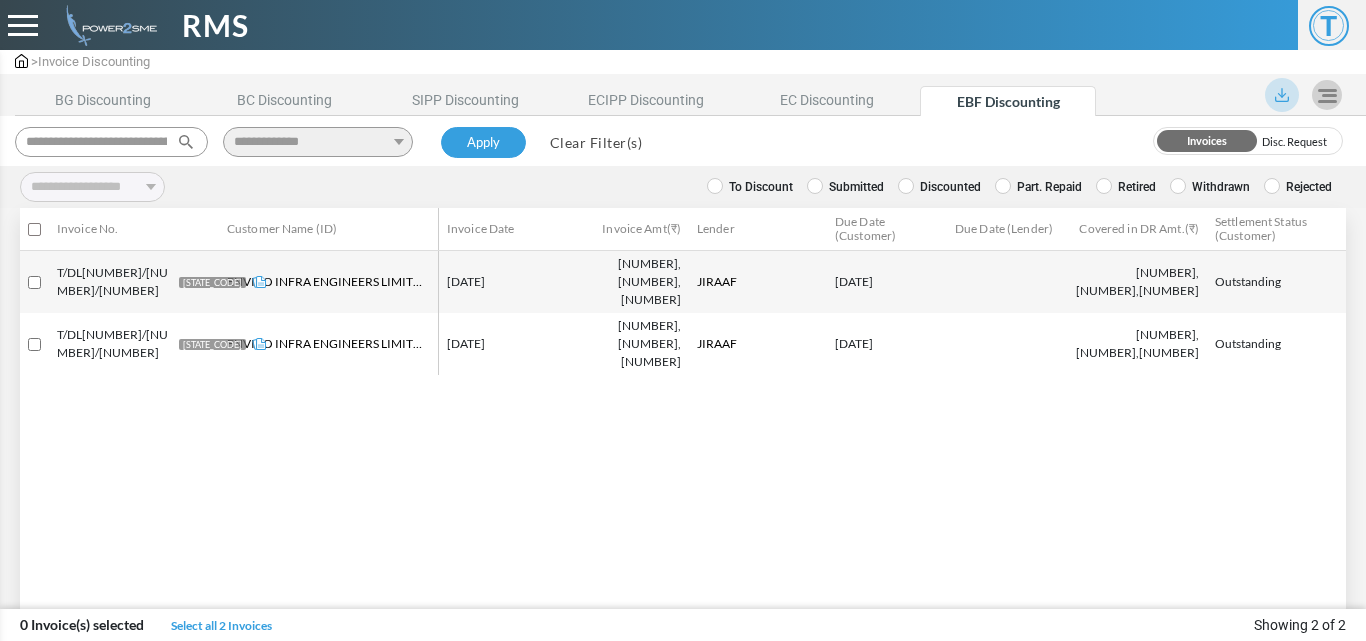 click at bounding box center (906, 186) 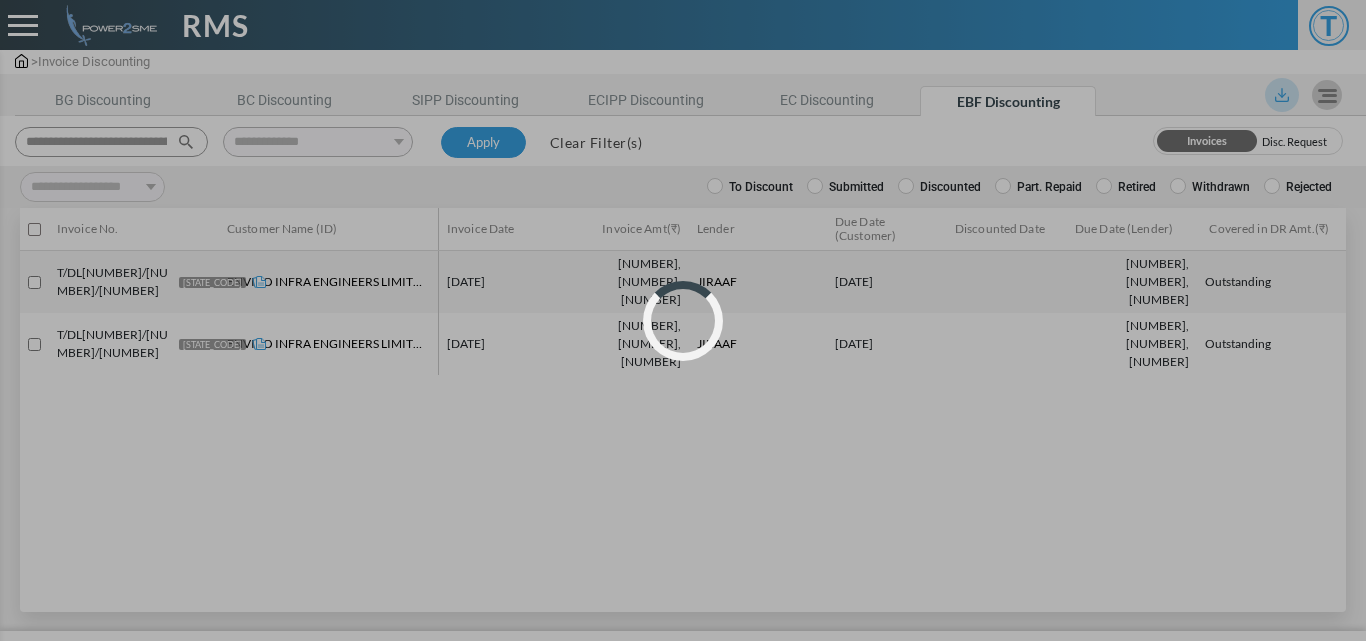 select 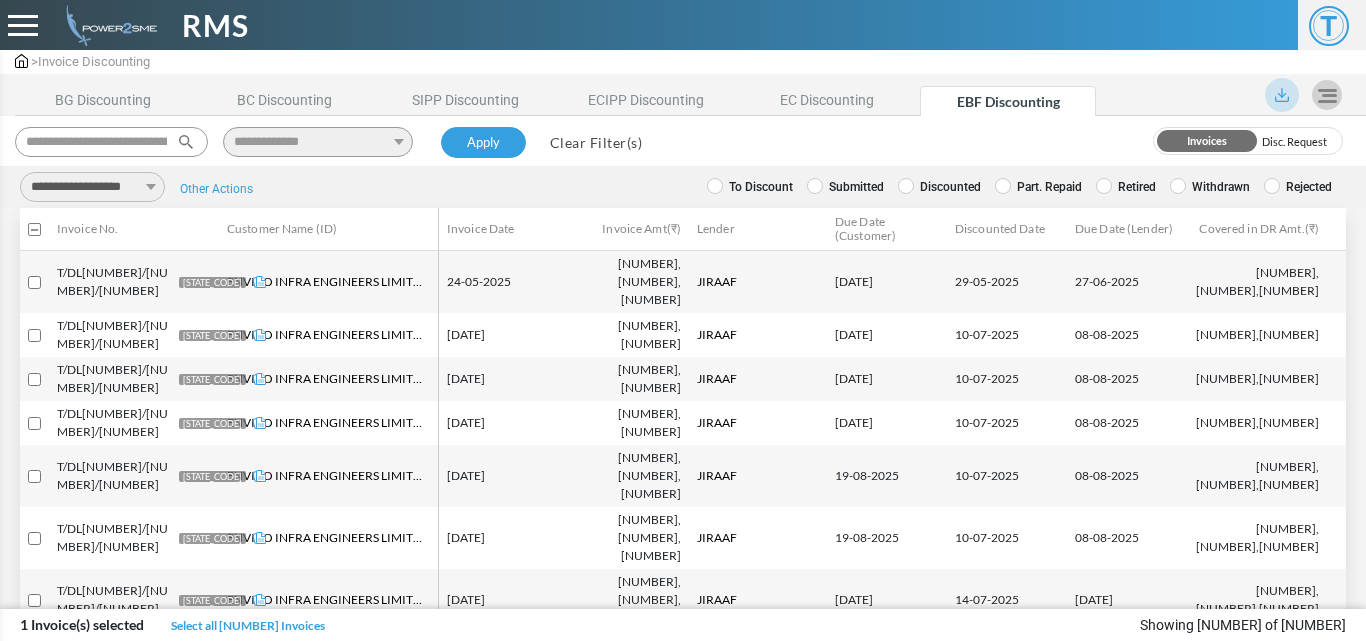 click on "**********" at bounding box center (92, 187) 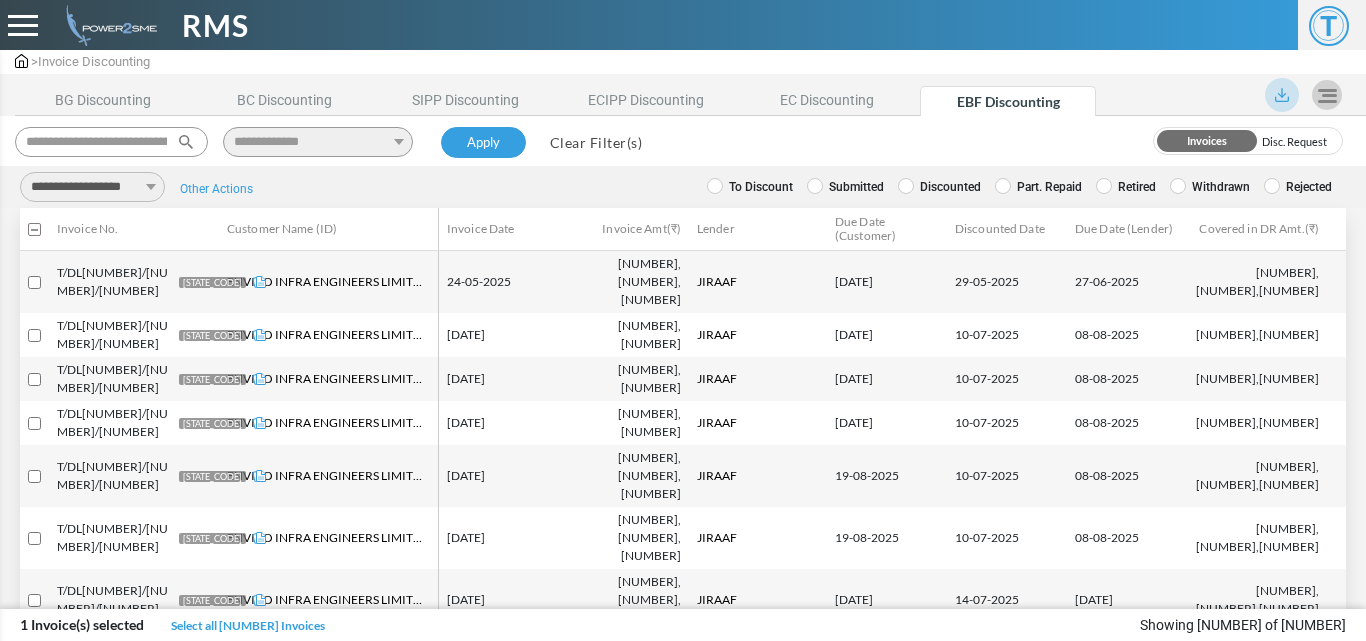 select on "**********" 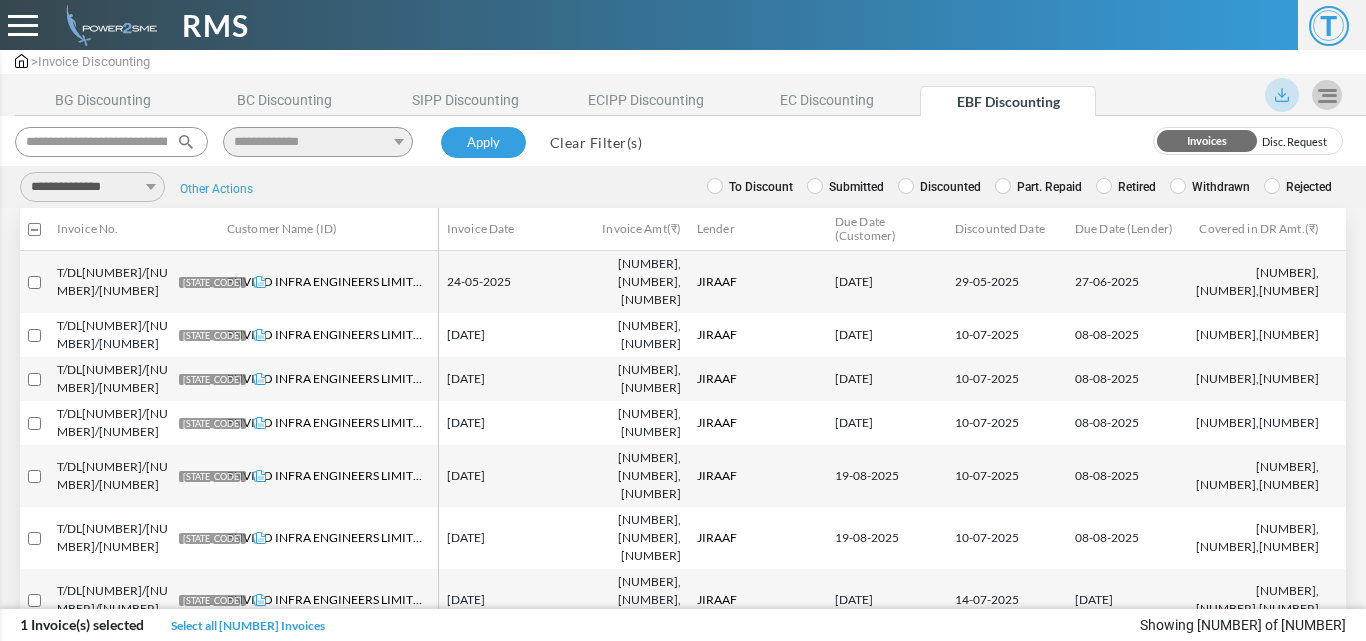 click on "**********" at bounding box center [92, 187] 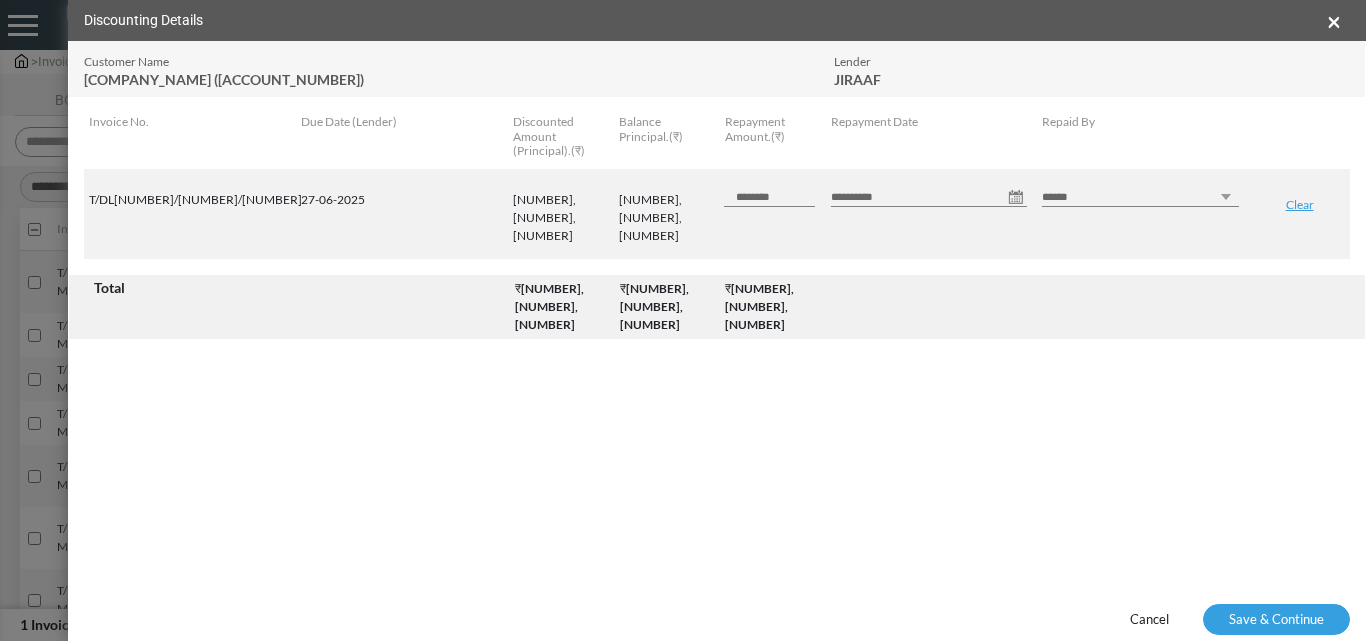click on "**********" at bounding box center [929, 197] 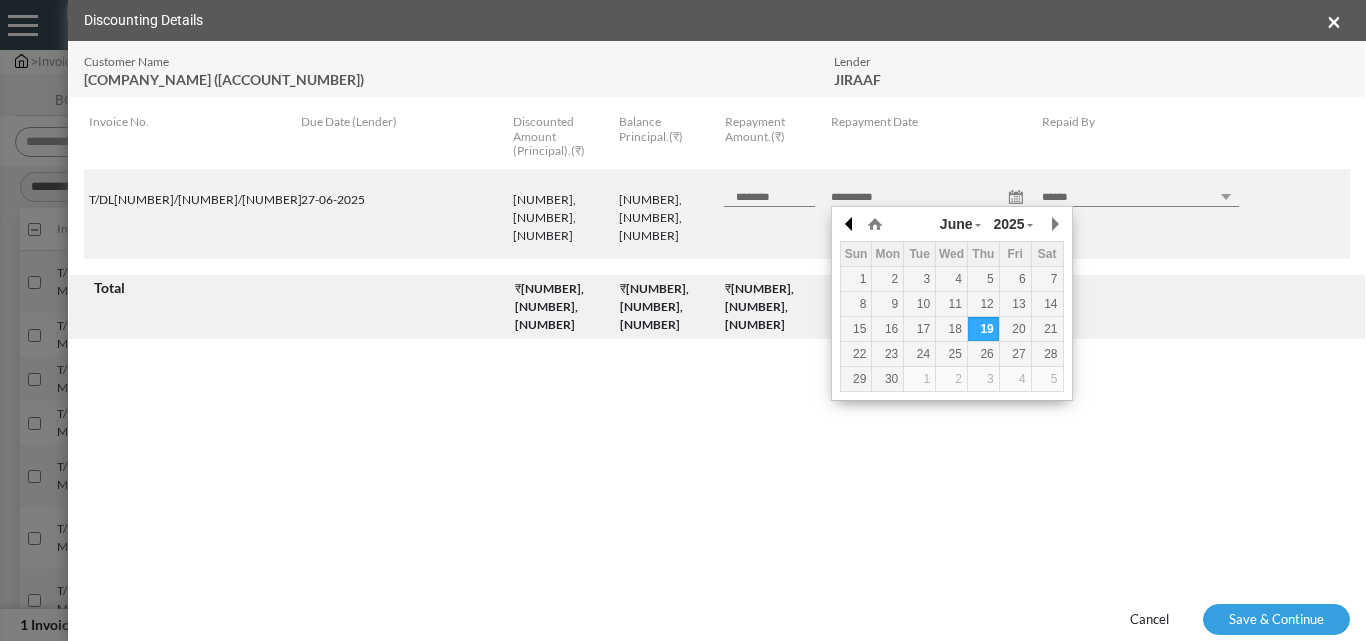 click at bounding box center [850, 224] 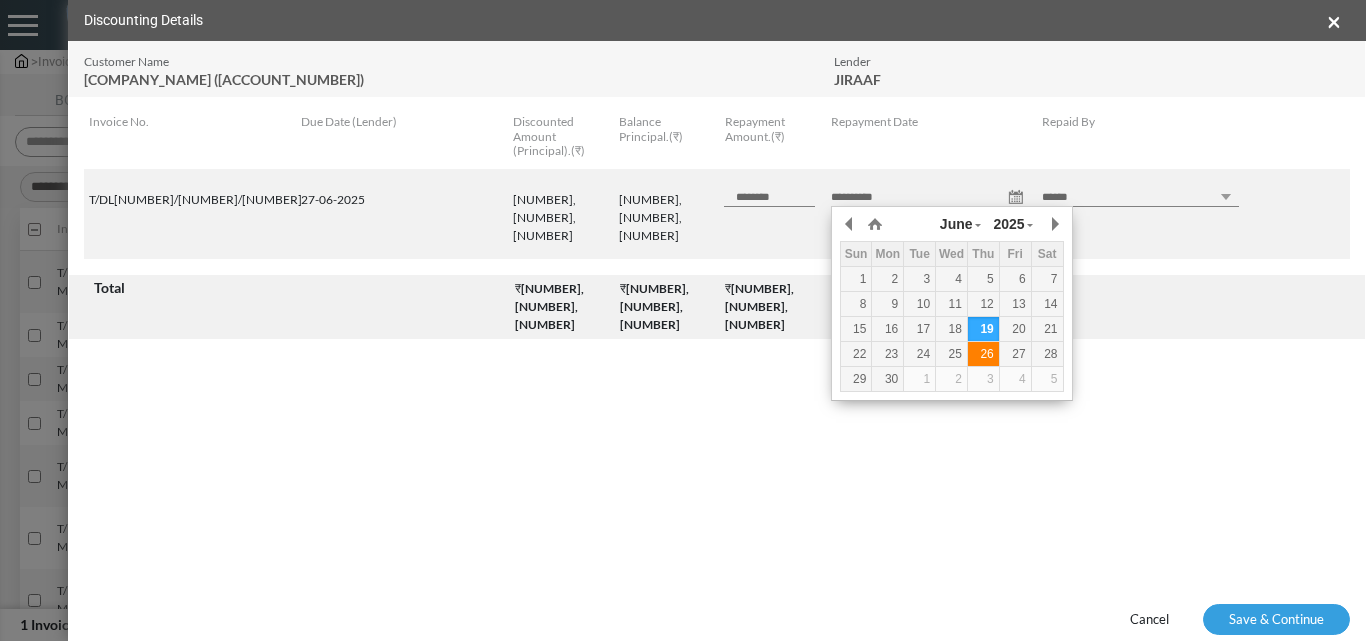 click on "26" at bounding box center [983, 354] 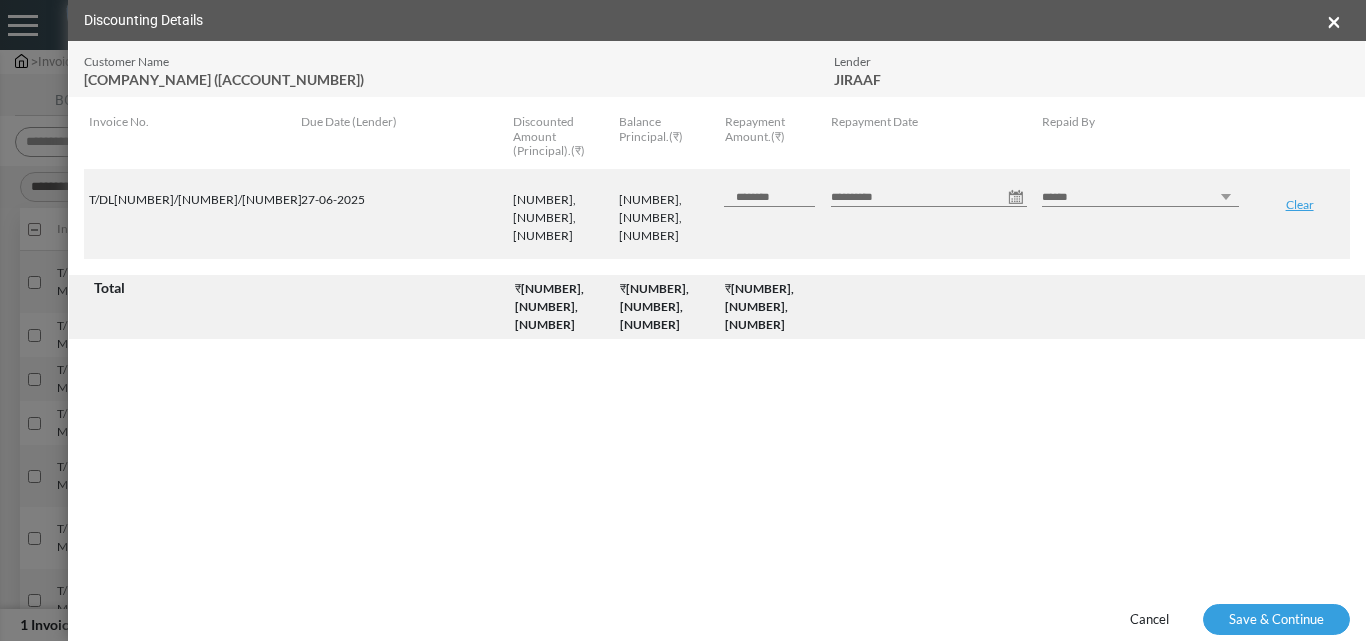 click on "****** *** ********" at bounding box center (1140, 197) 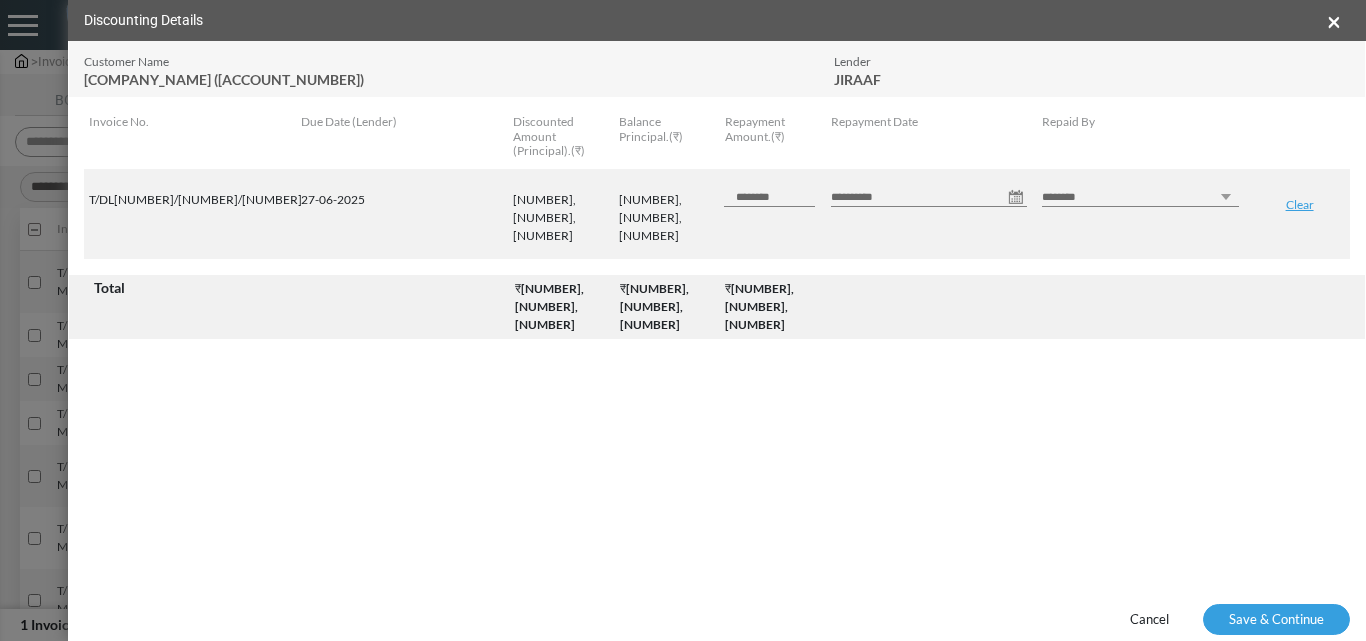 click on "****** *** ********" at bounding box center [1140, 197] 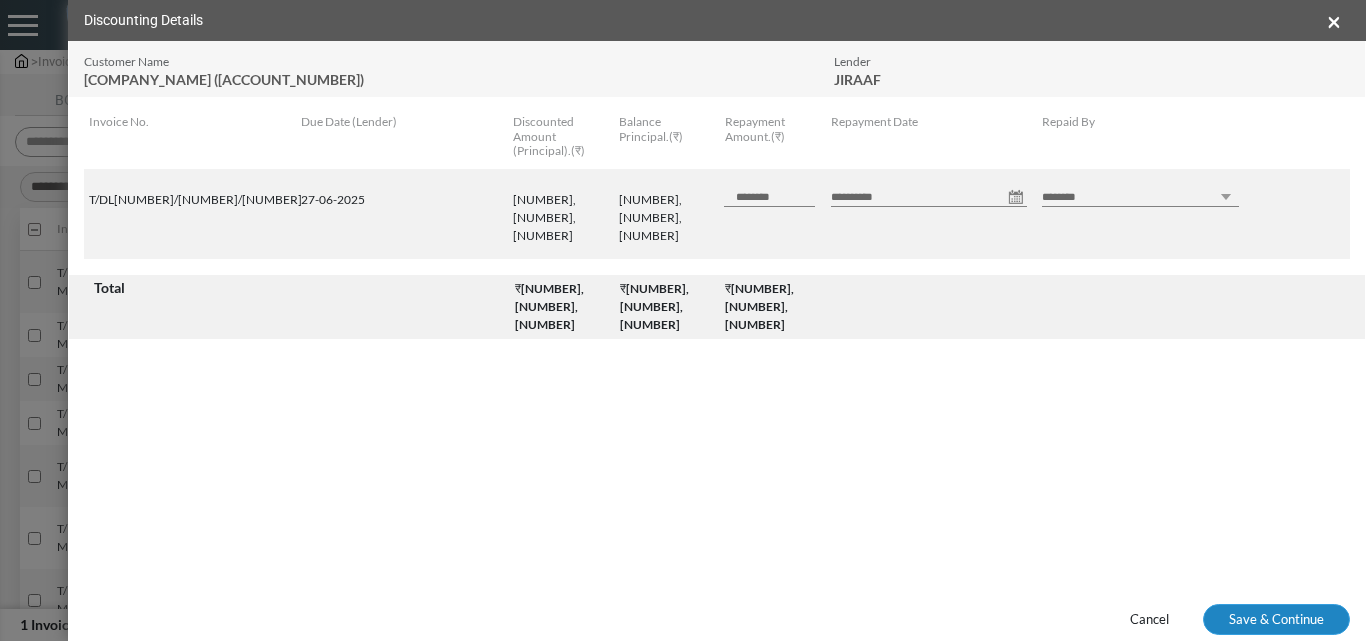 click on "Save & Continue" at bounding box center (1276, 620) 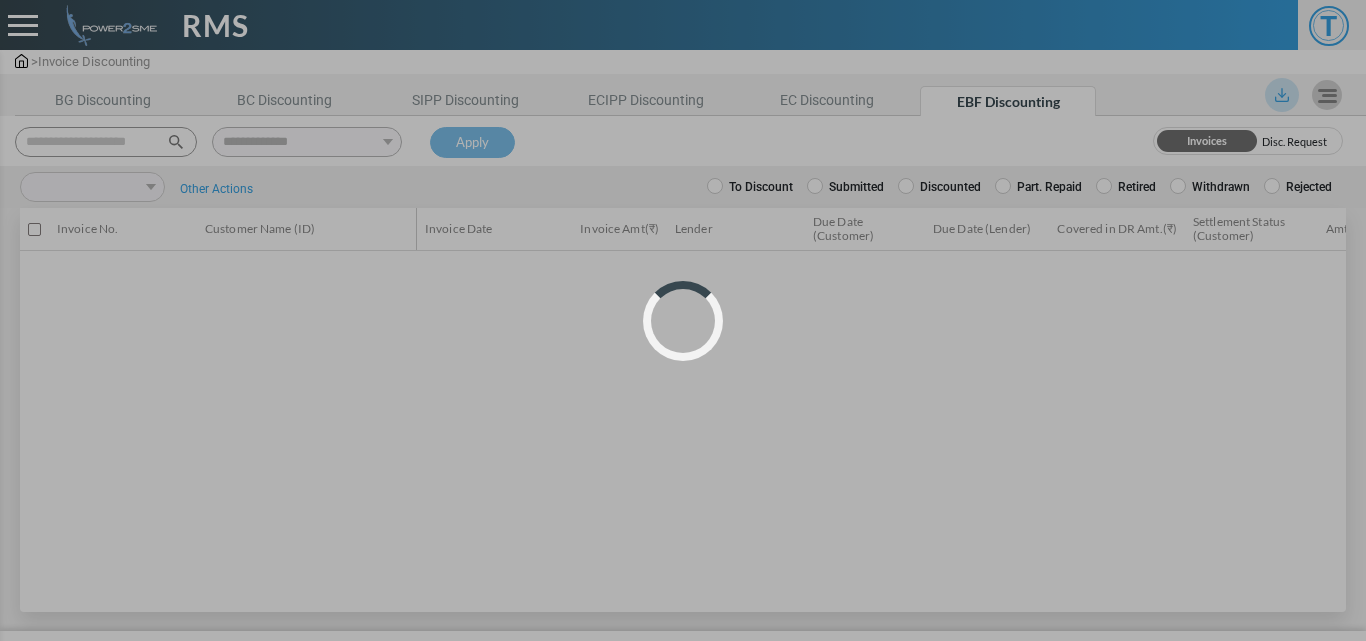 select 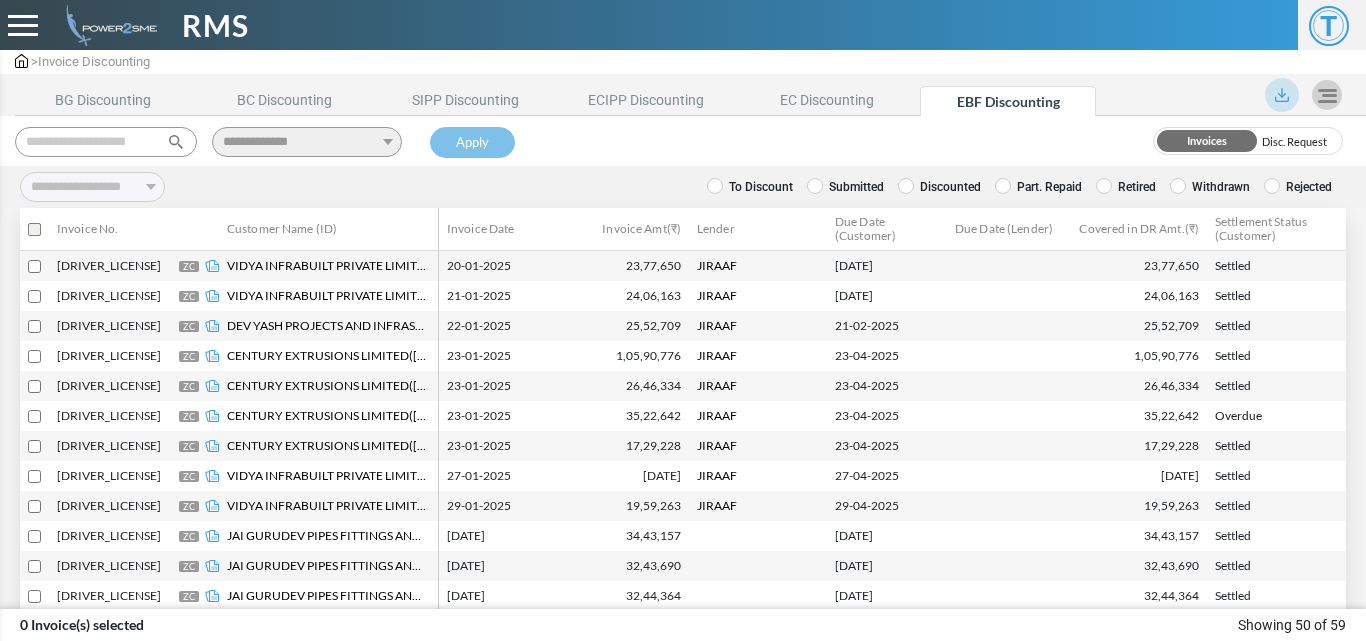 scroll, scrollTop: 0, scrollLeft: 0, axis: both 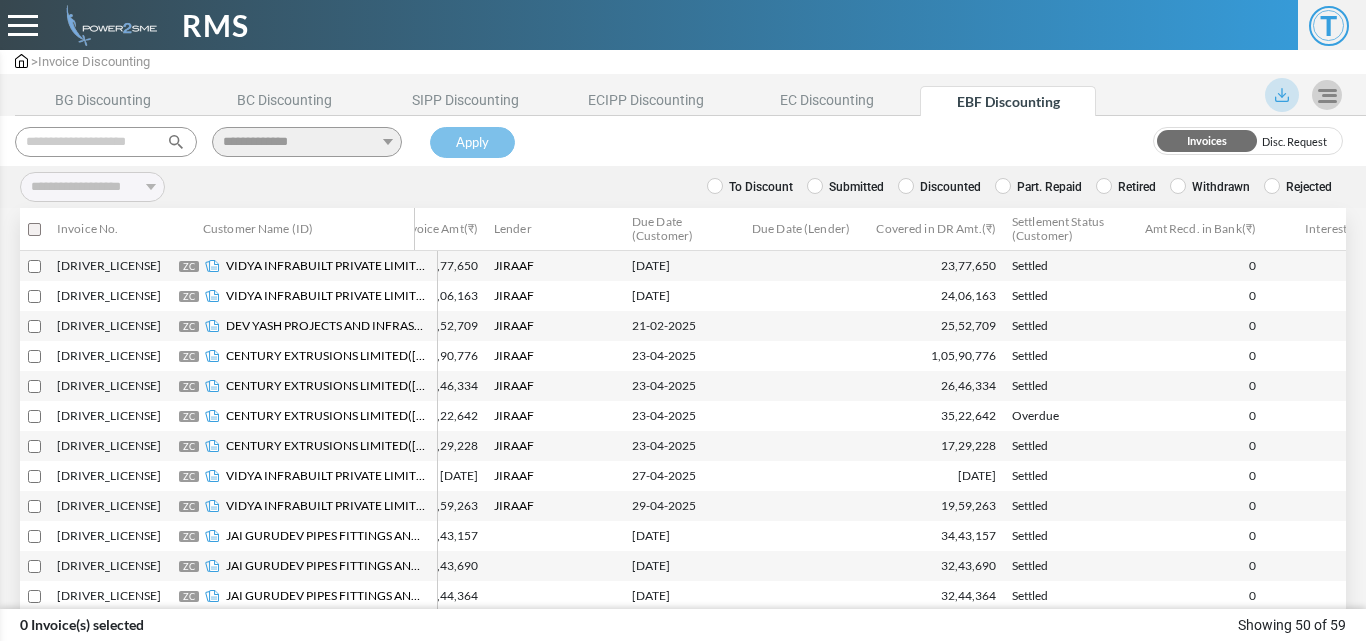 click at bounding box center (1282, 95) 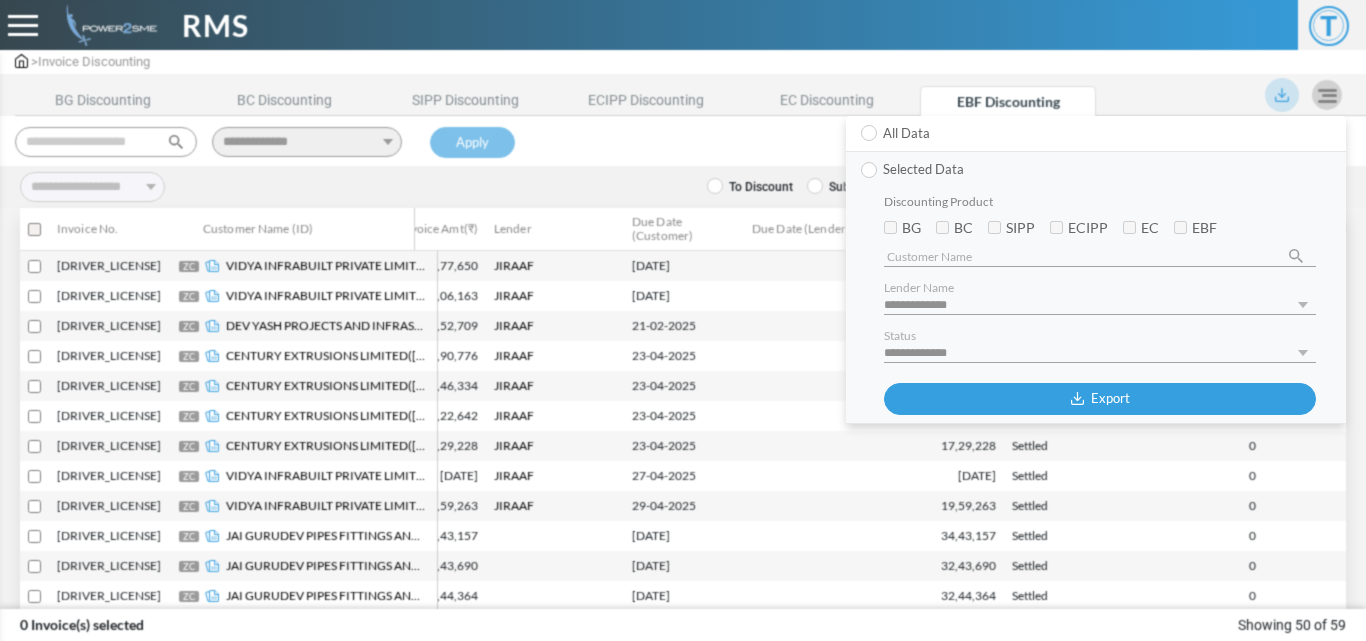 click on "Selected Data" at bounding box center (1088, 170) 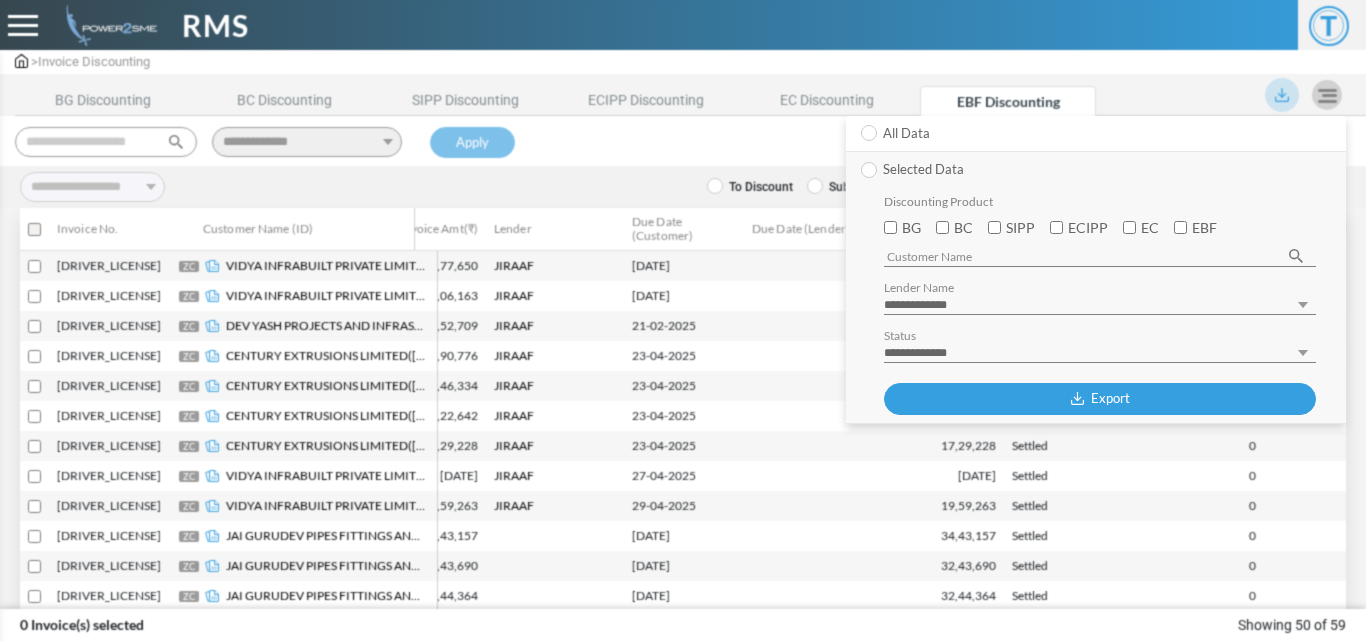 click at bounding box center [869, 170] 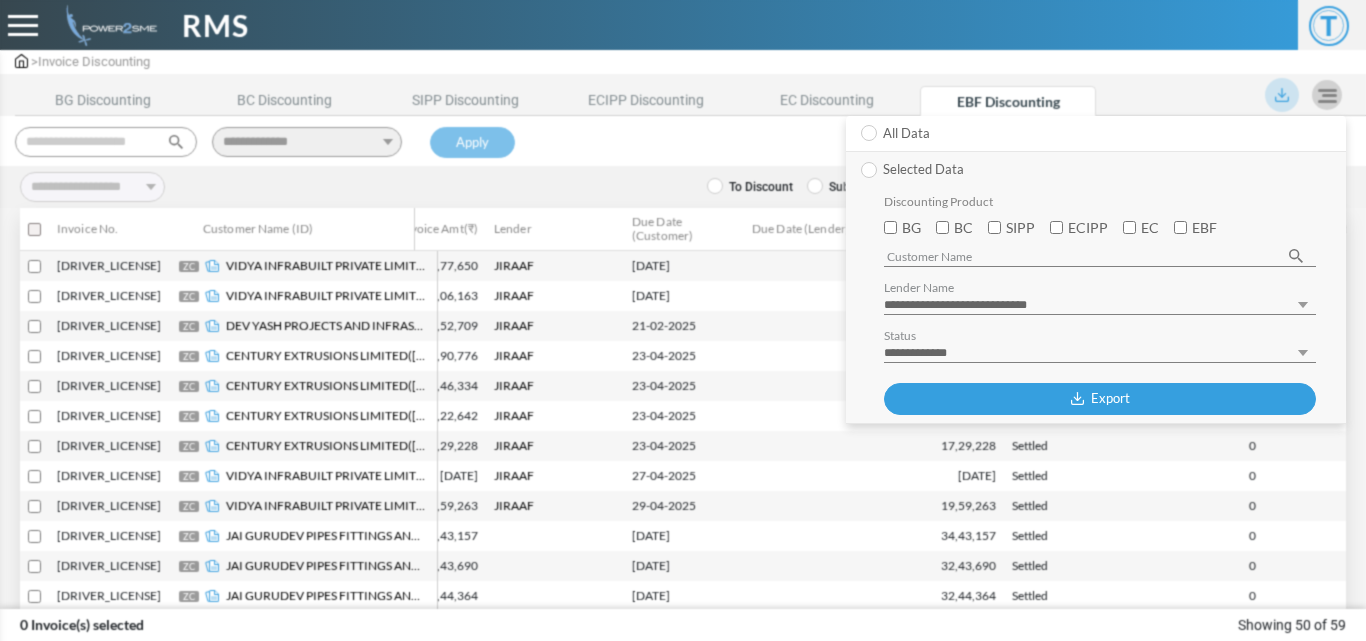click on "**********" at bounding box center (1100, 305) 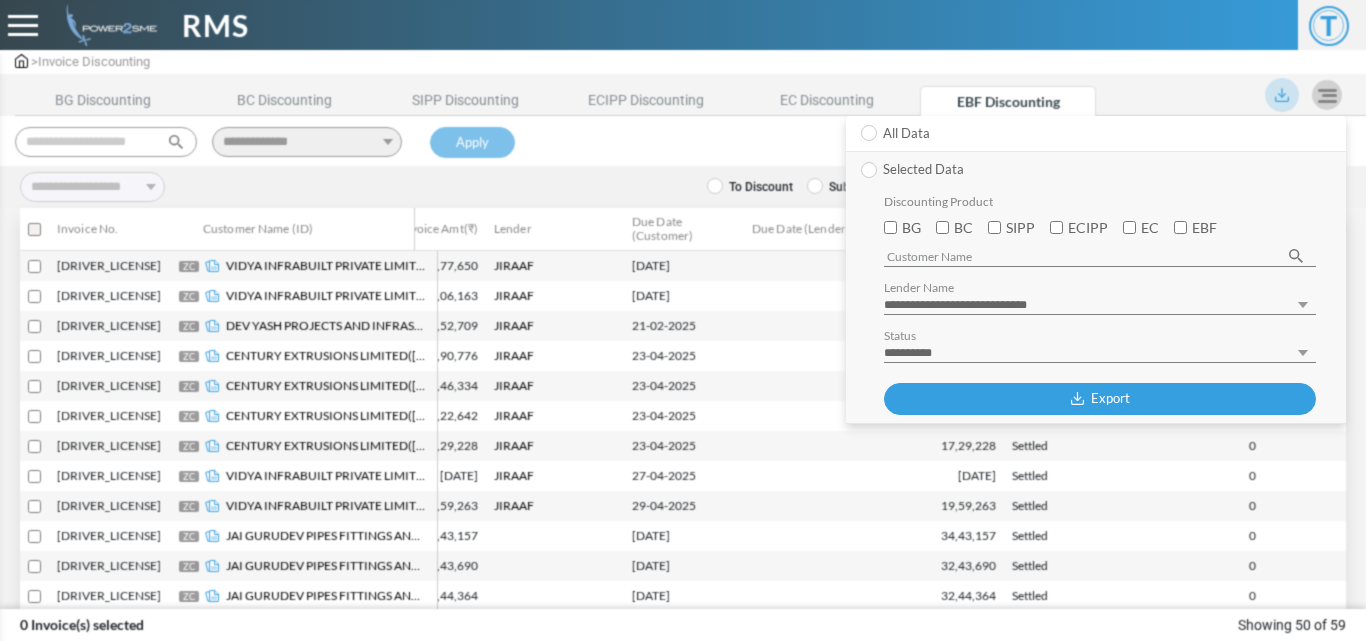 click on "**********" at bounding box center [1100, 353] 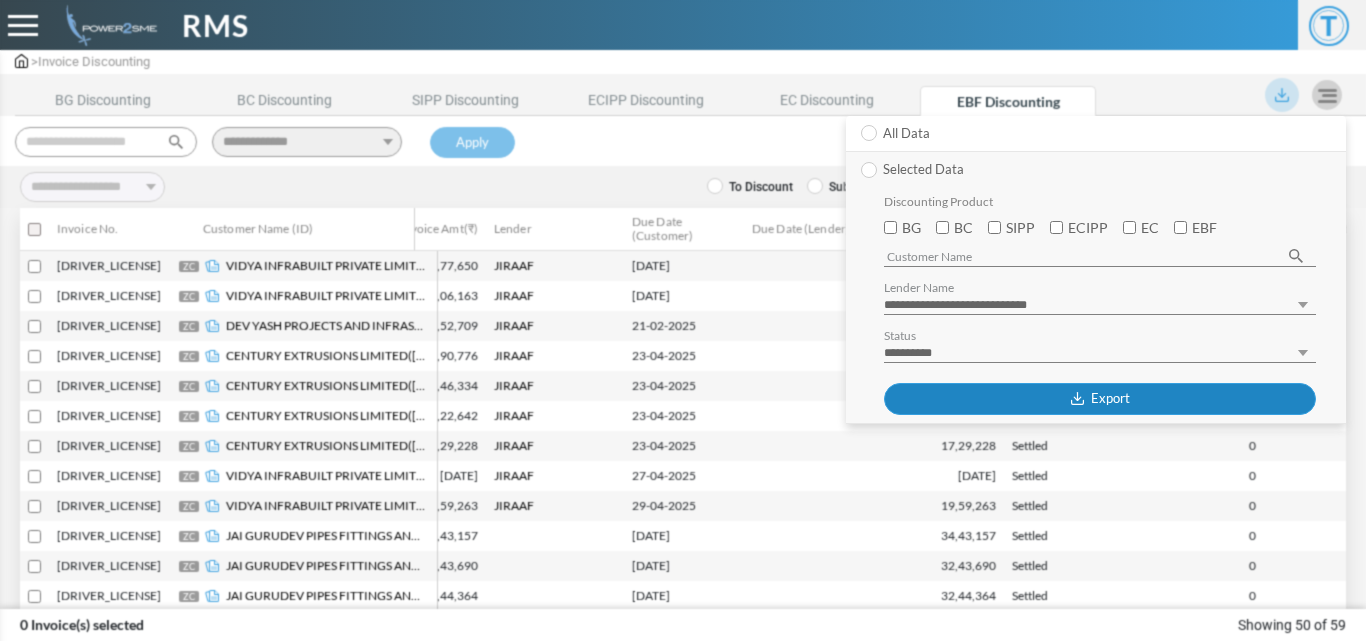 click on "Export" at bounding box center [1100, 399] 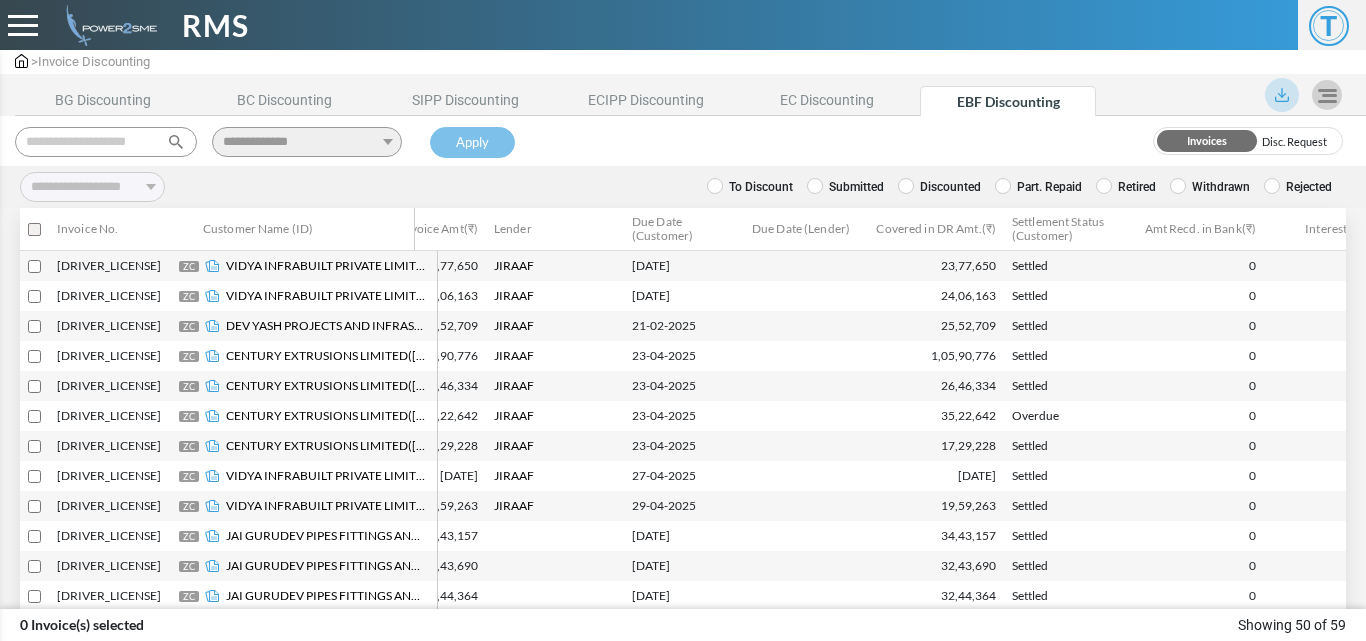 click at bounding box center [1282, 95] 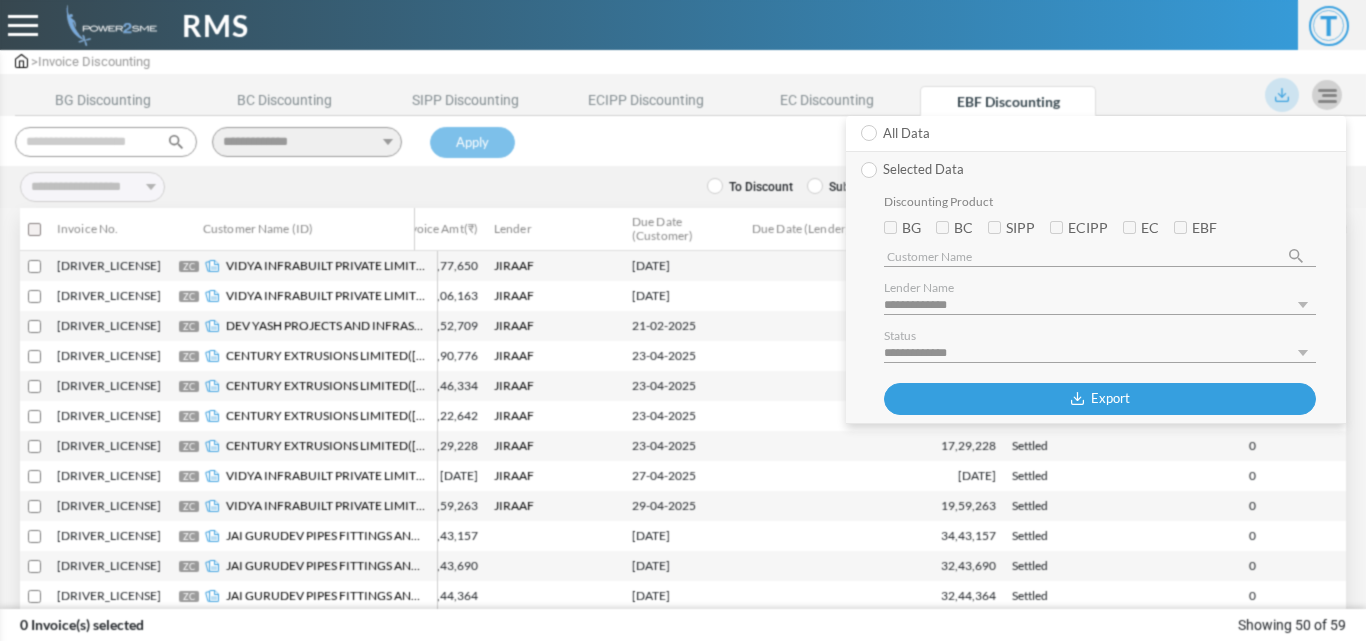 click on "Selected Data" at bounding box center (1088, 170) 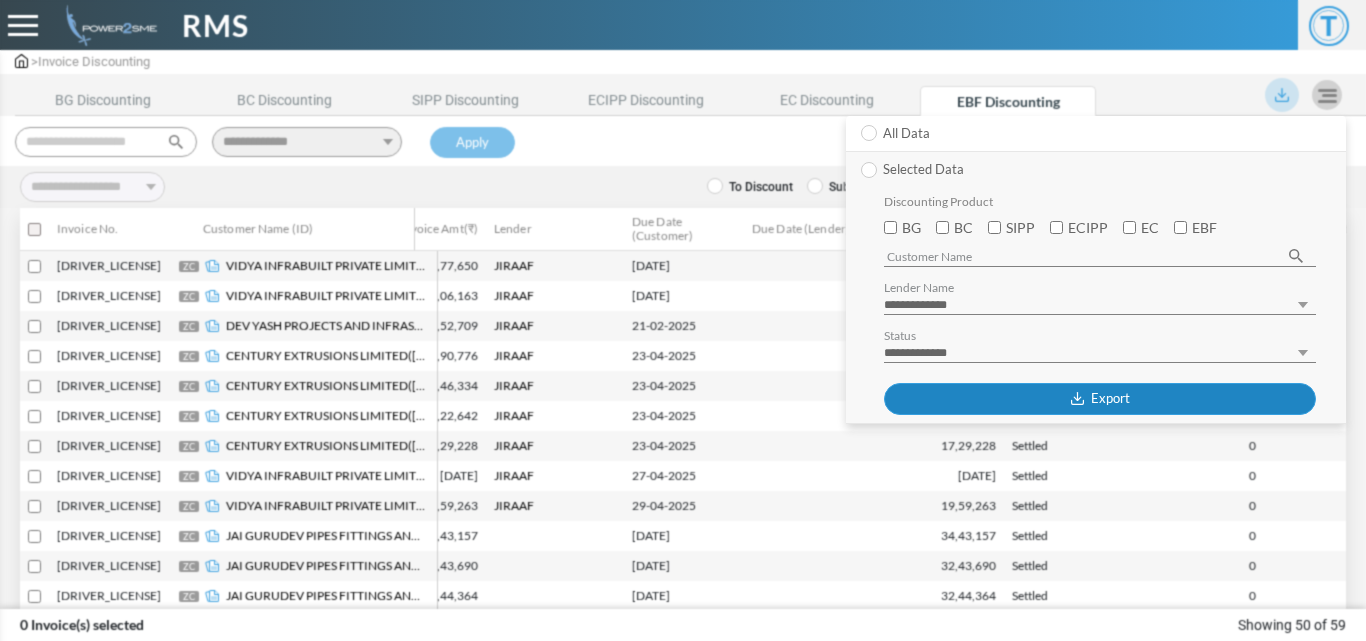 click at bounding box center [1077, 398] 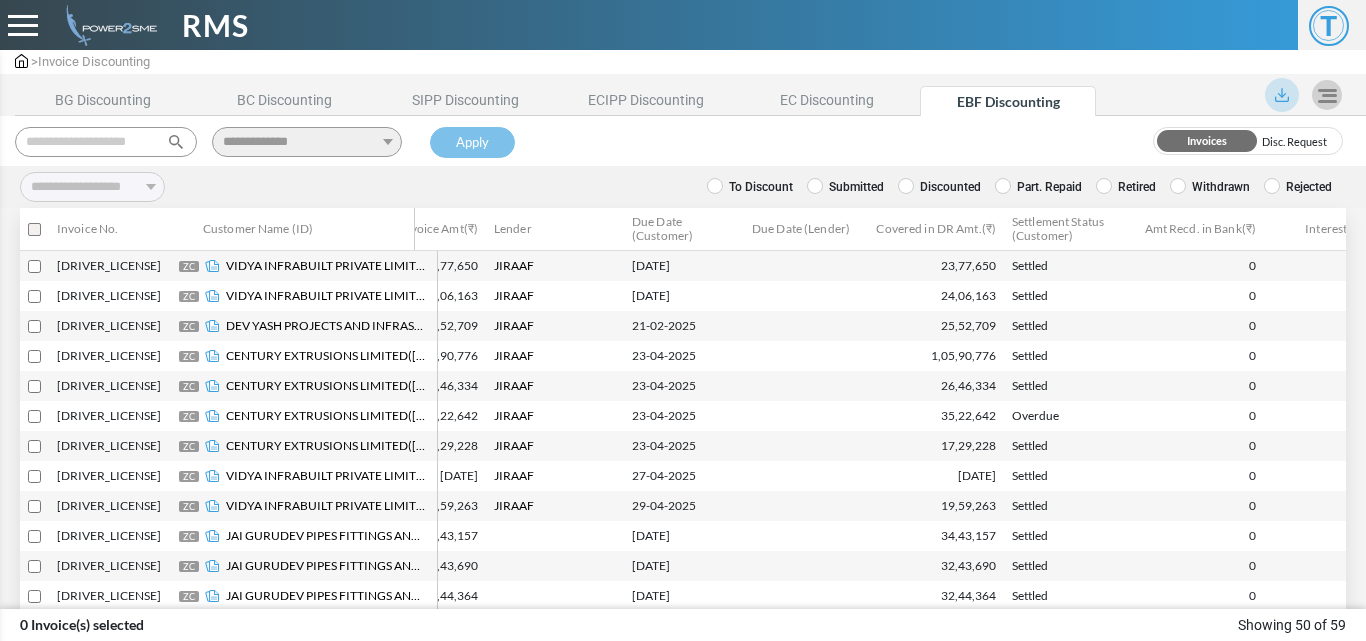 scroll, scrollTop: 0, scrollLeft: 0, axis: both 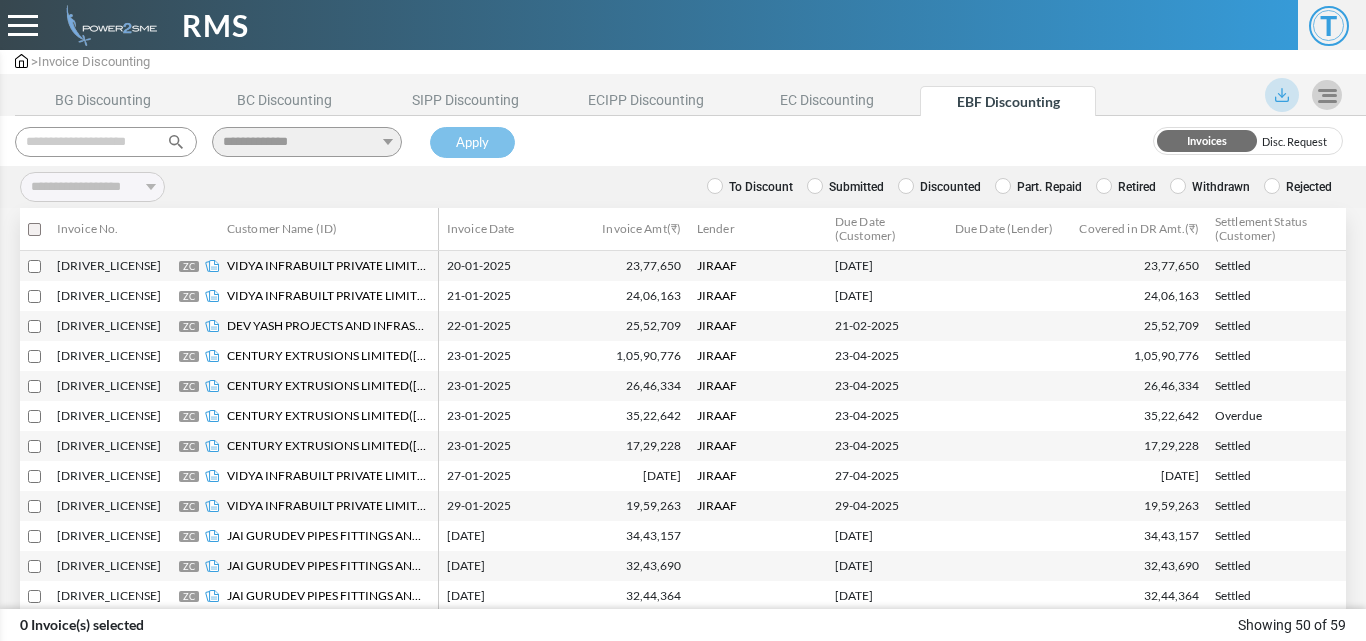 click on "Submitted" at bounding box center (845, 187) 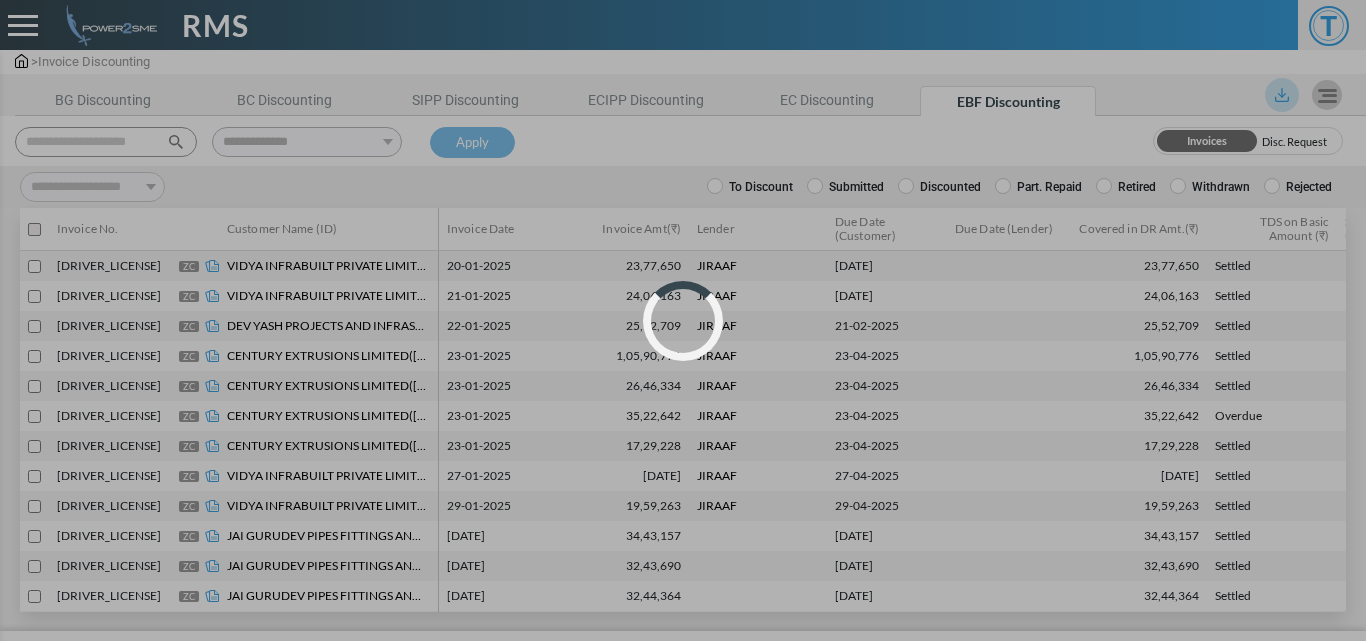 select 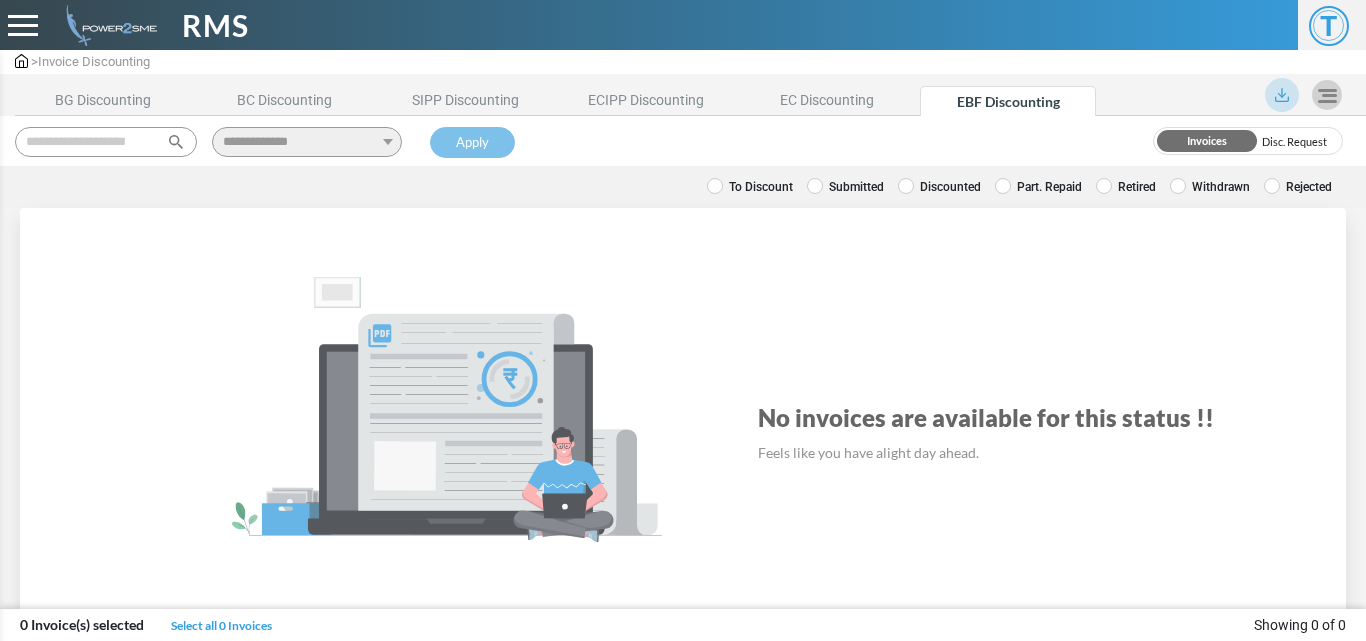 click on "All Data
Selected Data
Discounting Product
********" at bounding box center [1310, 97] 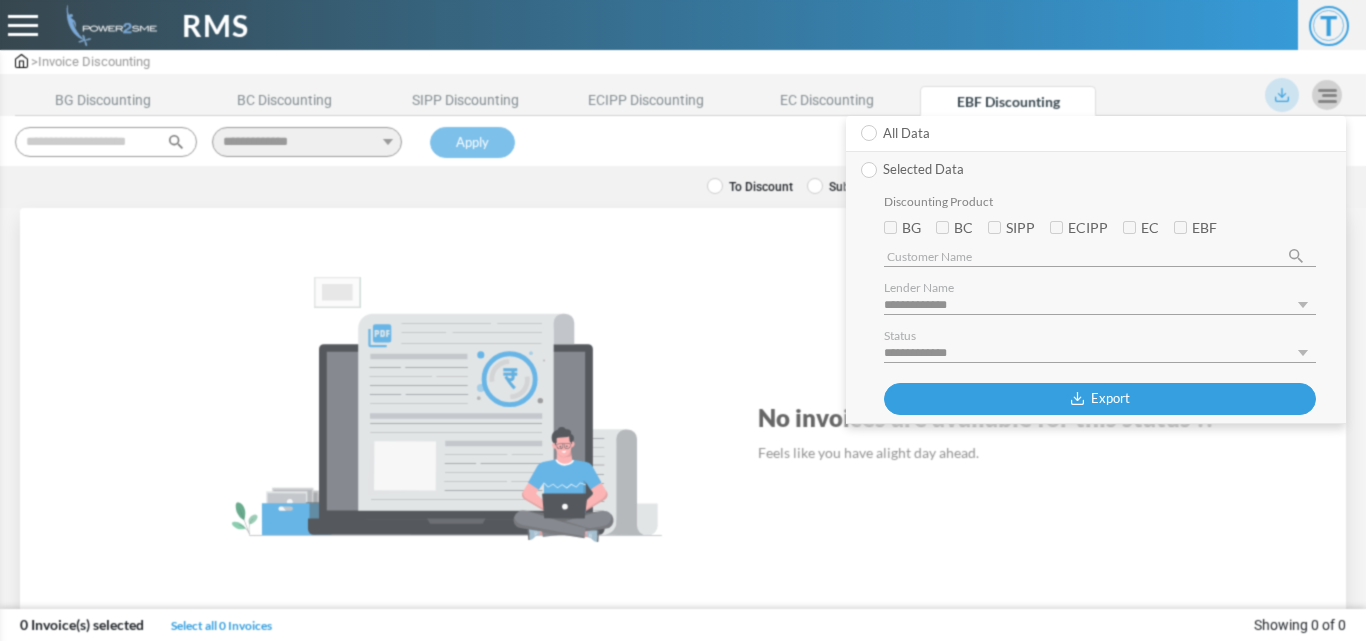click on "Selected Data" at bounding box center (1088, 170) 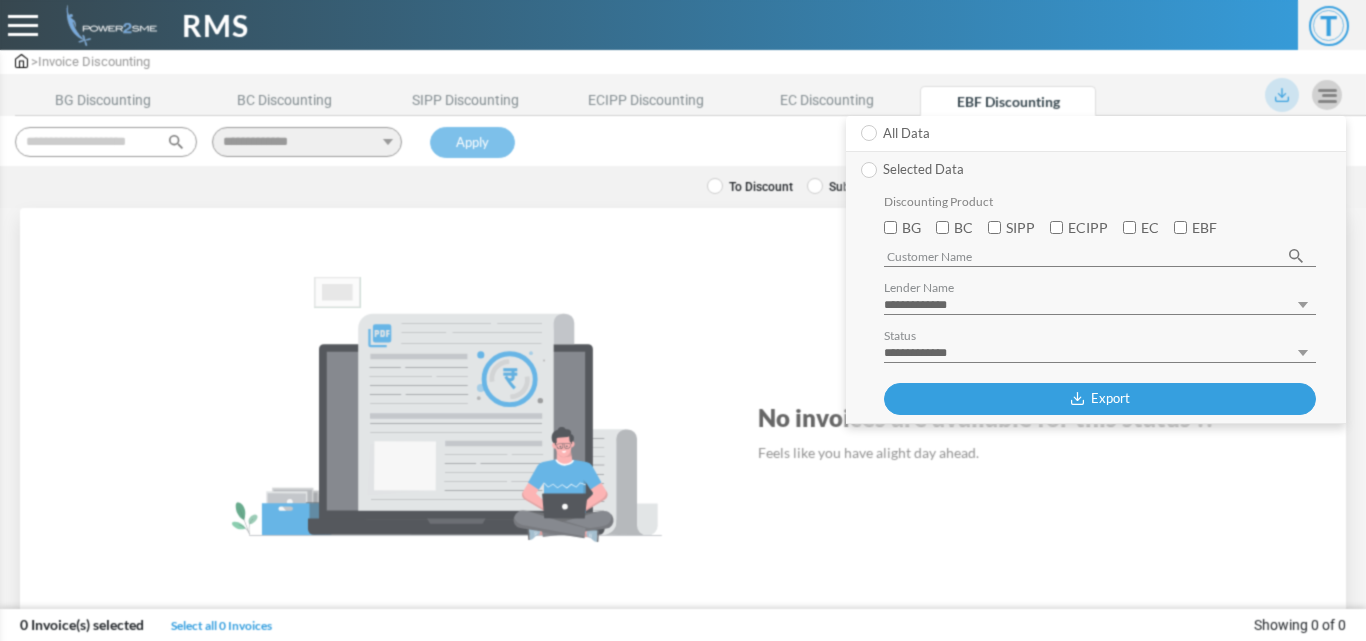 click on "**********" at bounding box center [1100, 305] 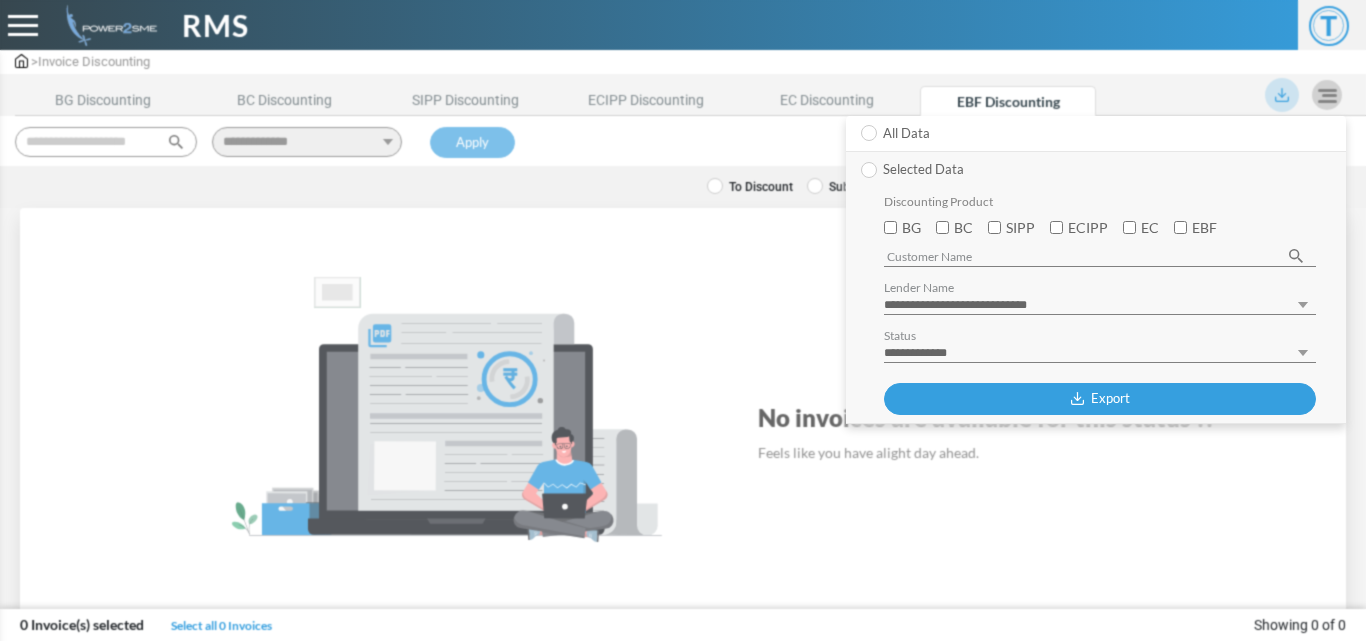 click on "**********" at bounding box center (1100, 305) 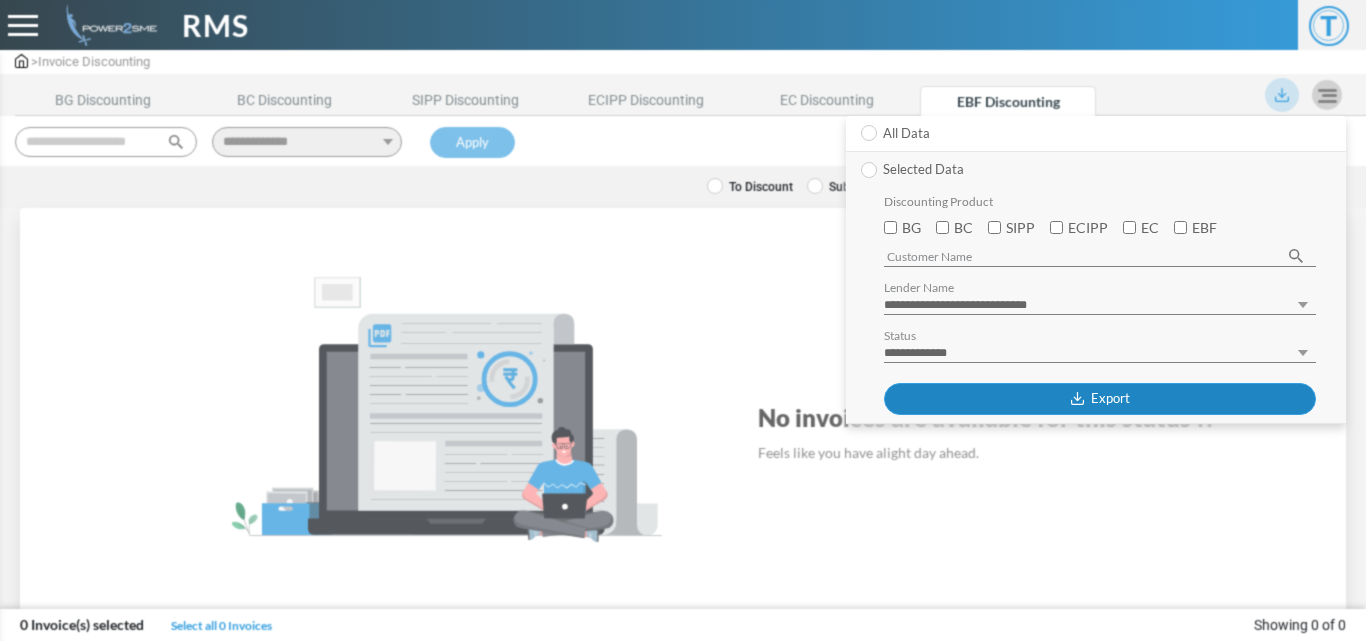 click on "Export" at bounding box center [1100, 399] 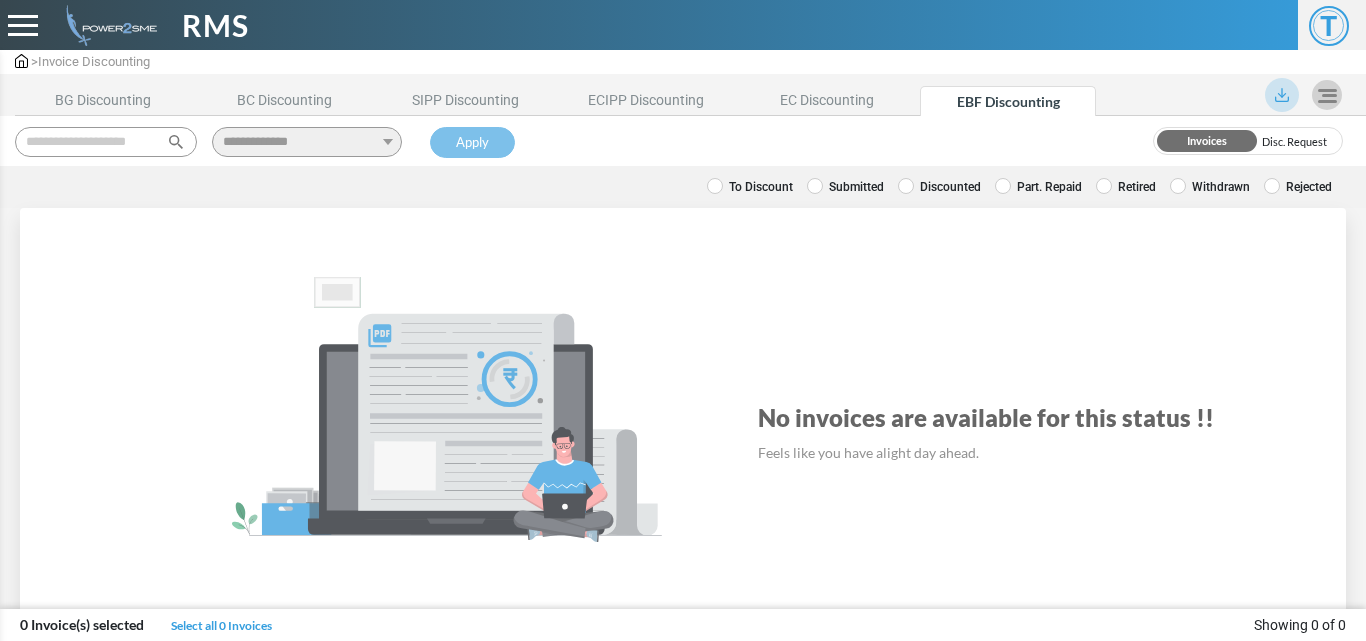 click at bounding box center (1282, 95) 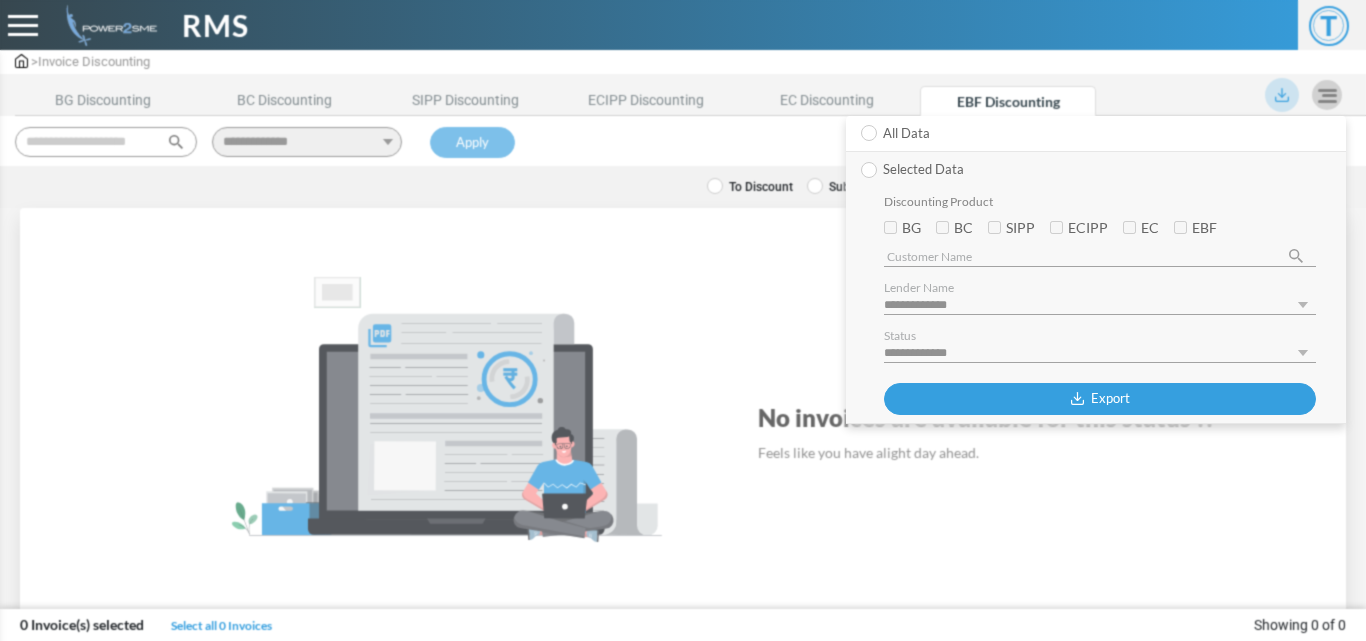 click at bounding box center (683, 320) 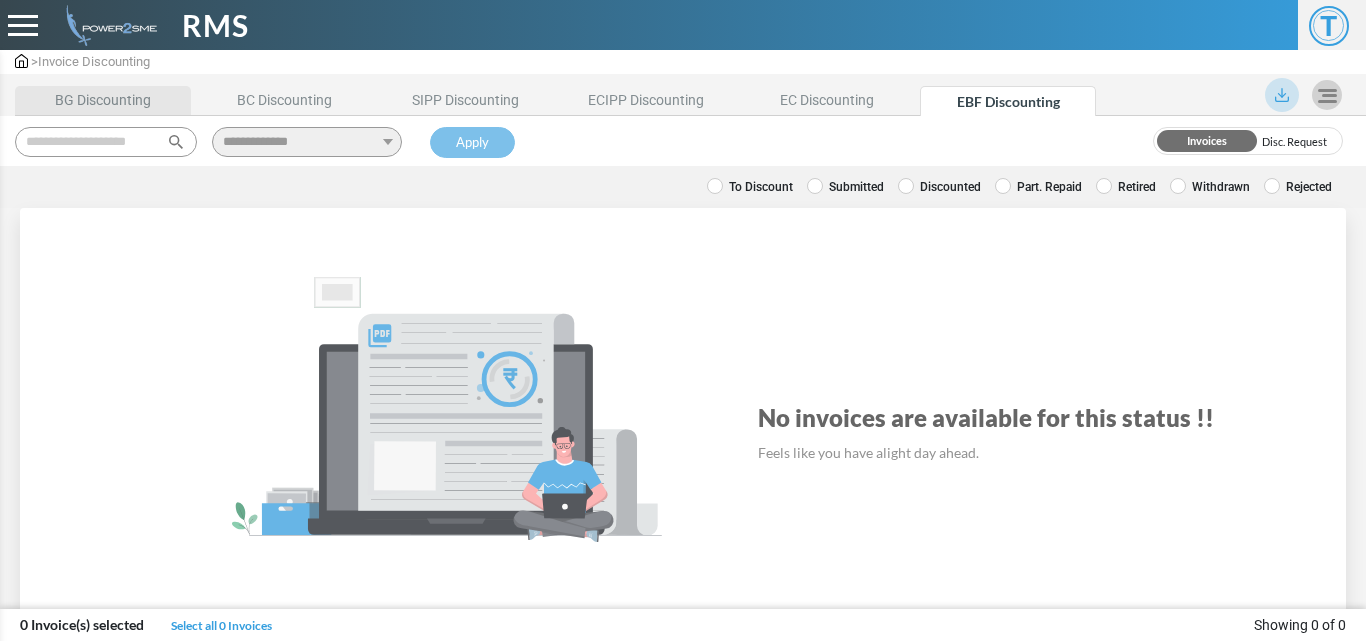 click on "BG Discounting" at bounding box center [103, 100] 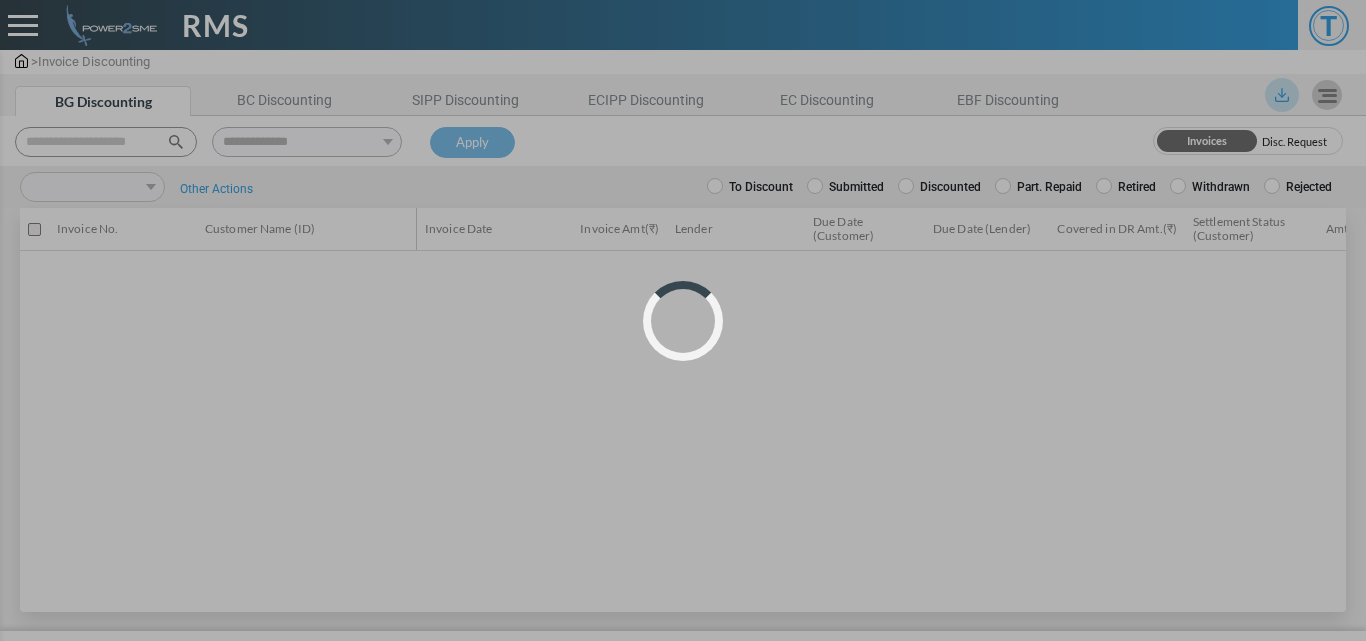 scroll, scrollTop: 0, scrollLeft: 0, axis: both 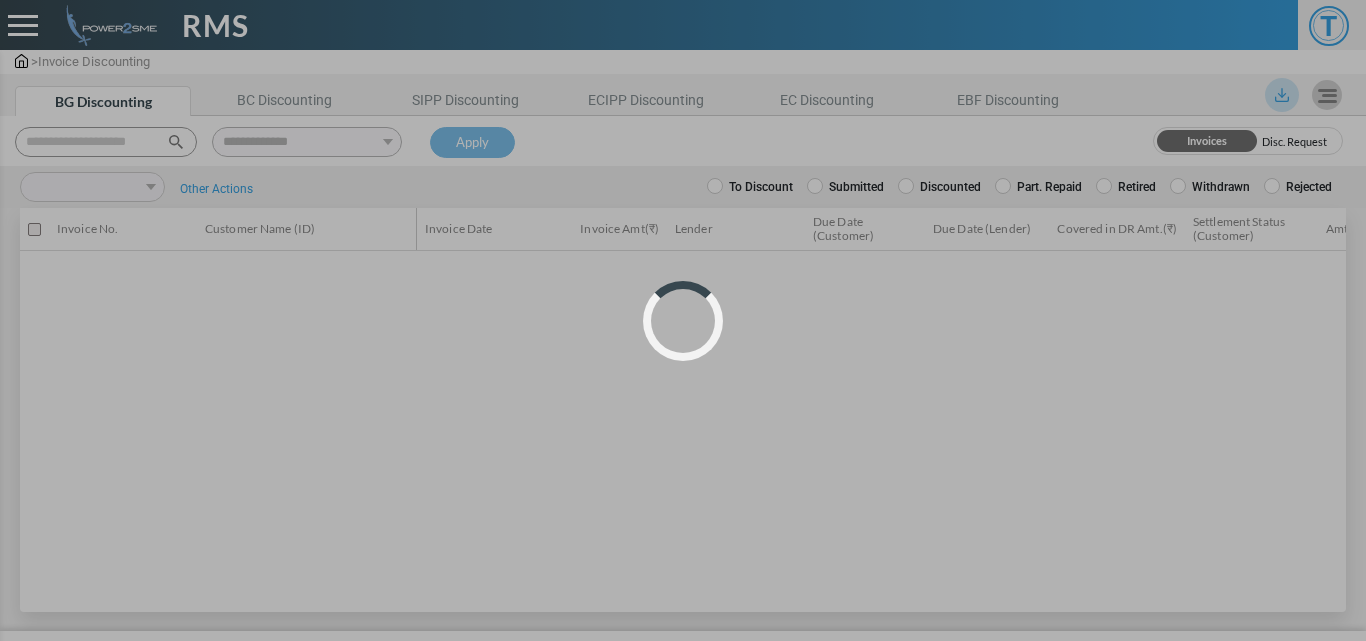 select 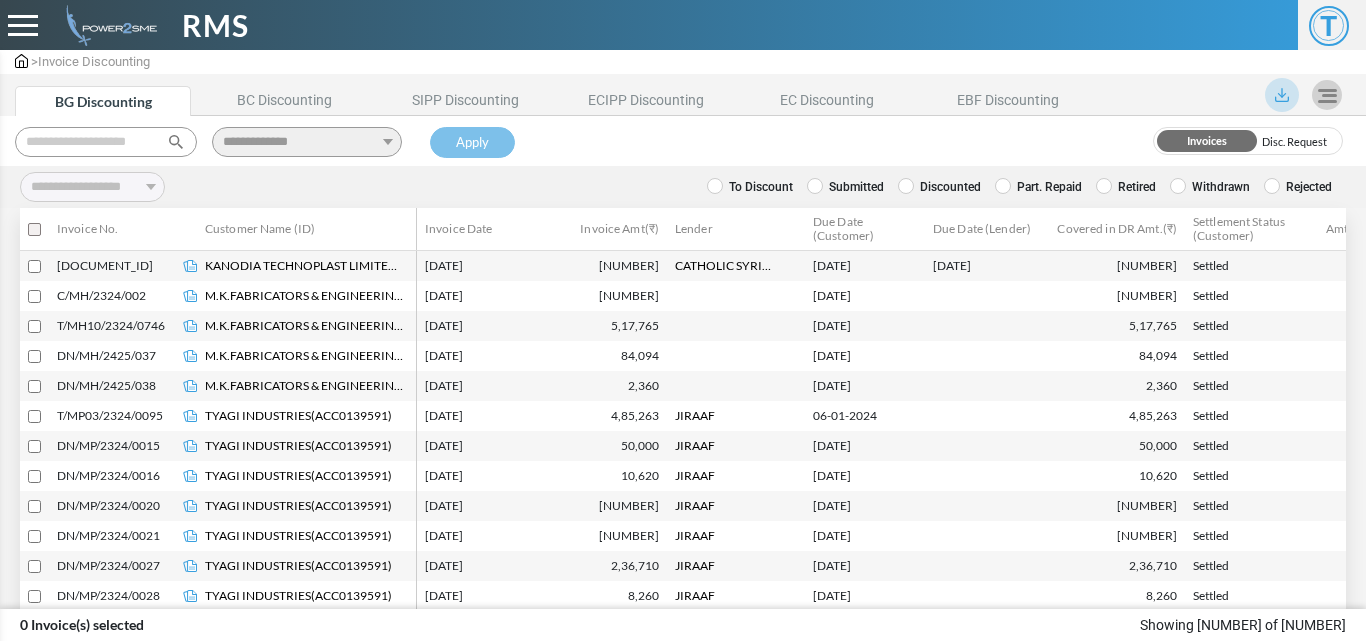 click at bounding box center [106, 142] 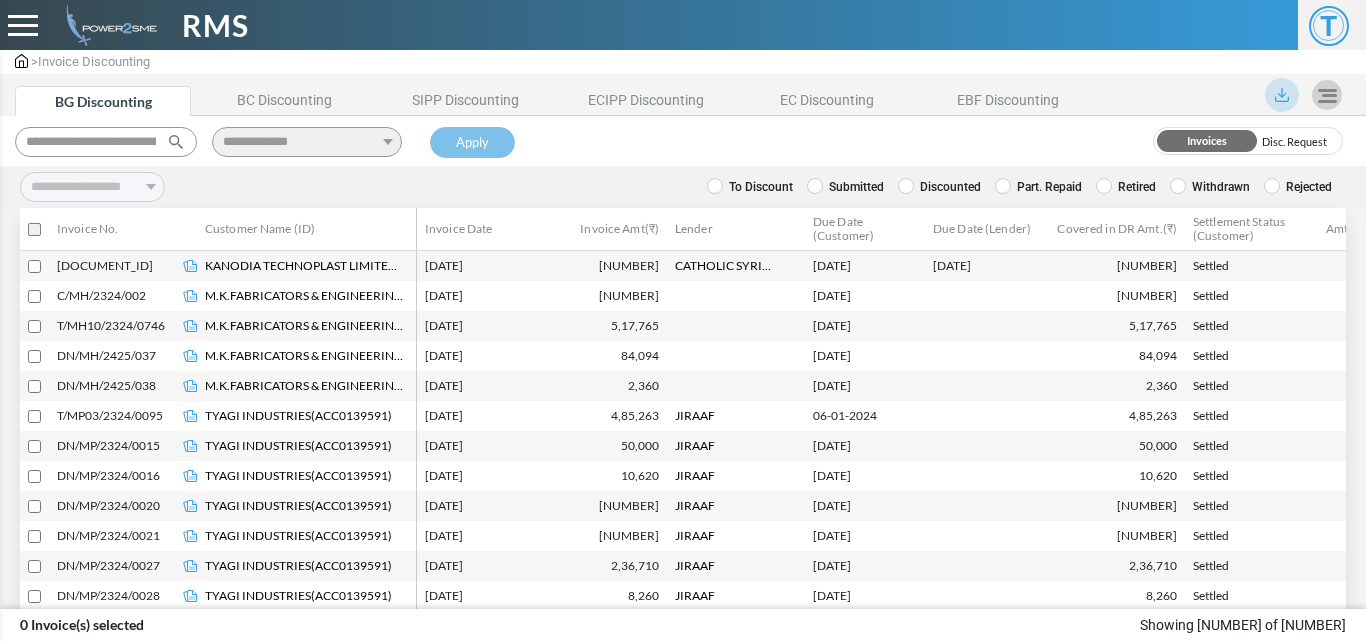 scroll, scrollTop: 0, scrollLeft: 154, axis: horizontal 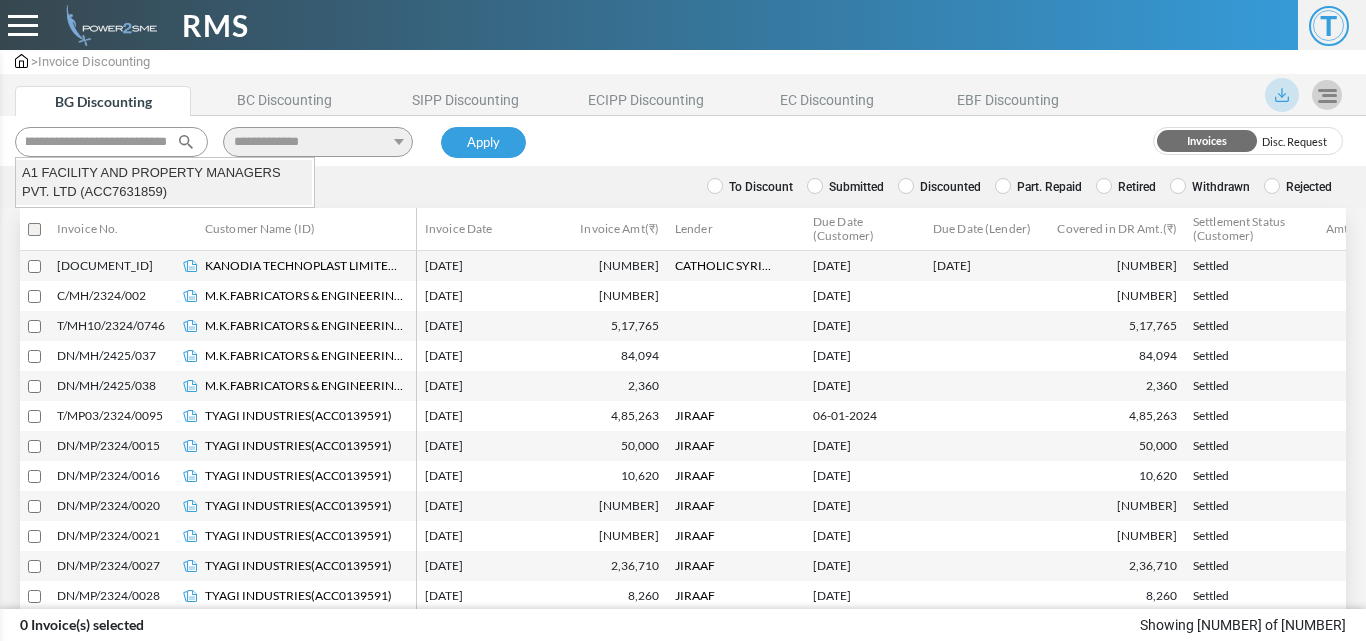 click on "A1 FACILITY AND PROPERTY MANAGERS PVT. LTD (ACC7631859)" at bounding box center (164, 182) 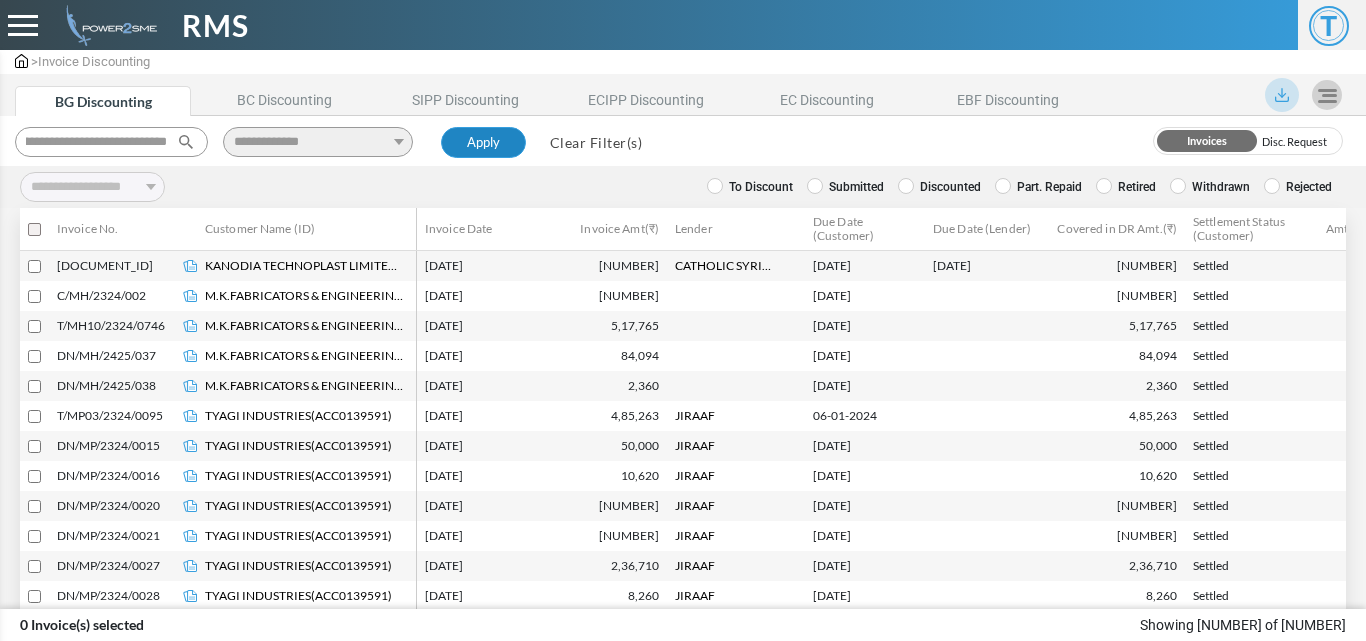 type on "**********" 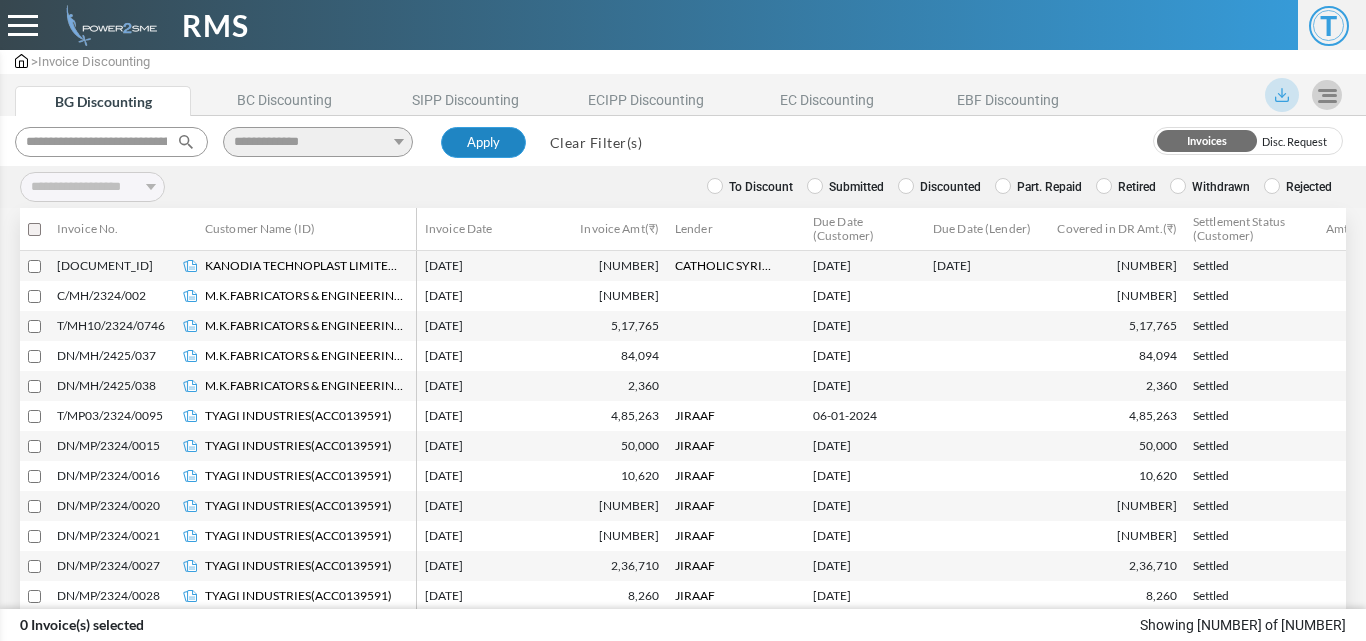 click on "Apply" at bounding box center (483, 143) 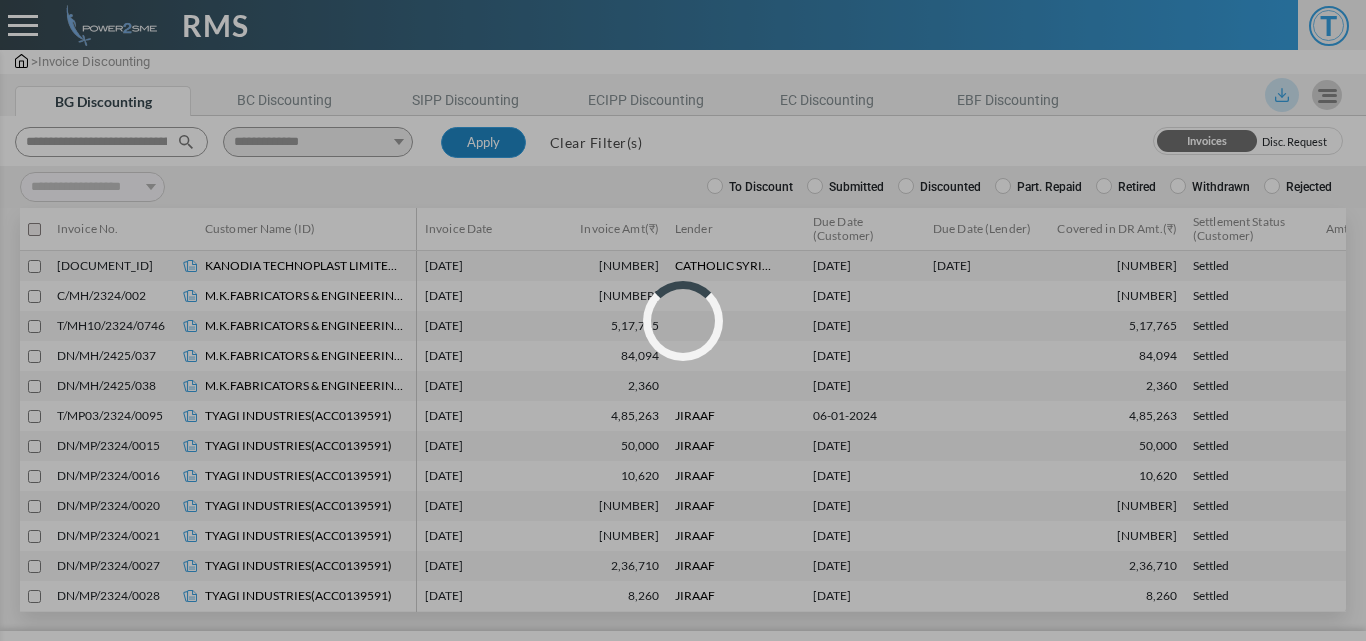 select 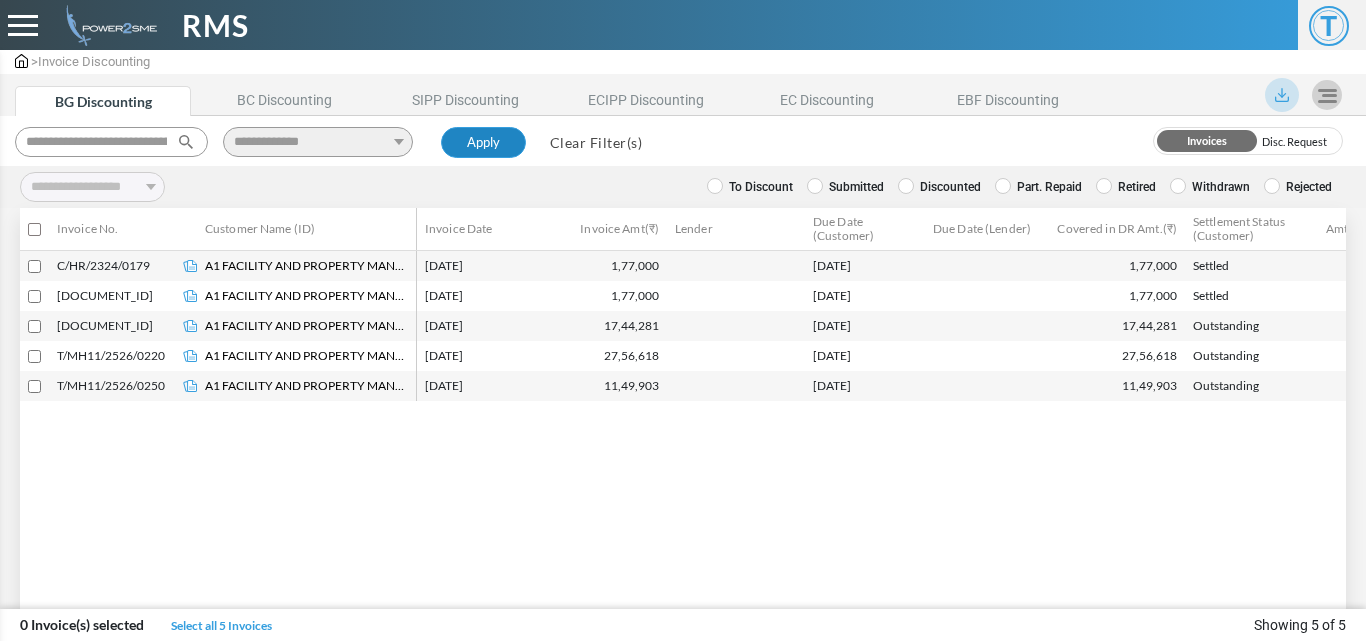 type 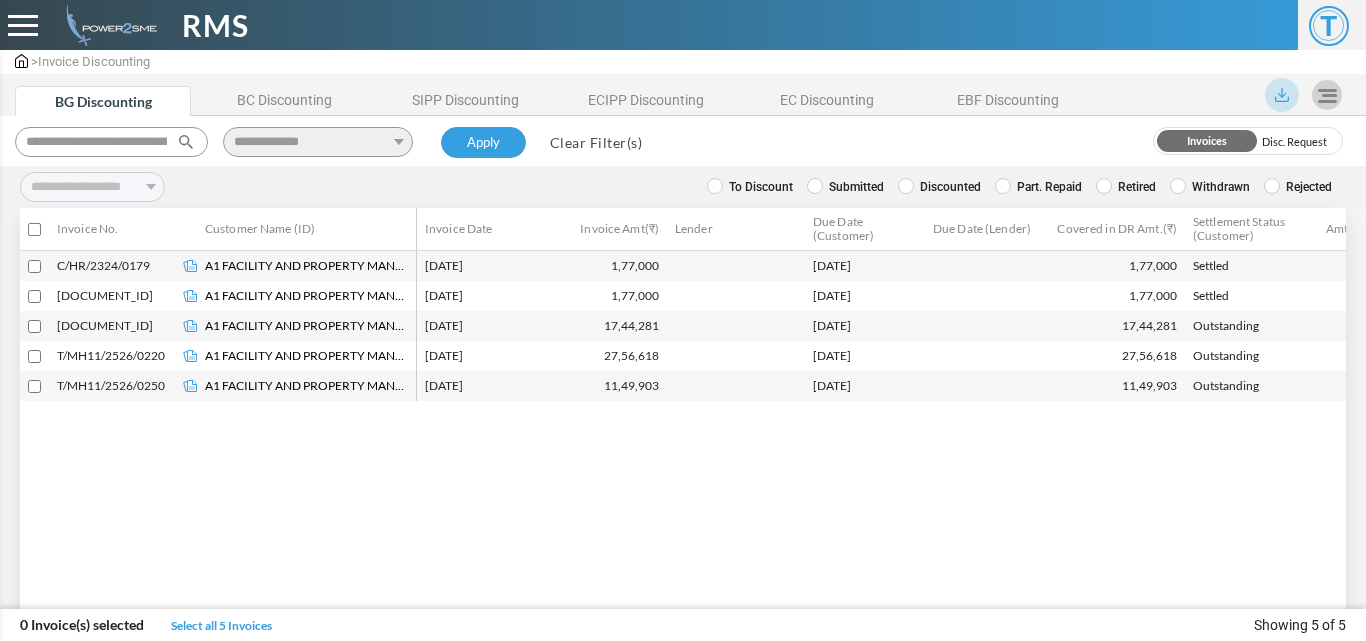 click at bounding box center [1104, 186] 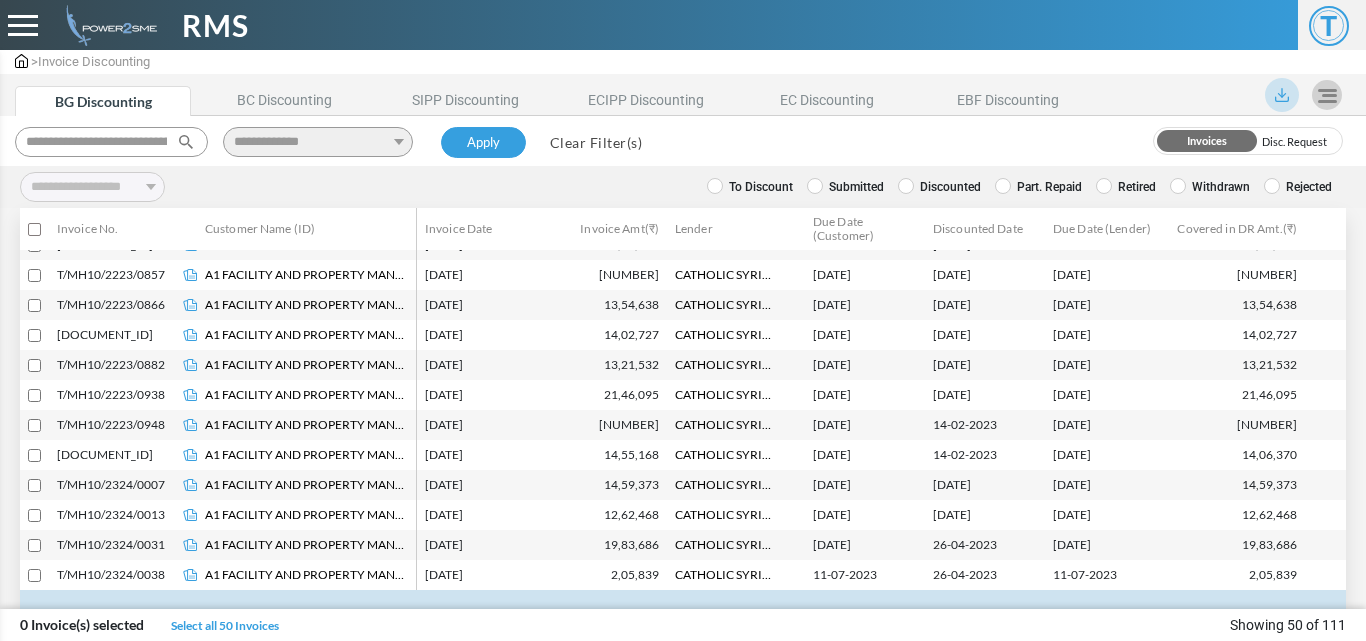 scroll, scrollTop: 1197, scrollLeft: 0, axis: vertical 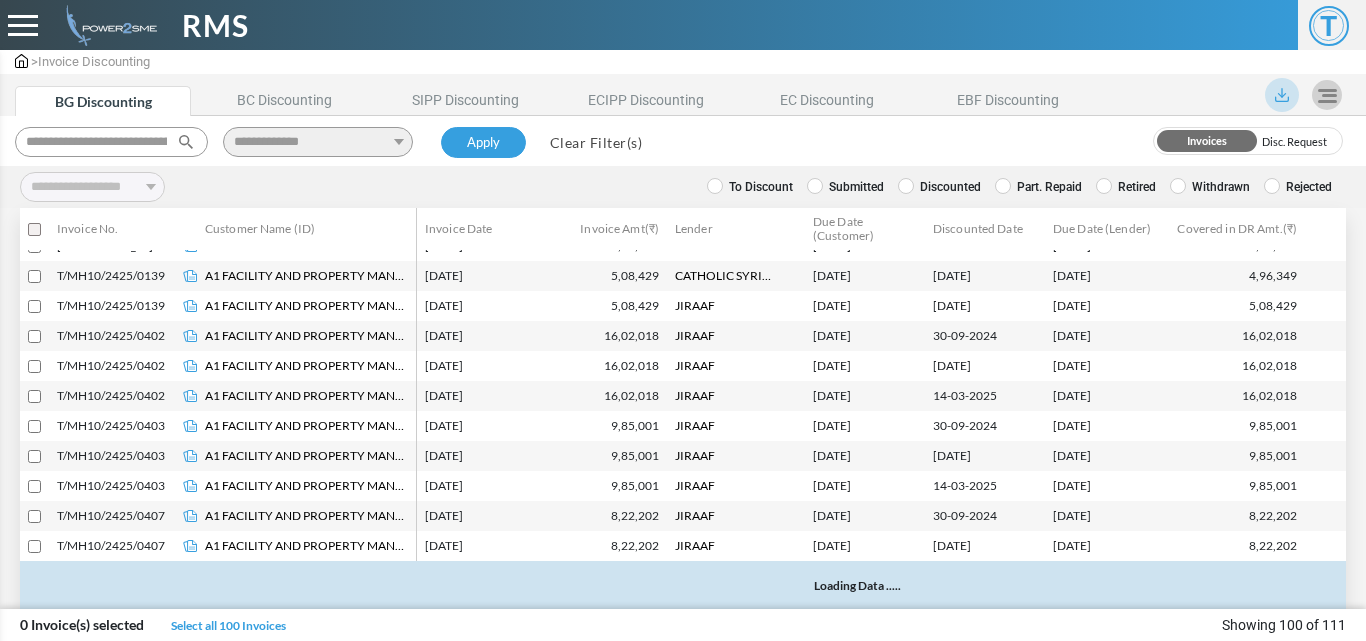 select 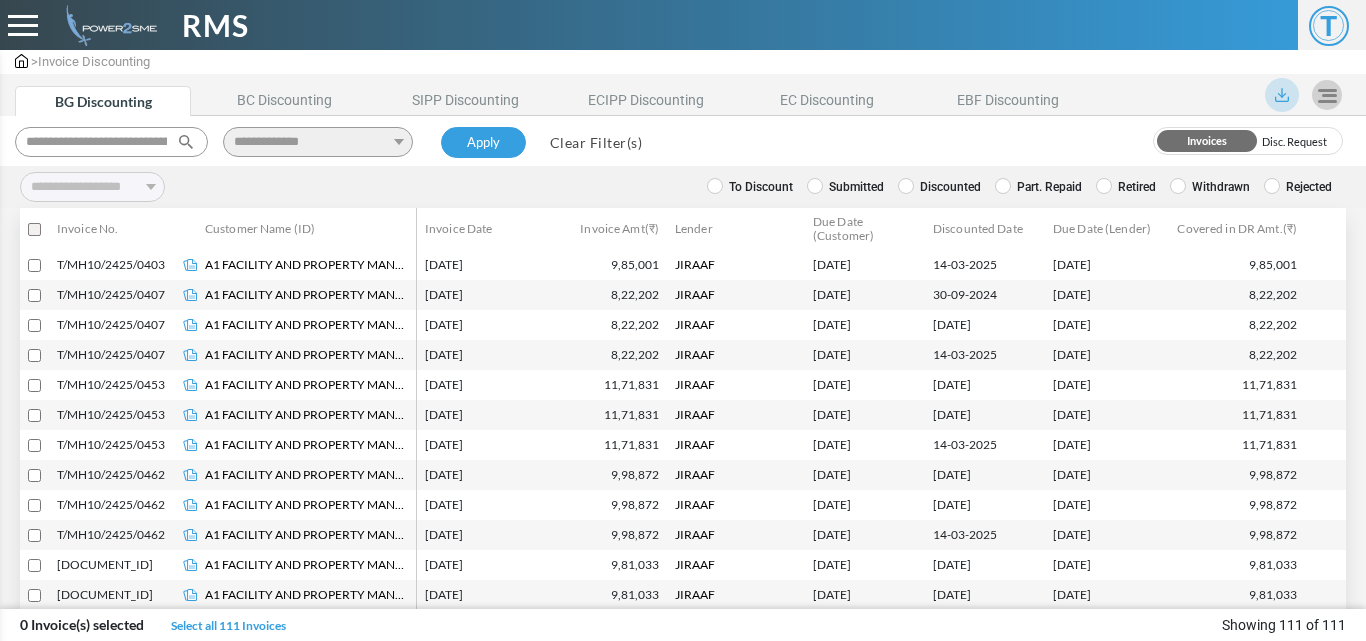 scroll, scrollTop: 2919, scrollLeft: 0, axis: vertical 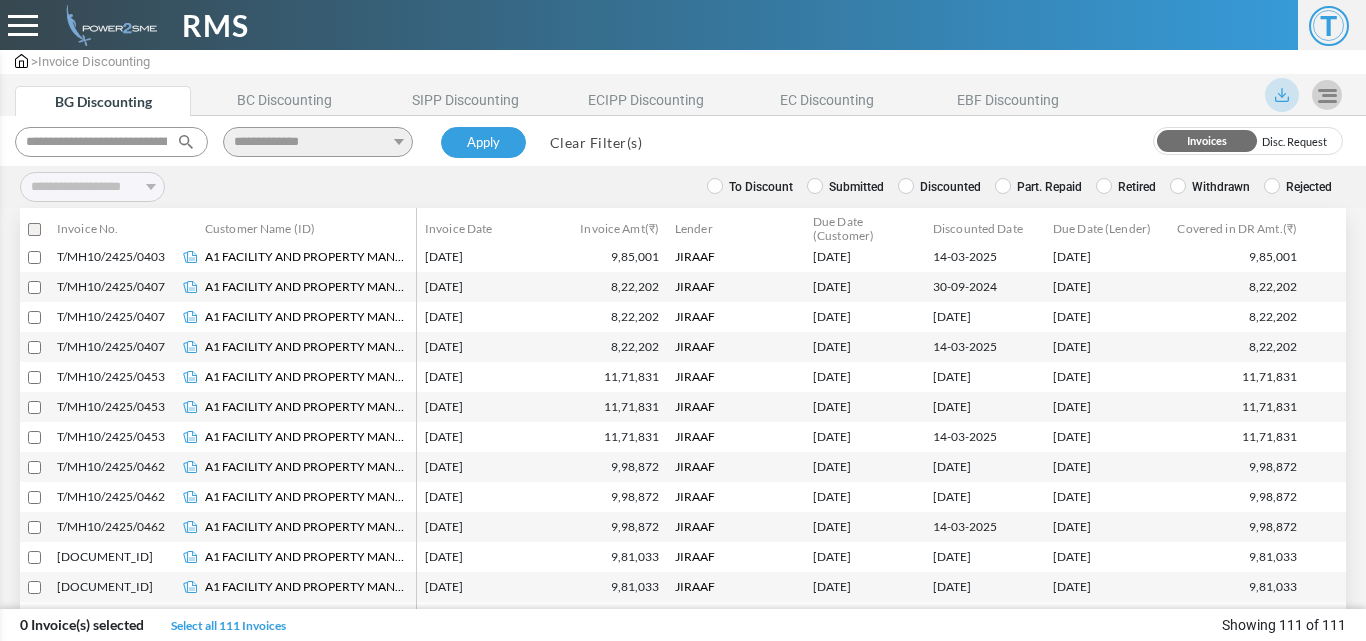 click at bounding box center [34, 527] 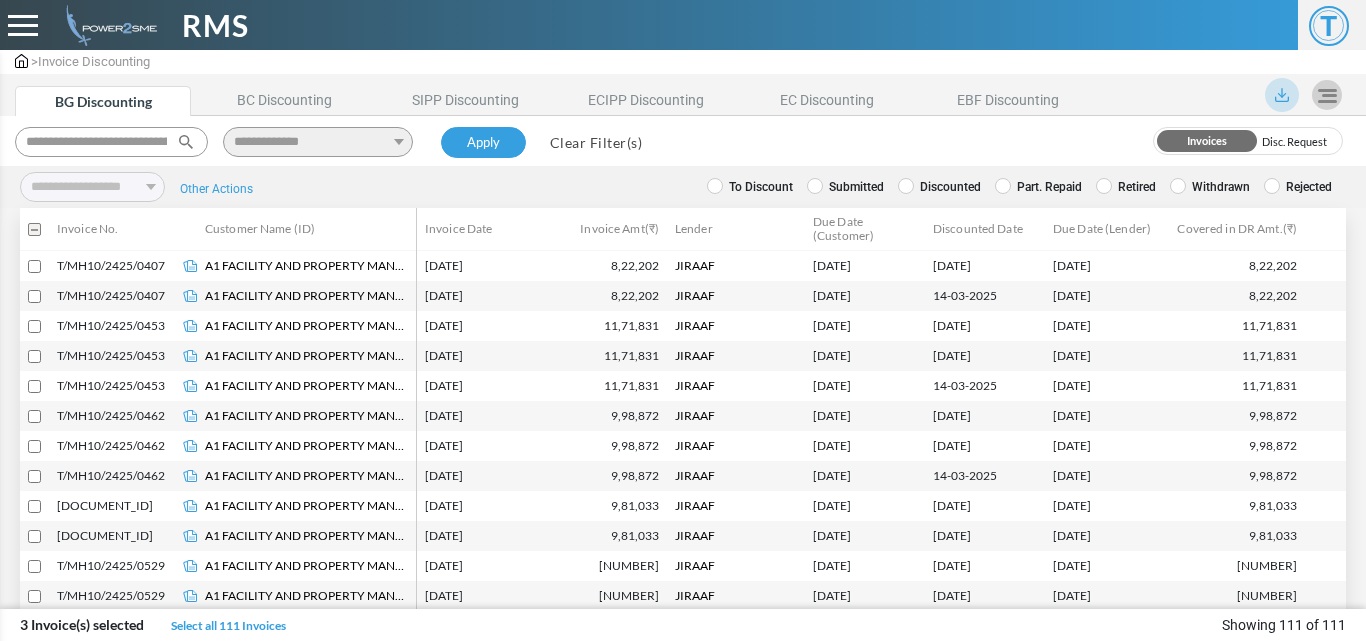 scroll, scrollTop: 2976, scrollLeft: 0, axis: vertical 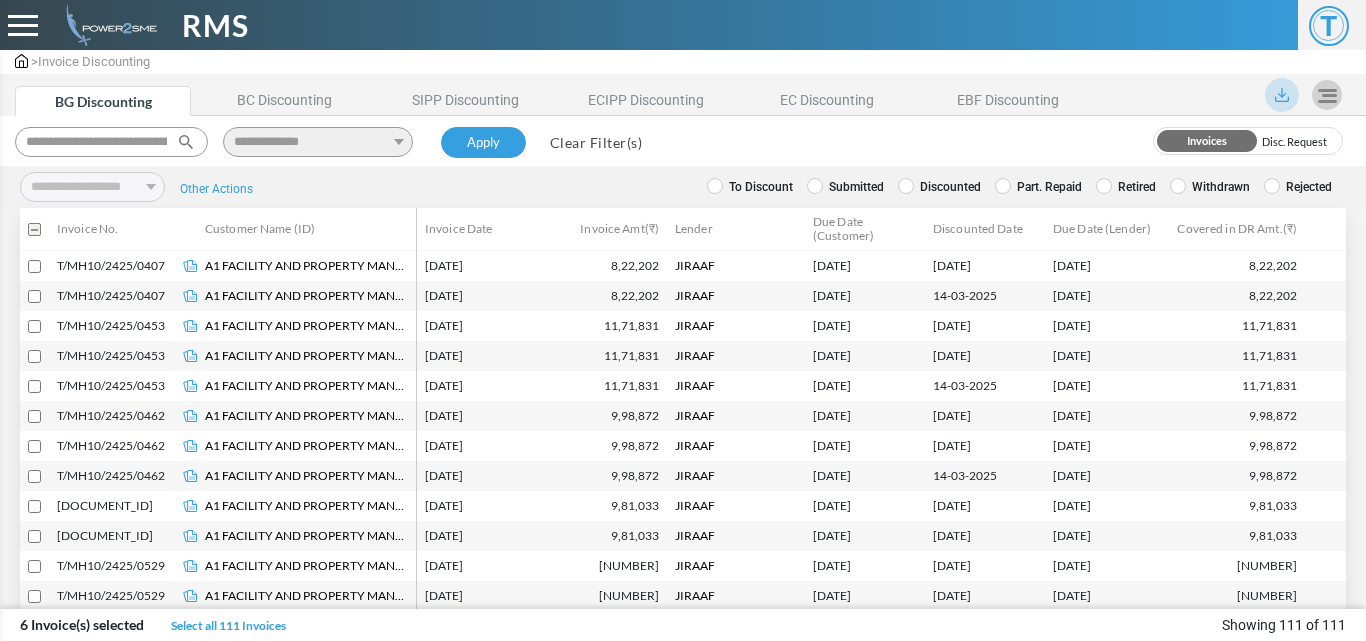 click on "Other Actions" at bounding box center [216, 189] 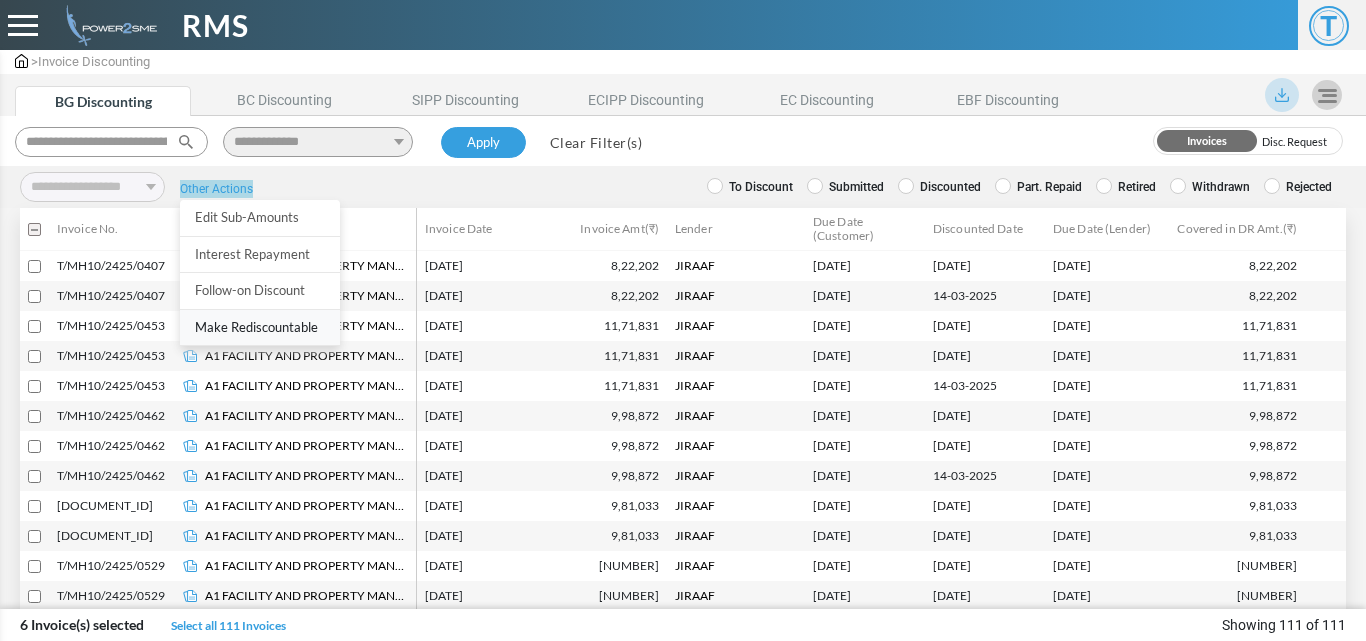 click on "Make Rediscountable" at bounding box center (260, 327) 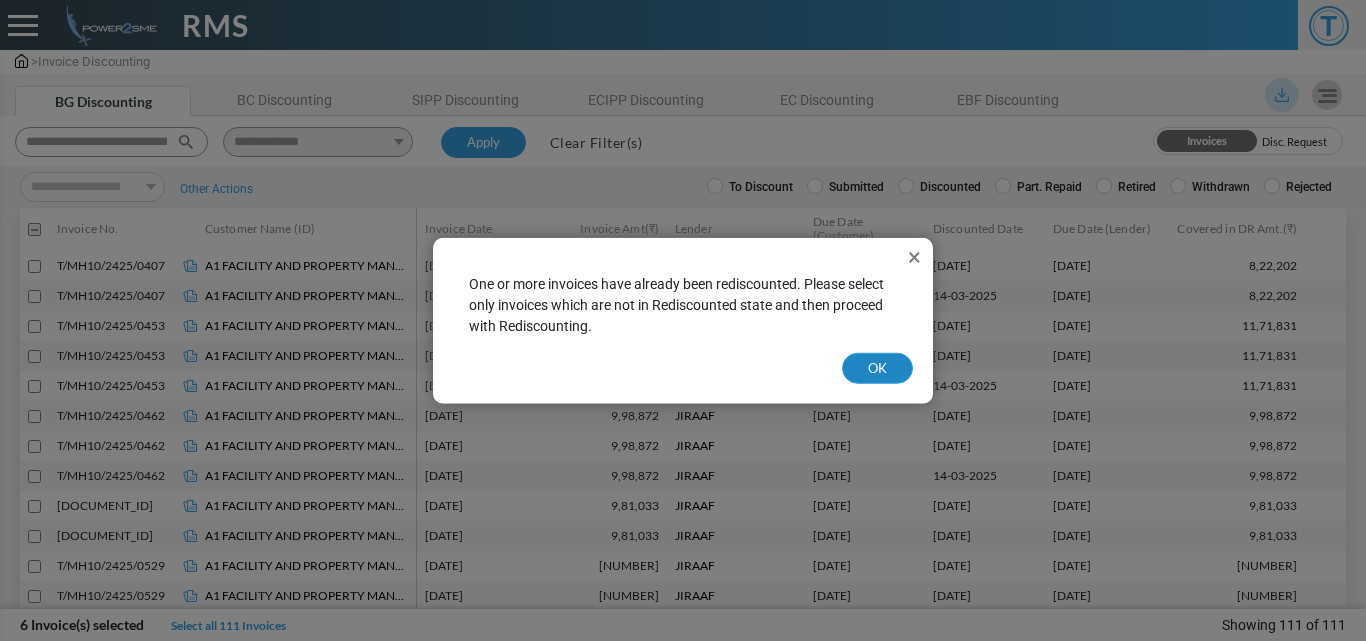 click on "OK" at bounding box center (877, 368) 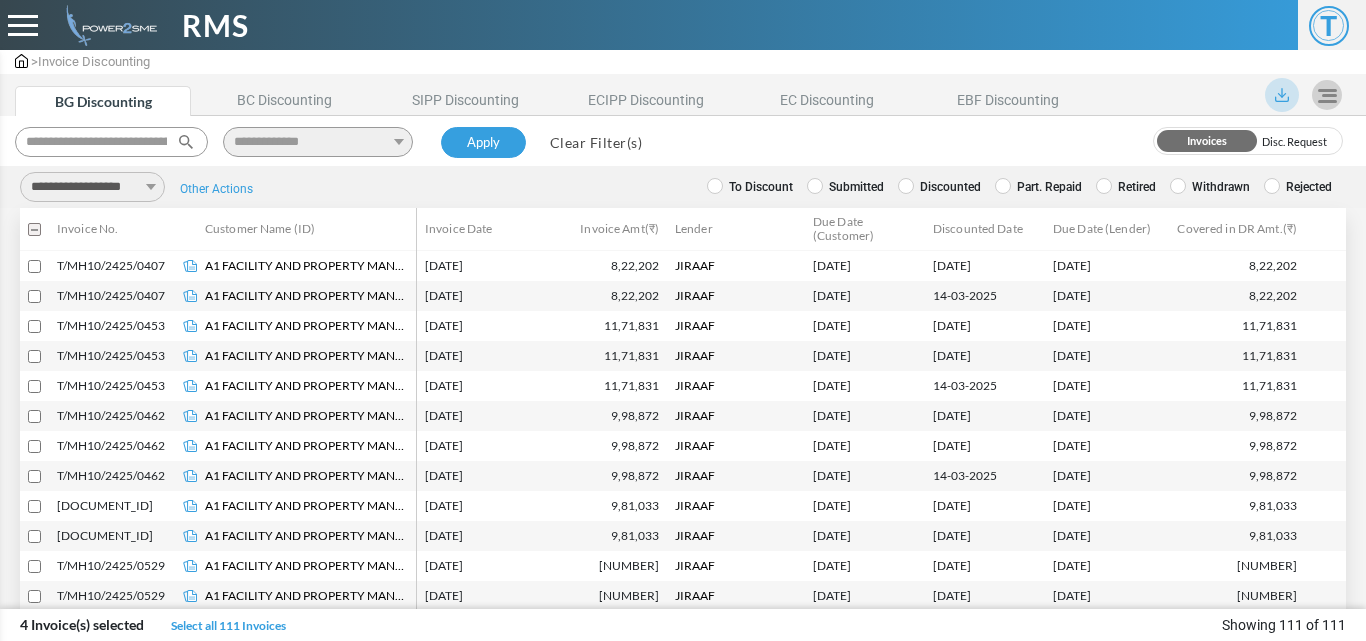 click on "Other Actions" at bounding box center [216, 189] 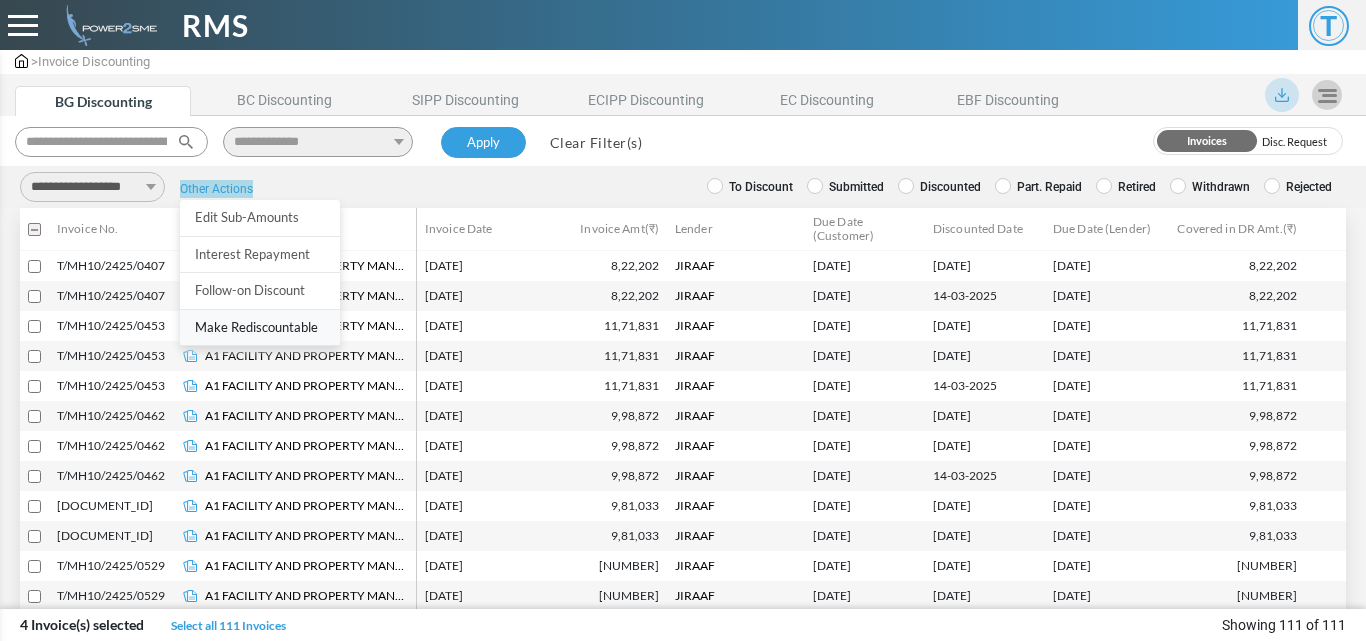 click on "Make Rediscountable" at bounding box center (260, 327) 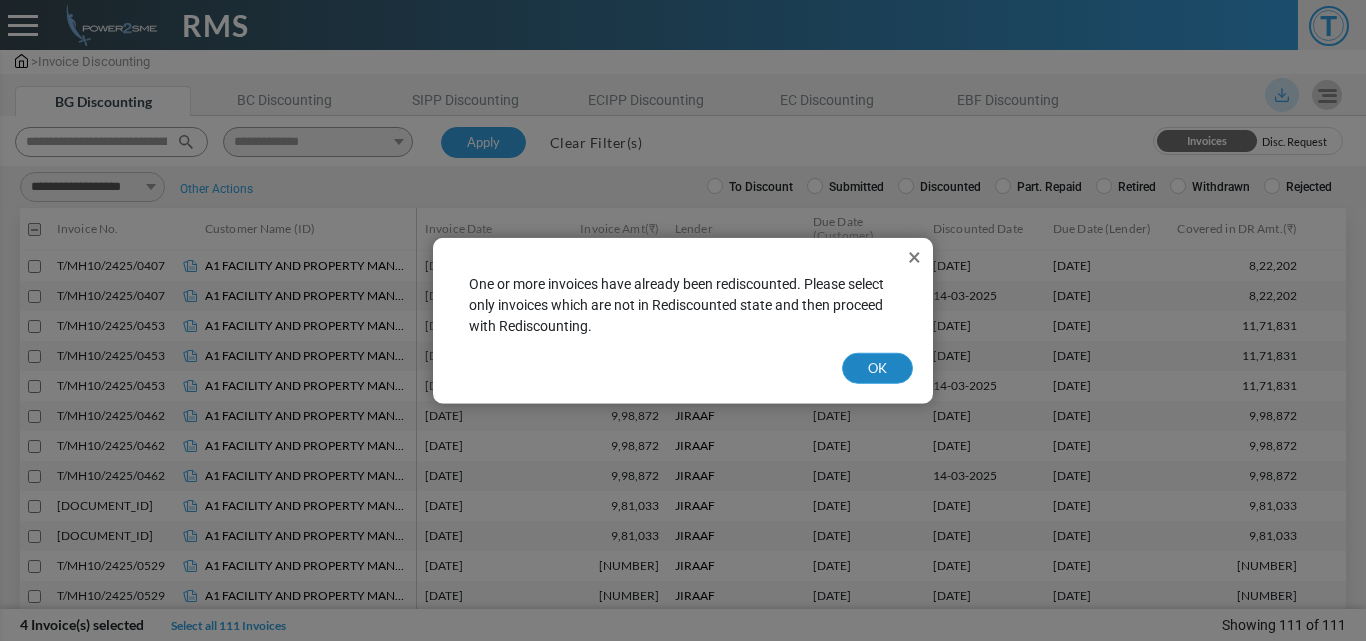 click on "OK" at bounding box center [877, 368] 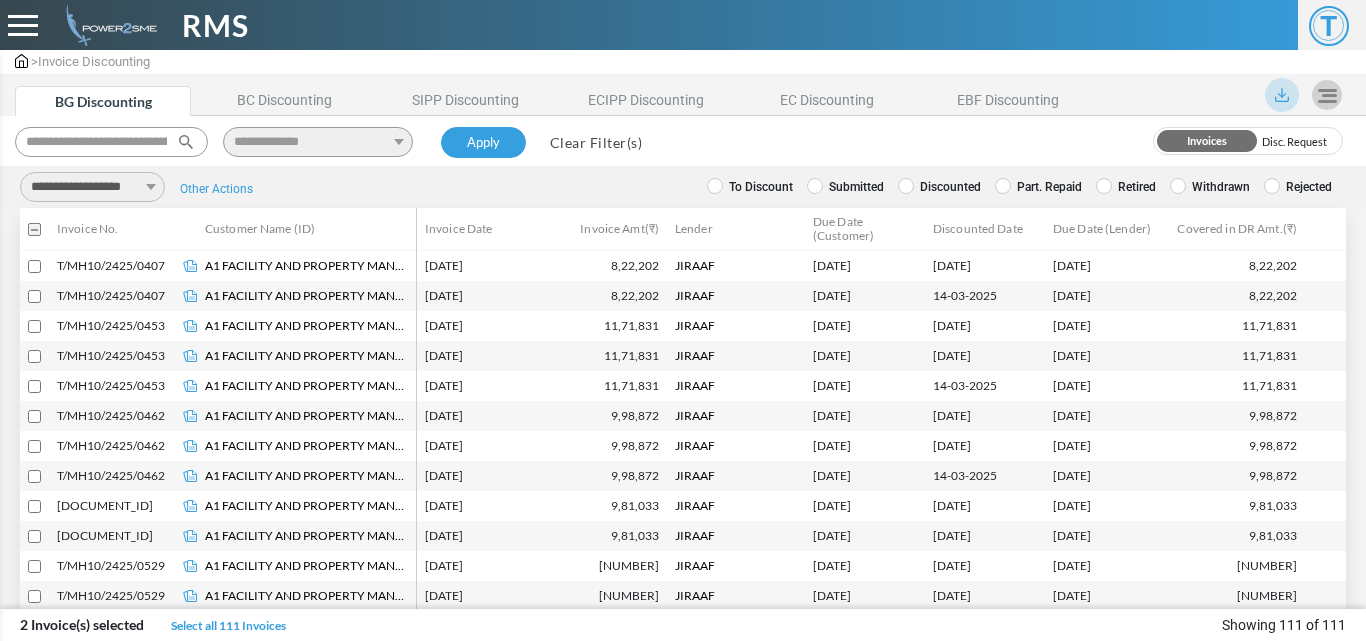 click on "Other Actions" at bounding box center (216, 189) 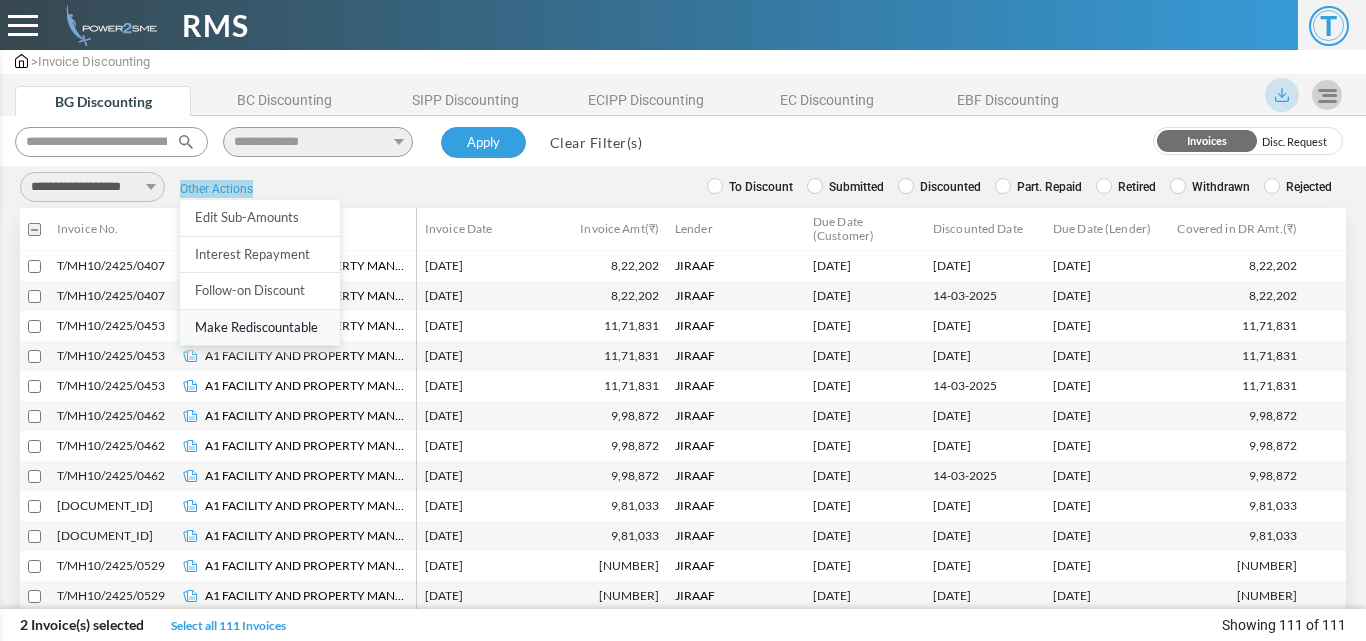 click on "Make Rediscountable" at bounding box center [260, 327] 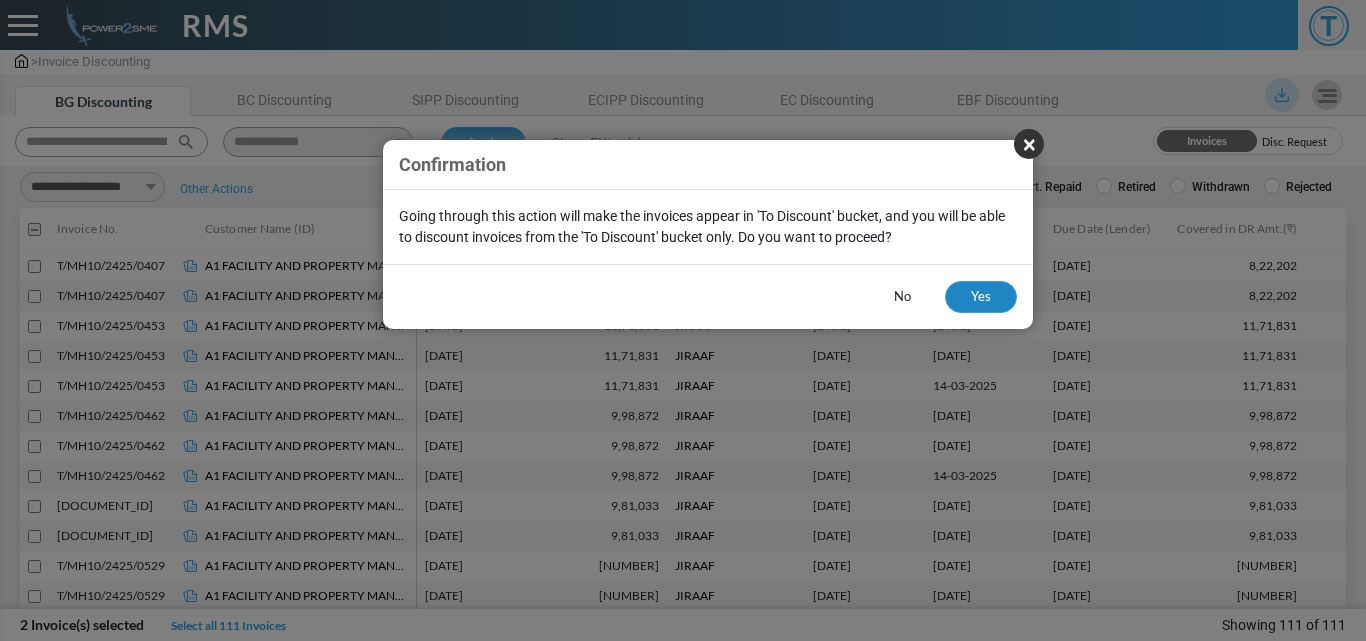 click on "Yes" at bounding box center (981, 297) 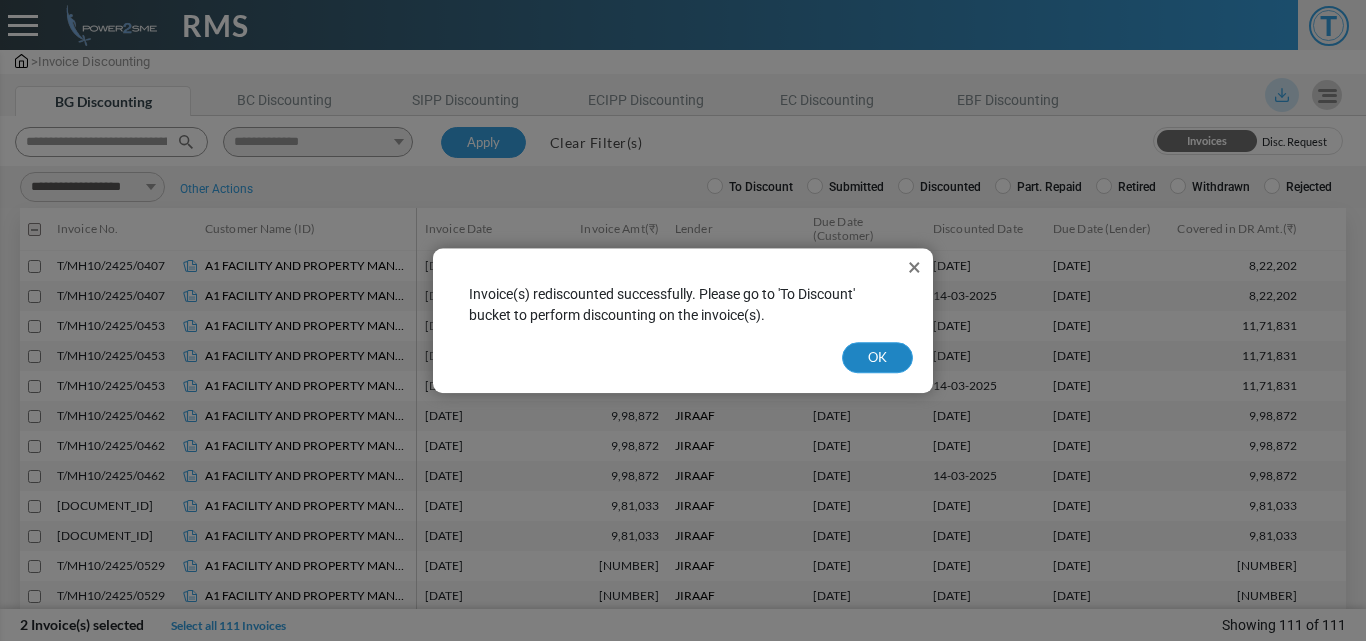 click on "OK" at bounding box center [877, 358] 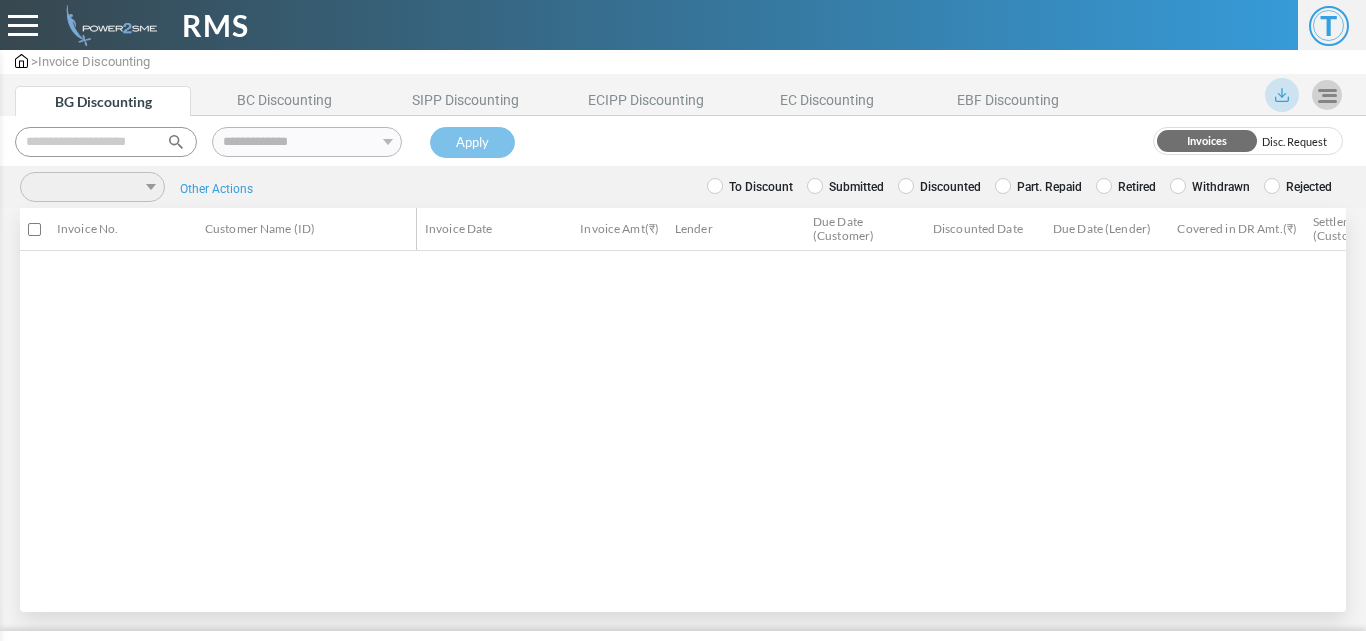 scroll, scrollTop: 0, scrollLeft: 0, axis: both 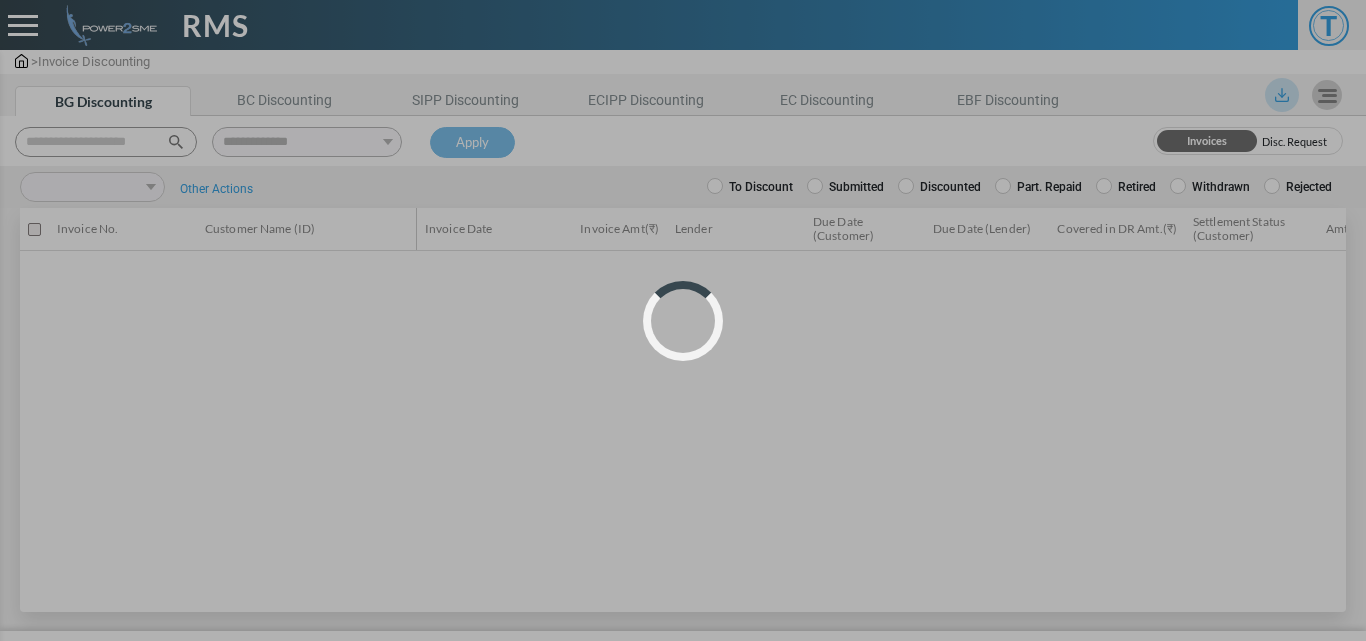 select 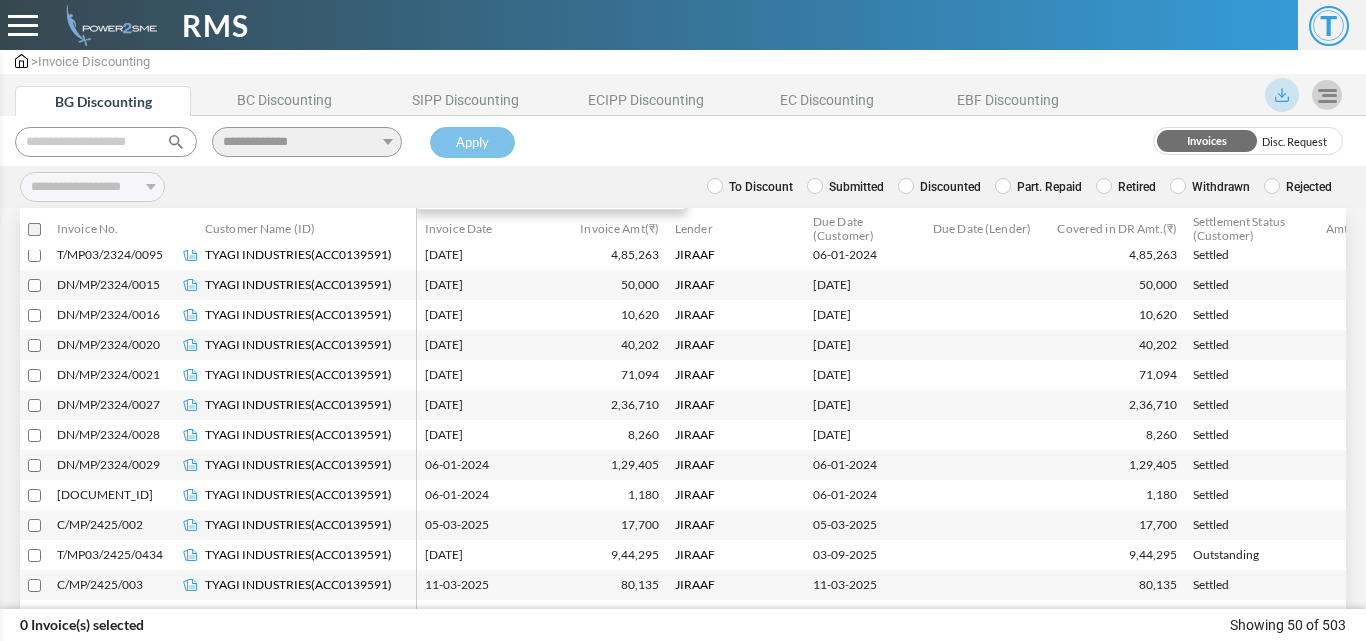 scroll, scrollTop: 162, scrollLeft: 0, axis: vertical 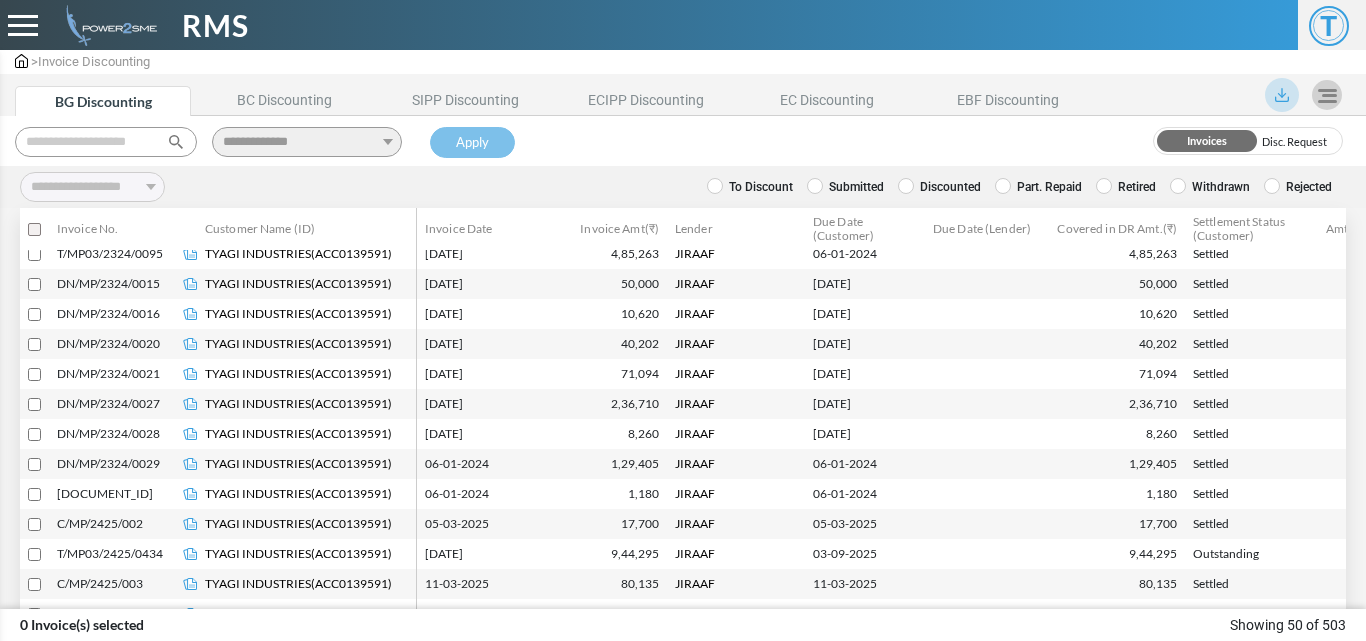 click at bounding box center (106, 142) 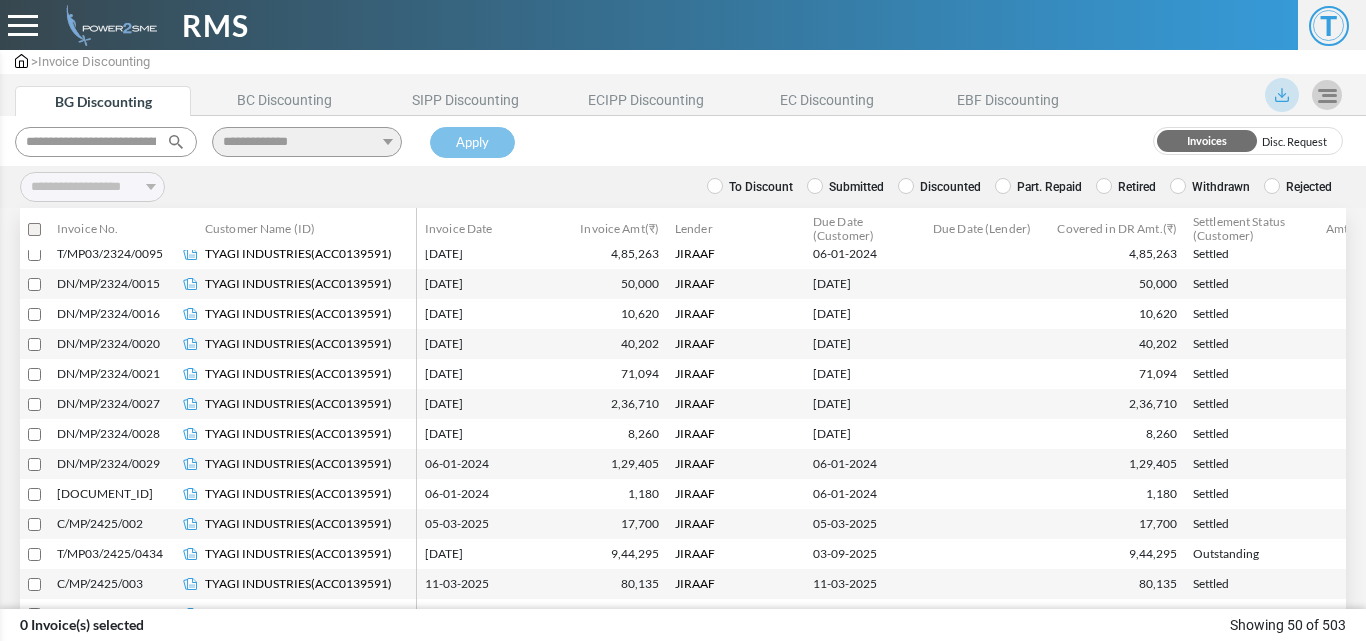 scroll, scrollTop: 0, scrollLeft: 154, axis: horizontal 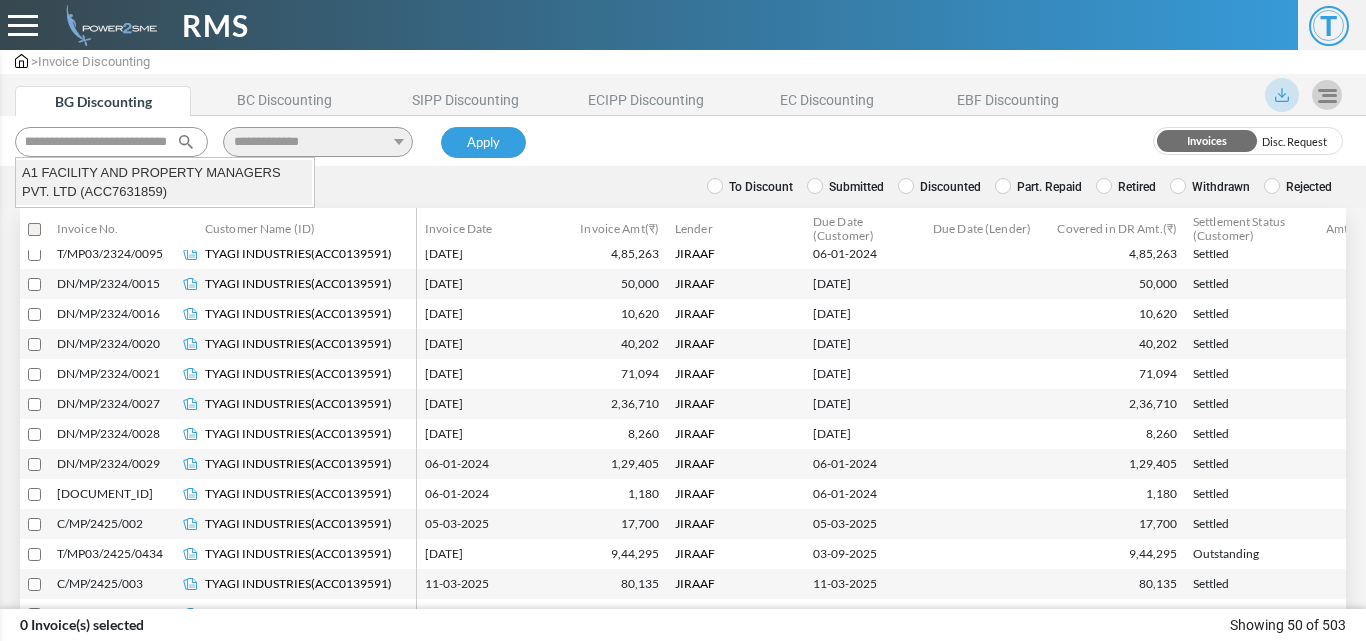 click on "A1 FACILITY AND PROPERTY MANAGERS PVT. LTD (ACC7631859)" at bounding box center (164, 182) 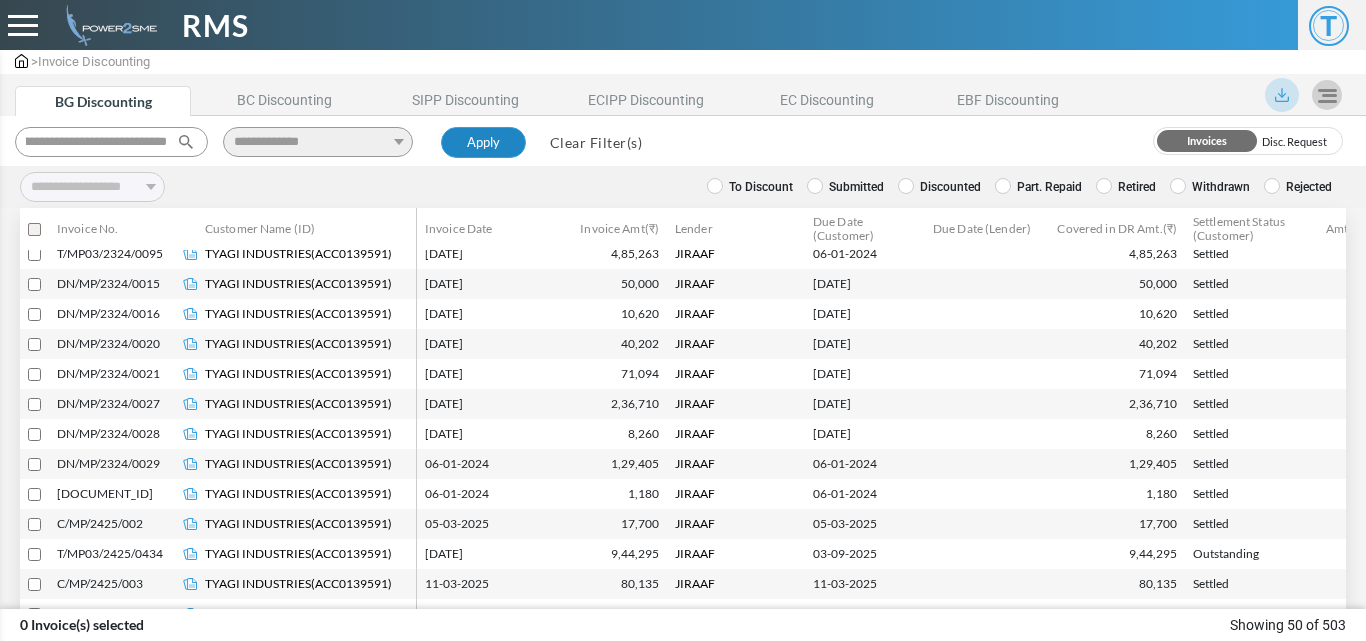 type on "**********" 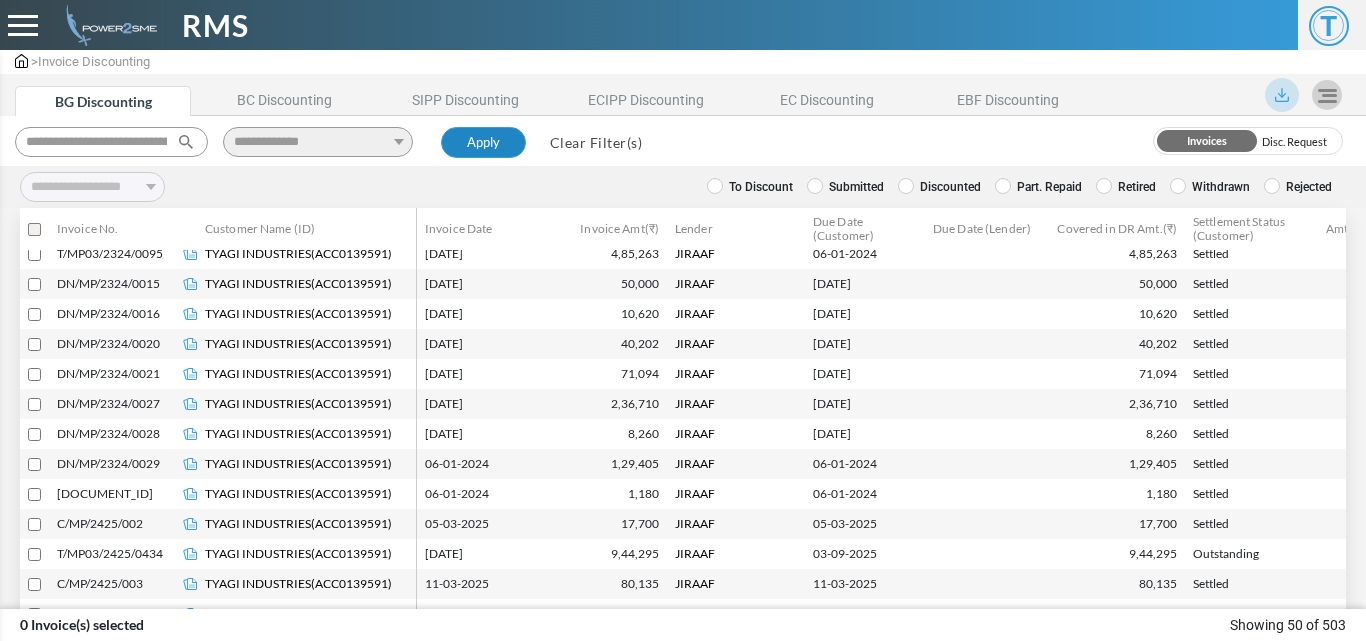 click on "Apply" at bounding box center (483, 143) 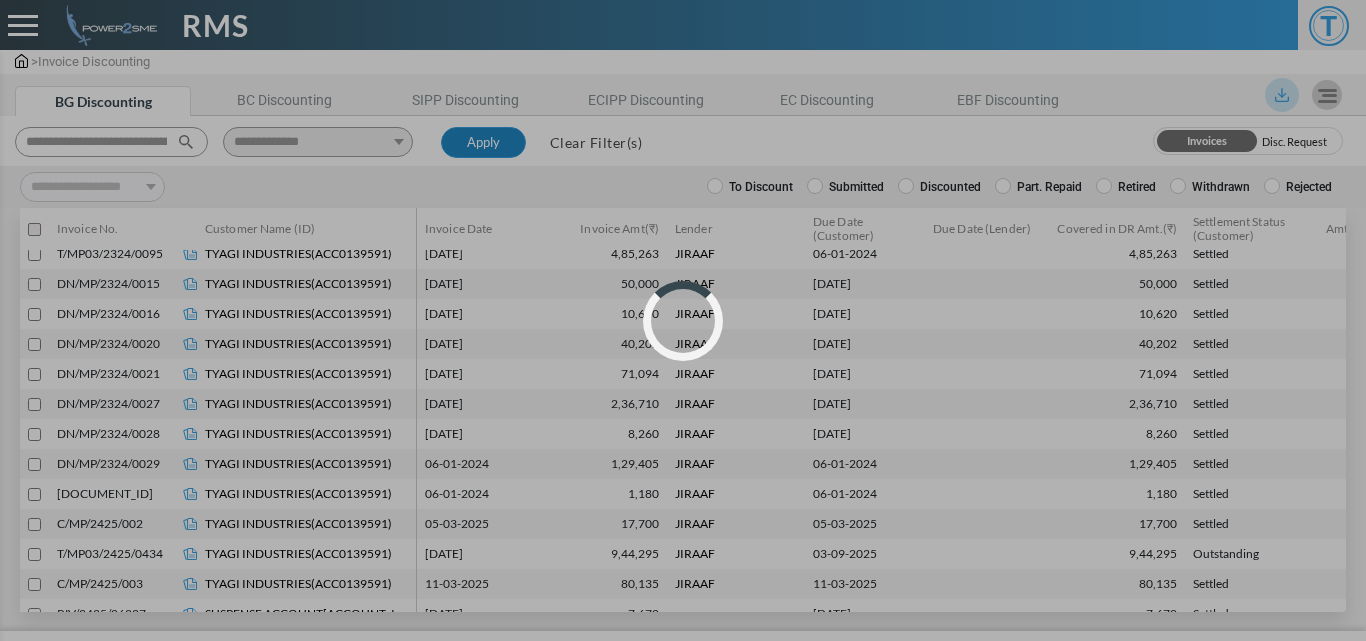 scroll, scrollTop: 0, scrollLeft: 0, axis: both 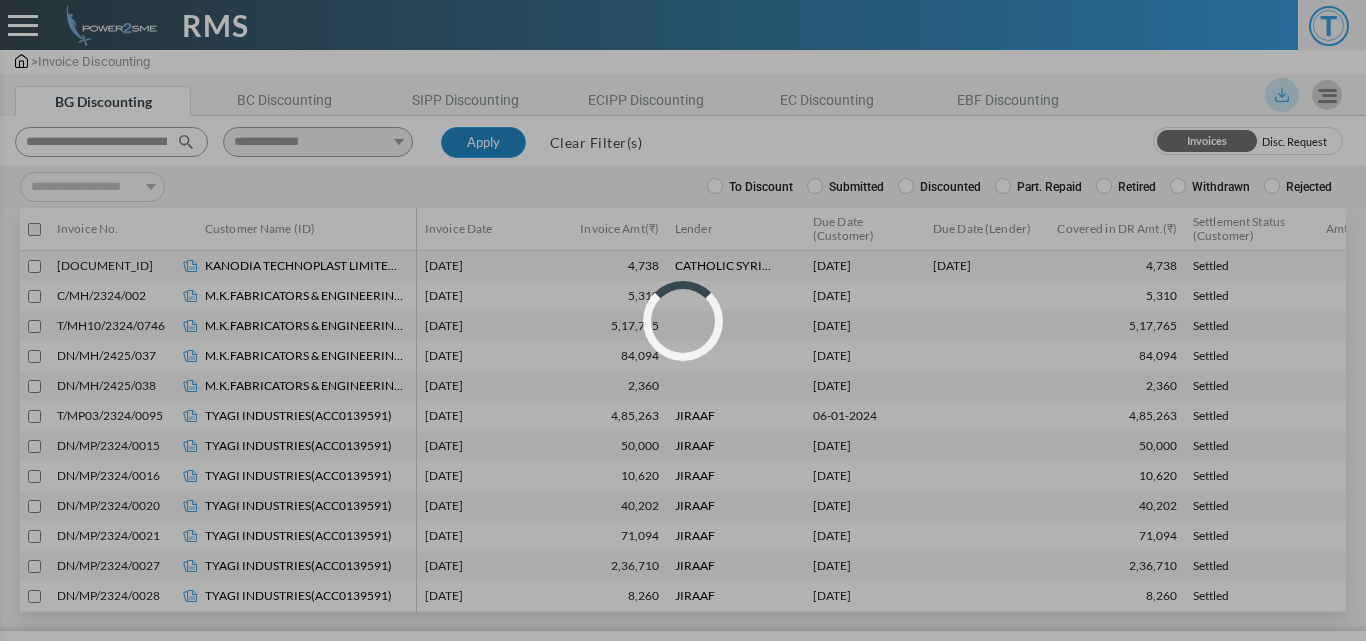 select 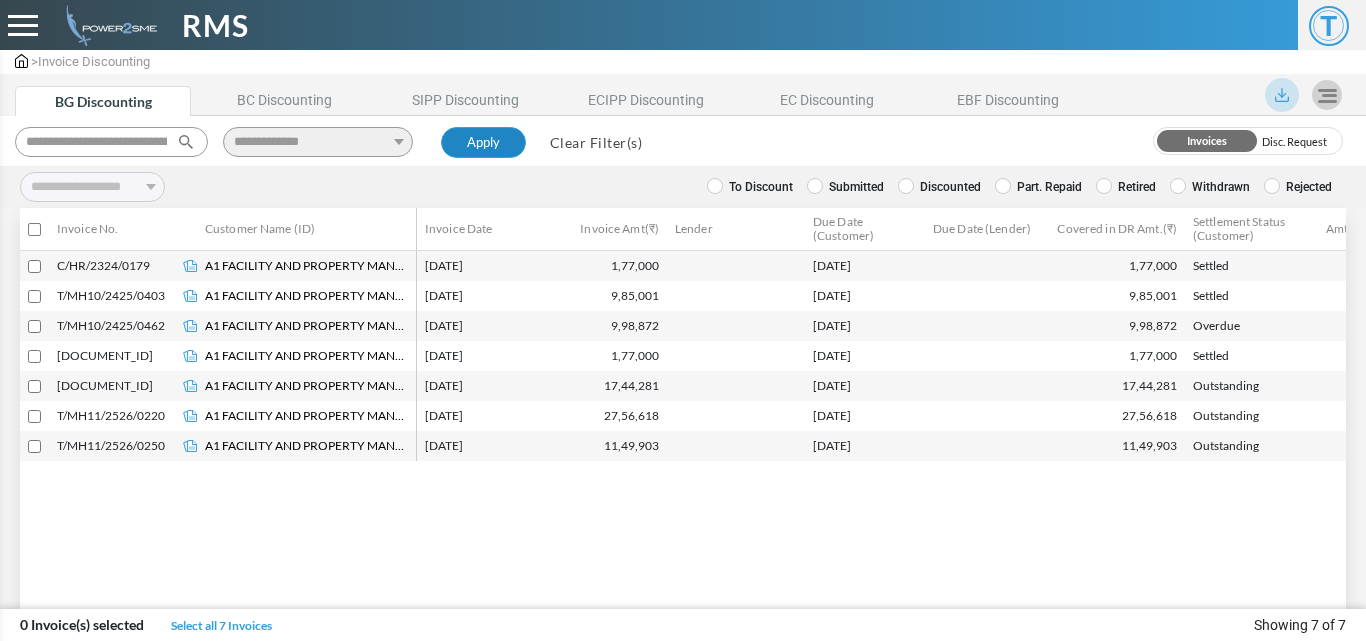 type 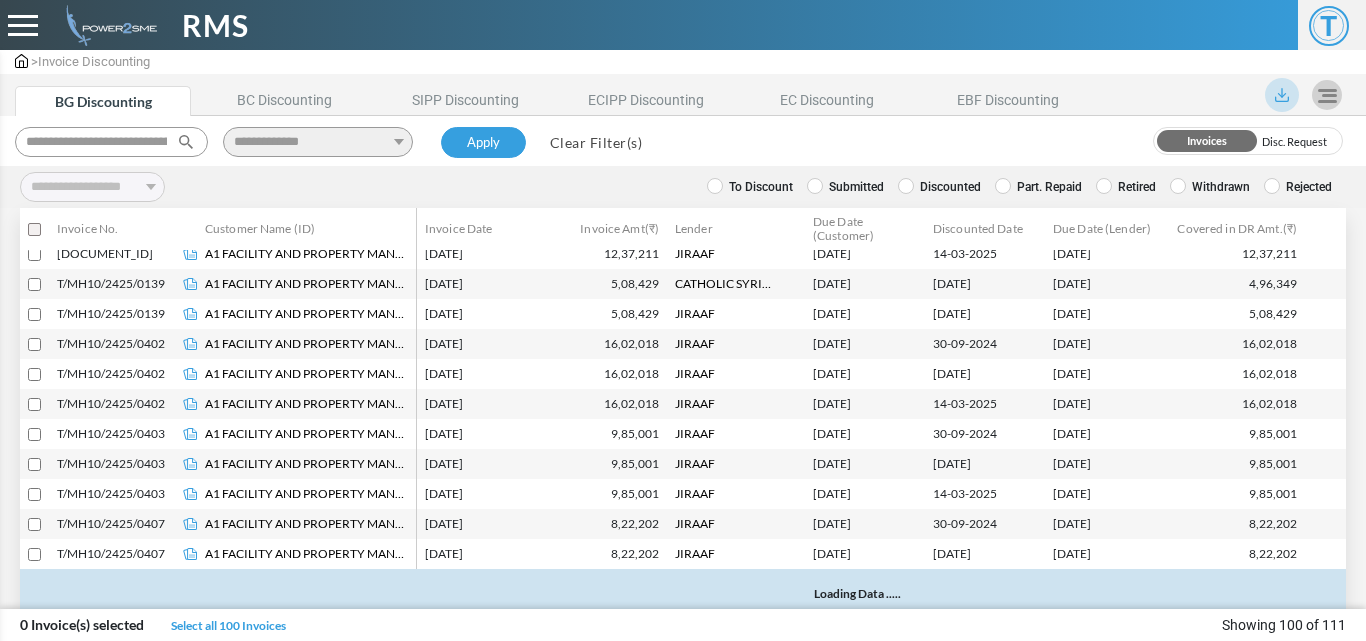 select 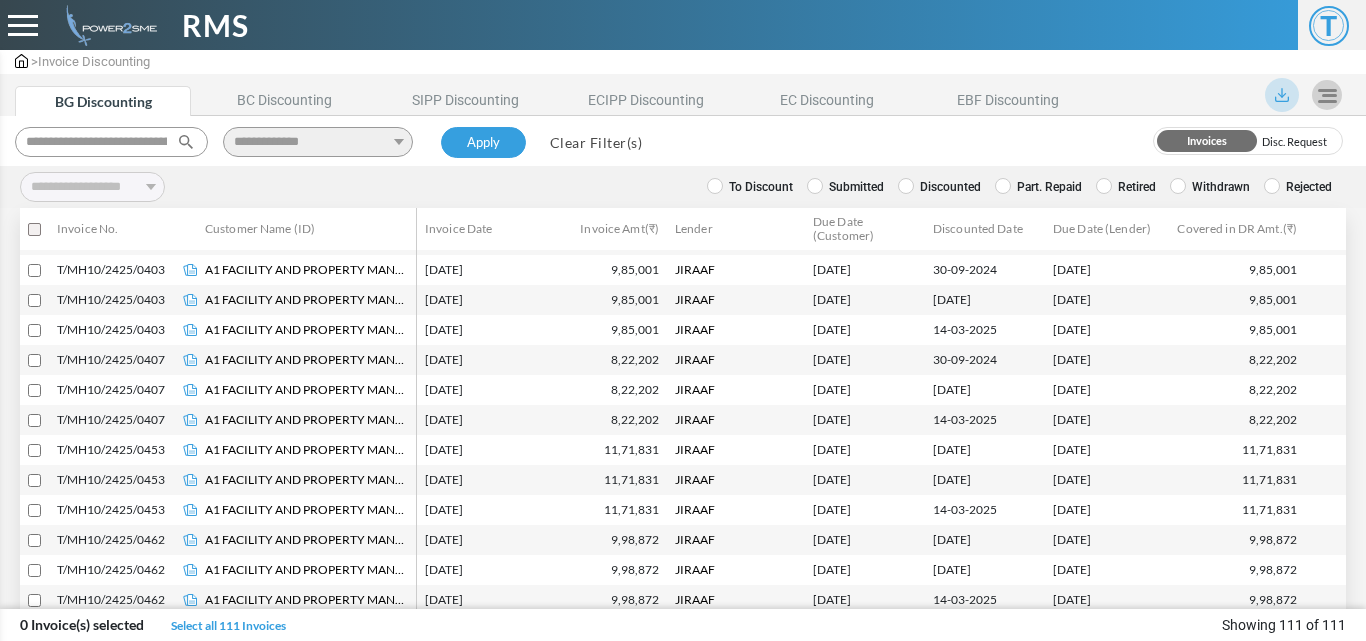 scroll, scrollTop: 2850, scrollLeft: 0, axis: vertical 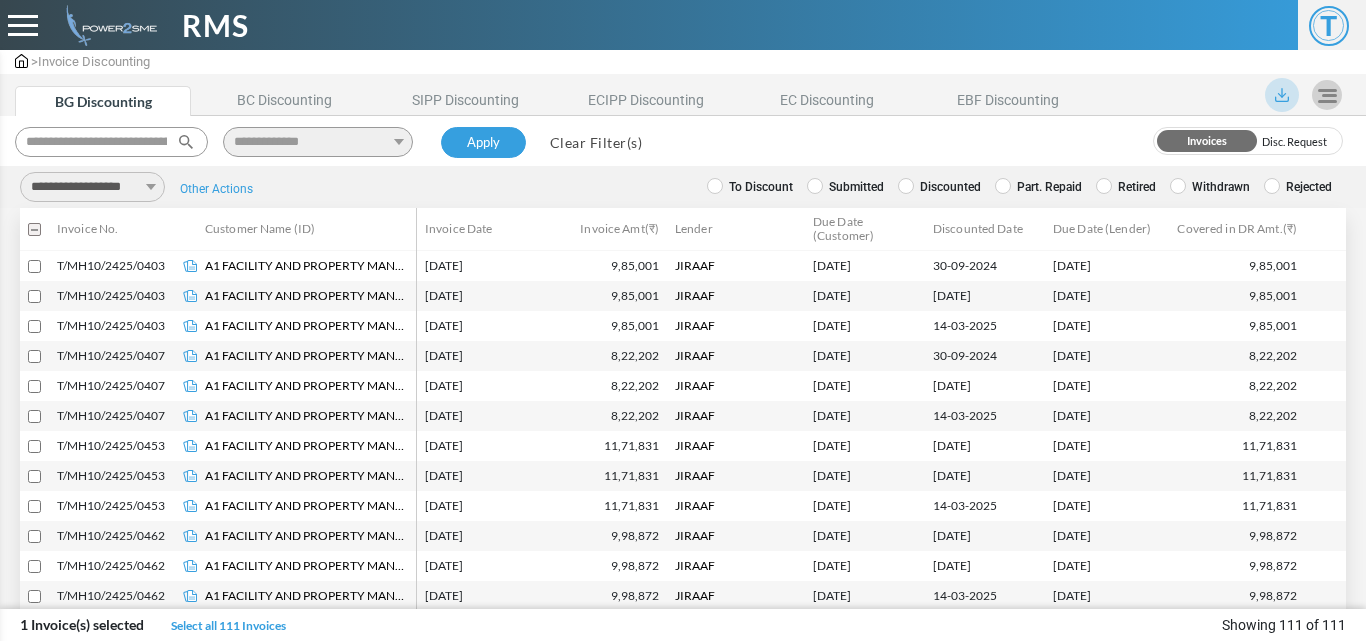 click on "Other Actions" at bounding box center [216, 189] 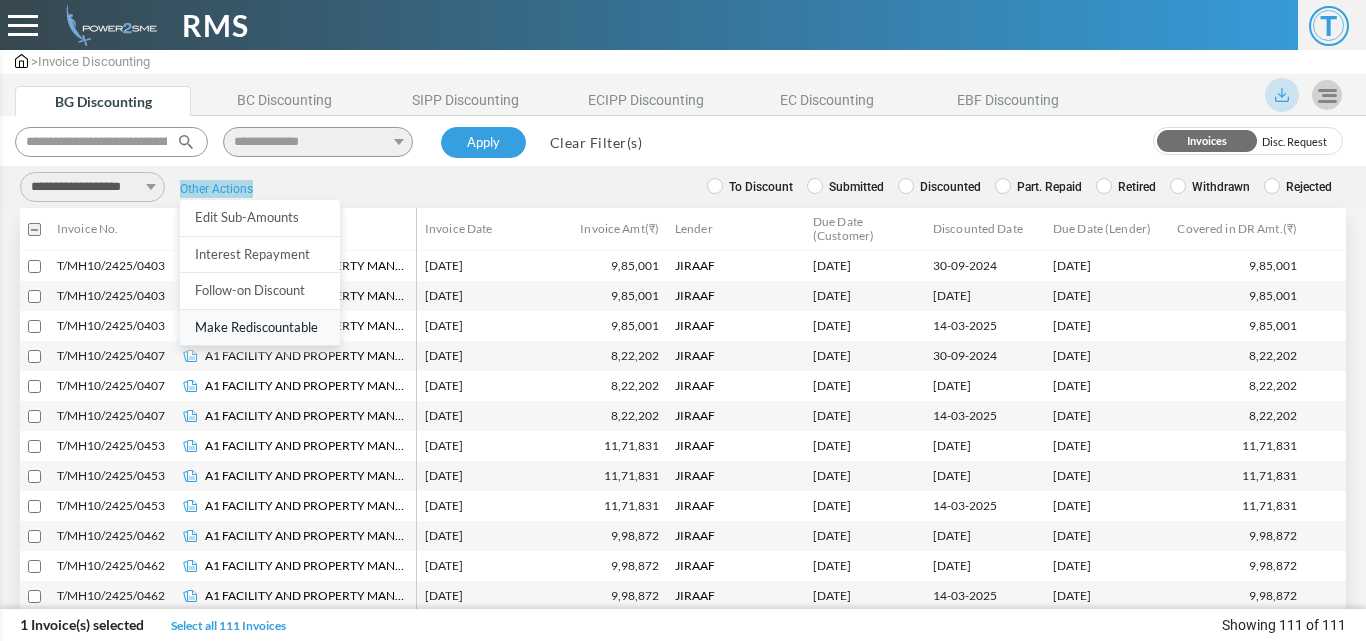 click on "Make Rediscountable" at bounding box center [260, 327] 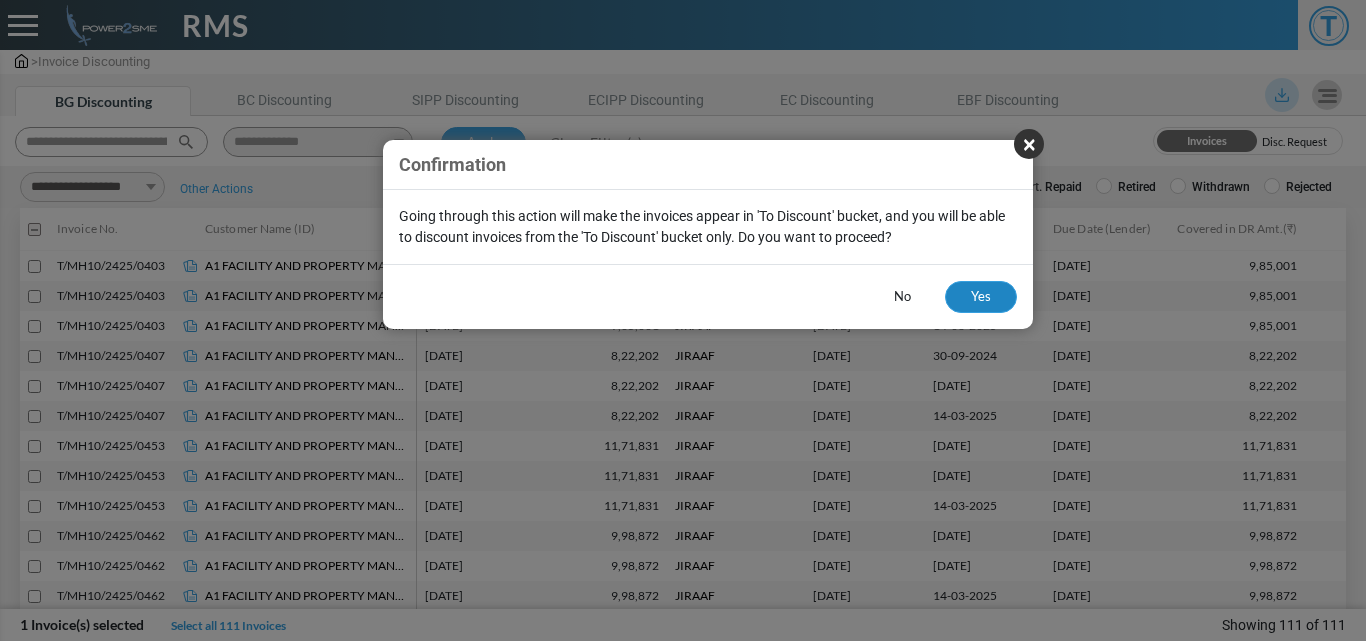 click on "Yes" at bounding box center [981, 297] 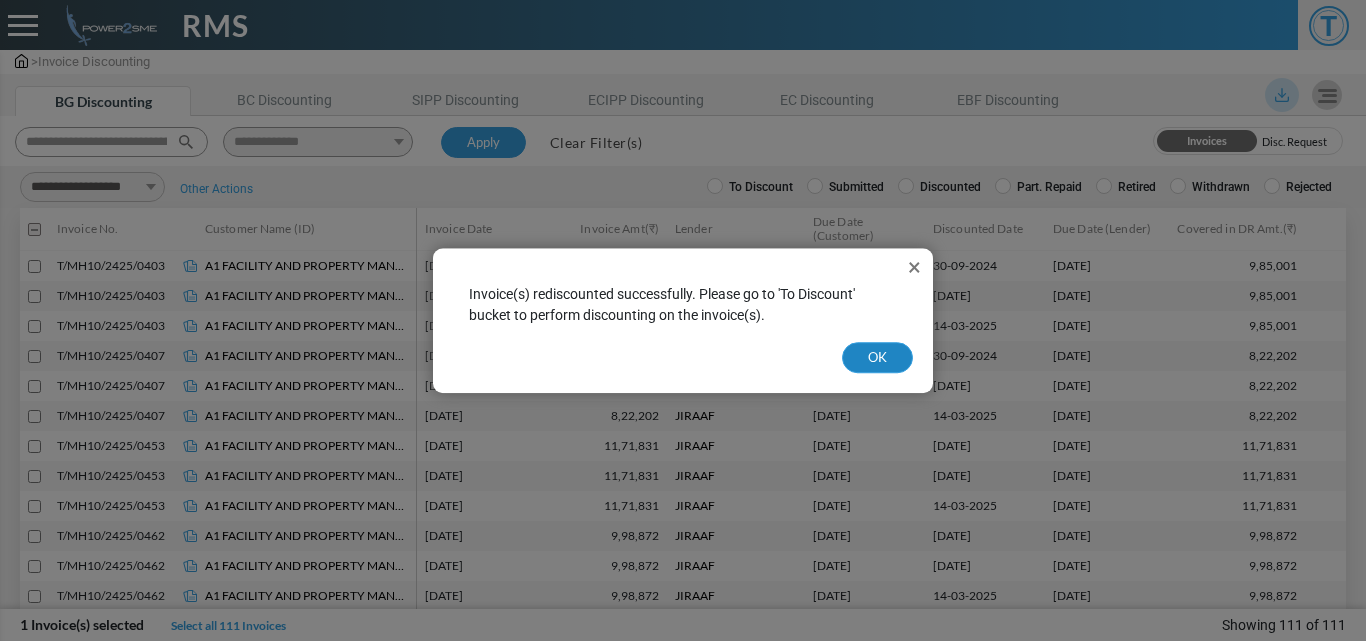 click on "OK" at bounding box center [877, 358] 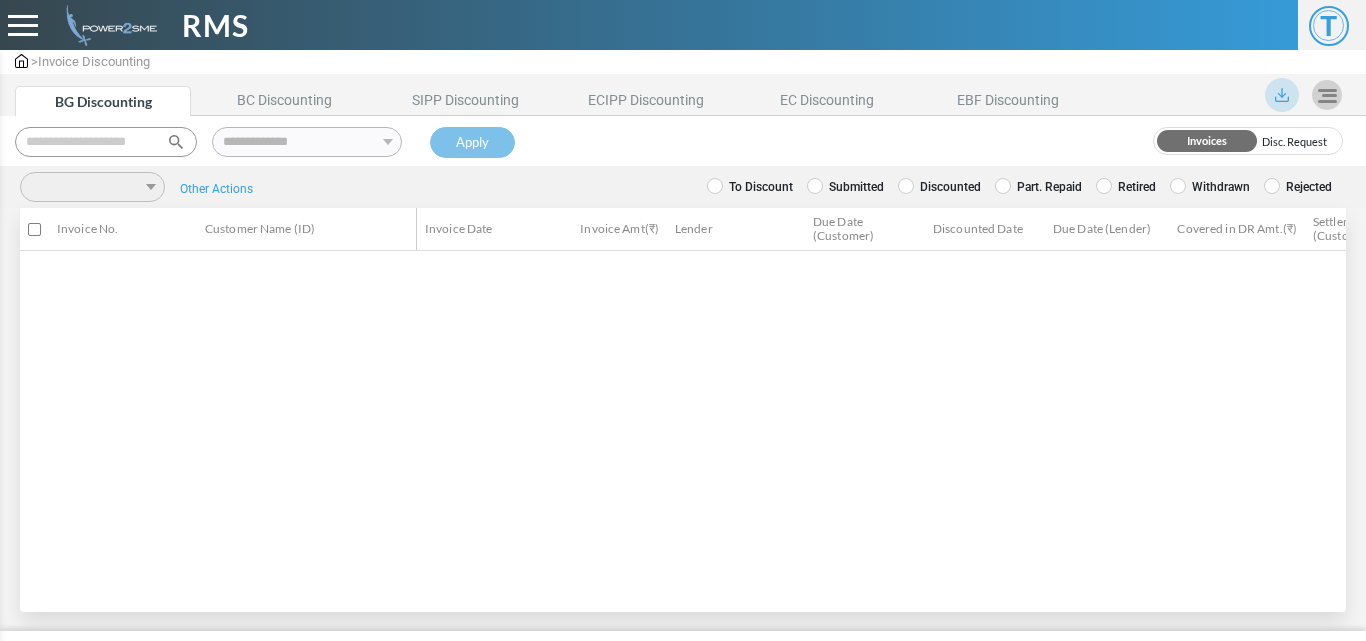 scroll, scrollTop: 0, scrollLeft: 0, axis: both 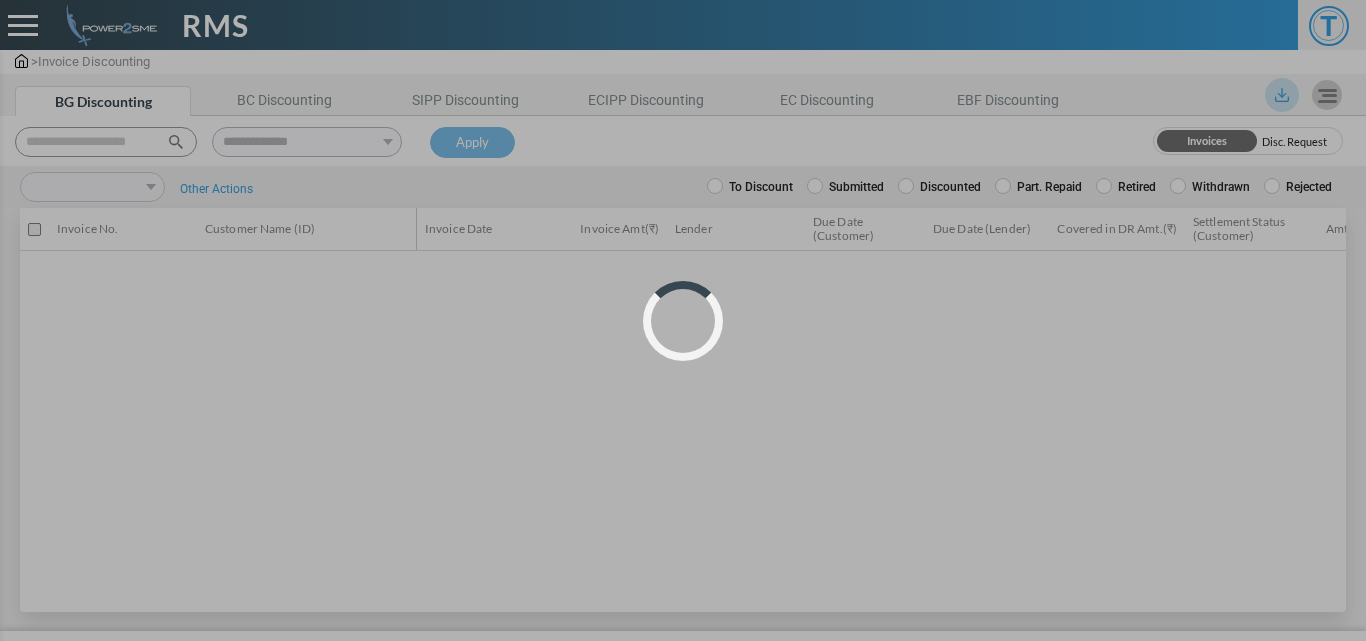 select 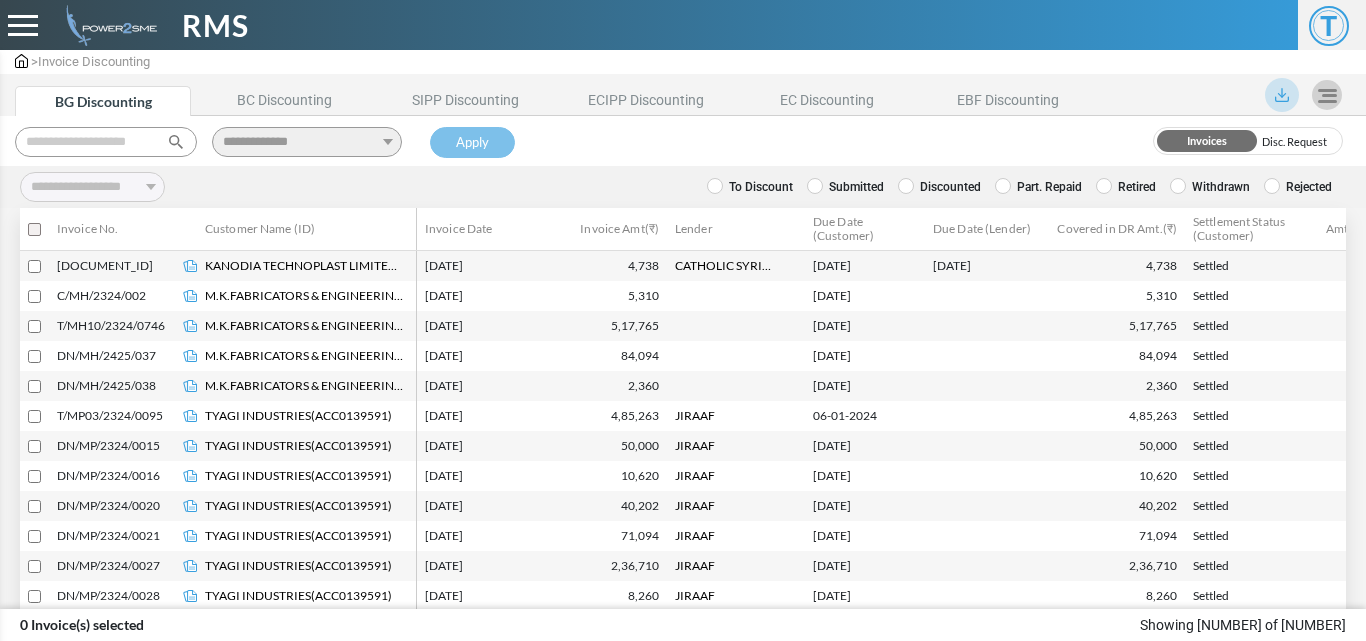 click at bounding box center (106, 142) 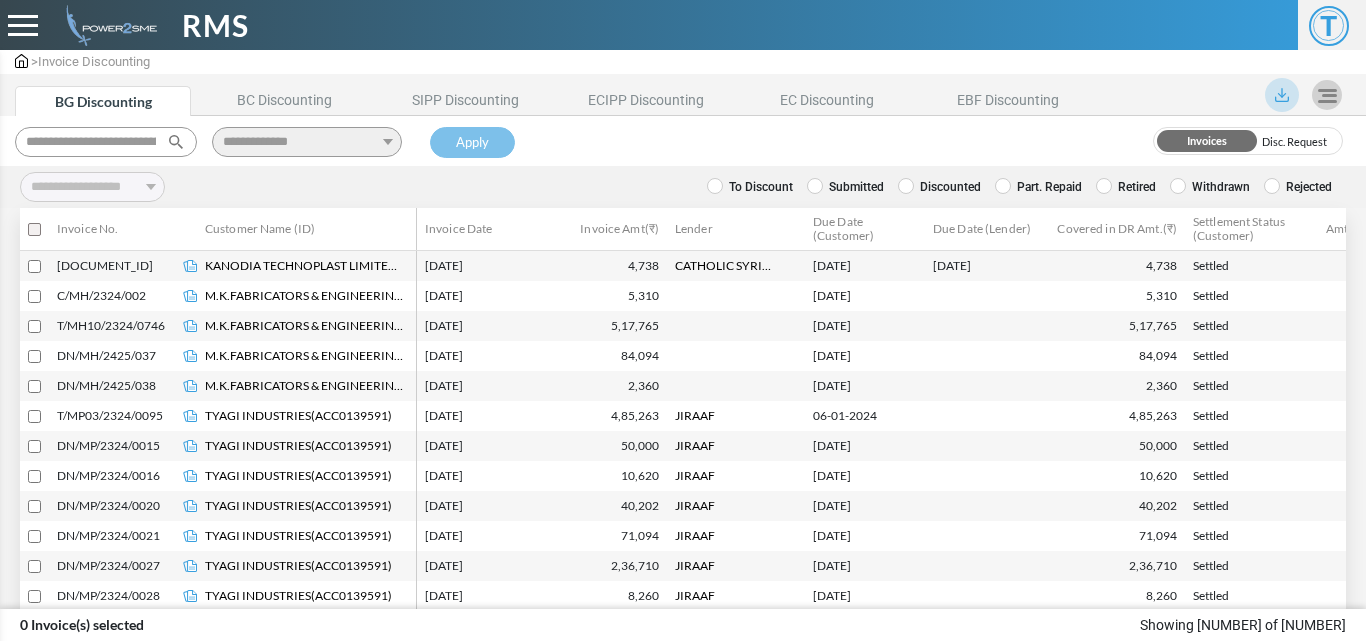 scroll, scrollTop: 0, scrollLeft: 154, axis: horizontal 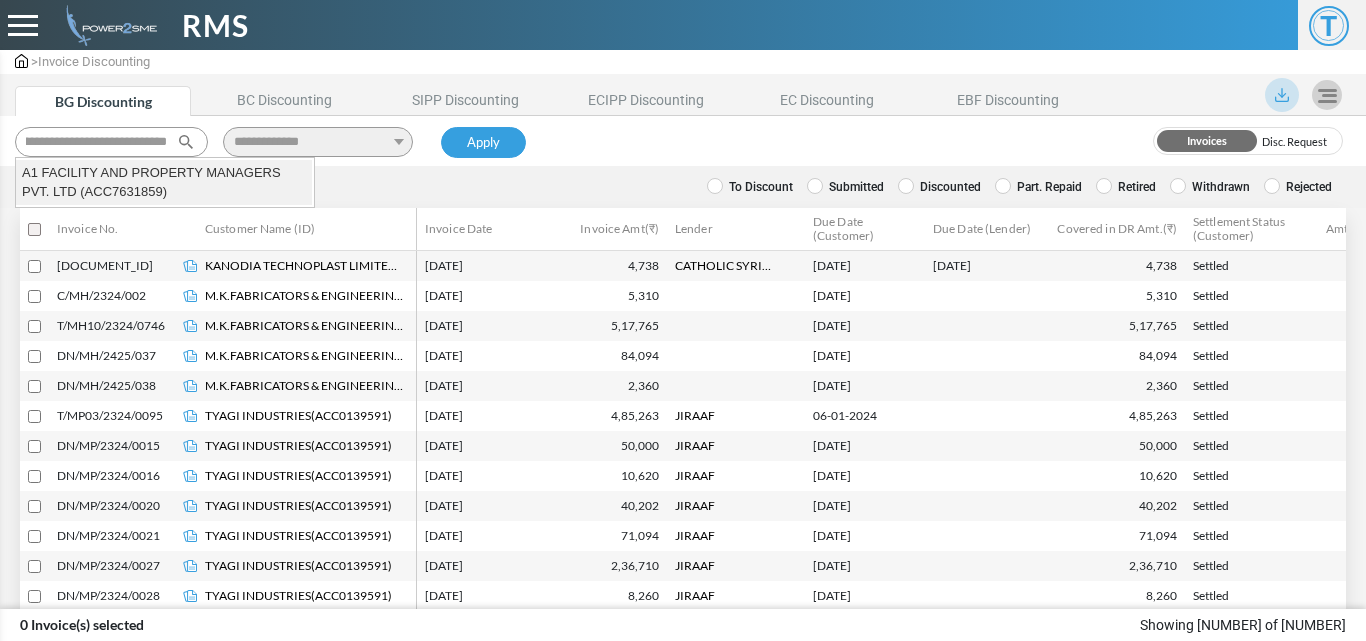 click on "A1 FACILITY AND PROPERTY MANAGERS PVT. LTD (ACC7631859)" at bounding box center (164, 182) 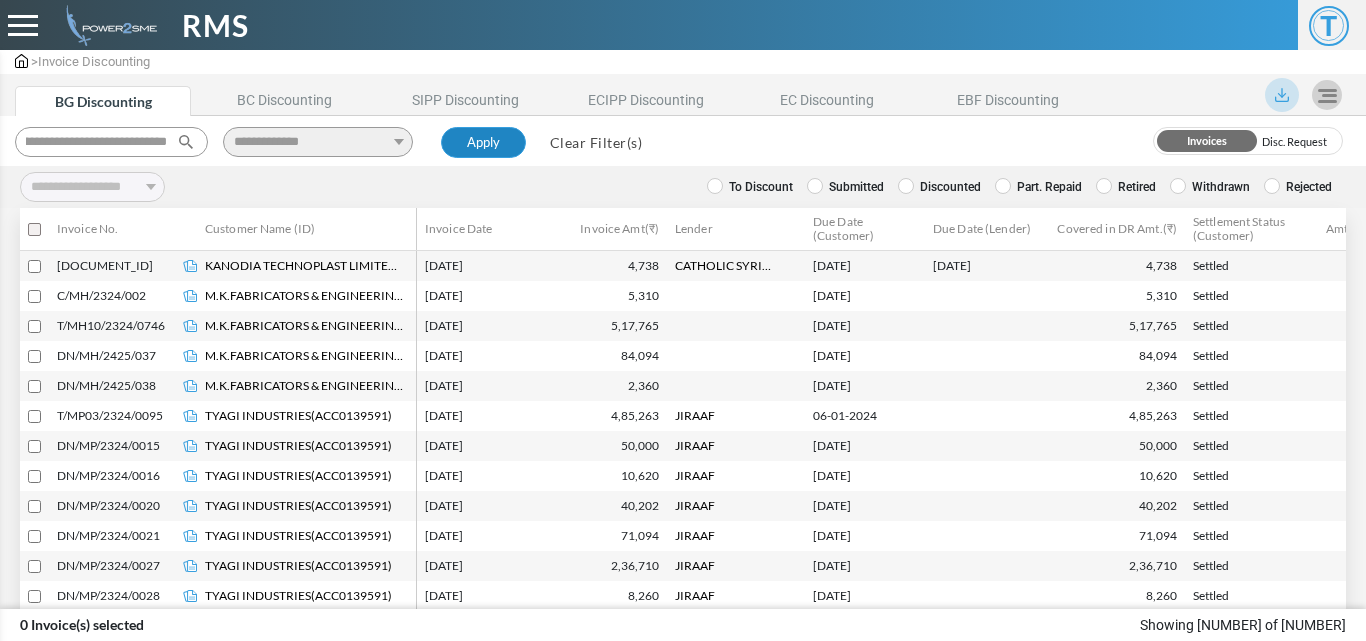 type on "**********" 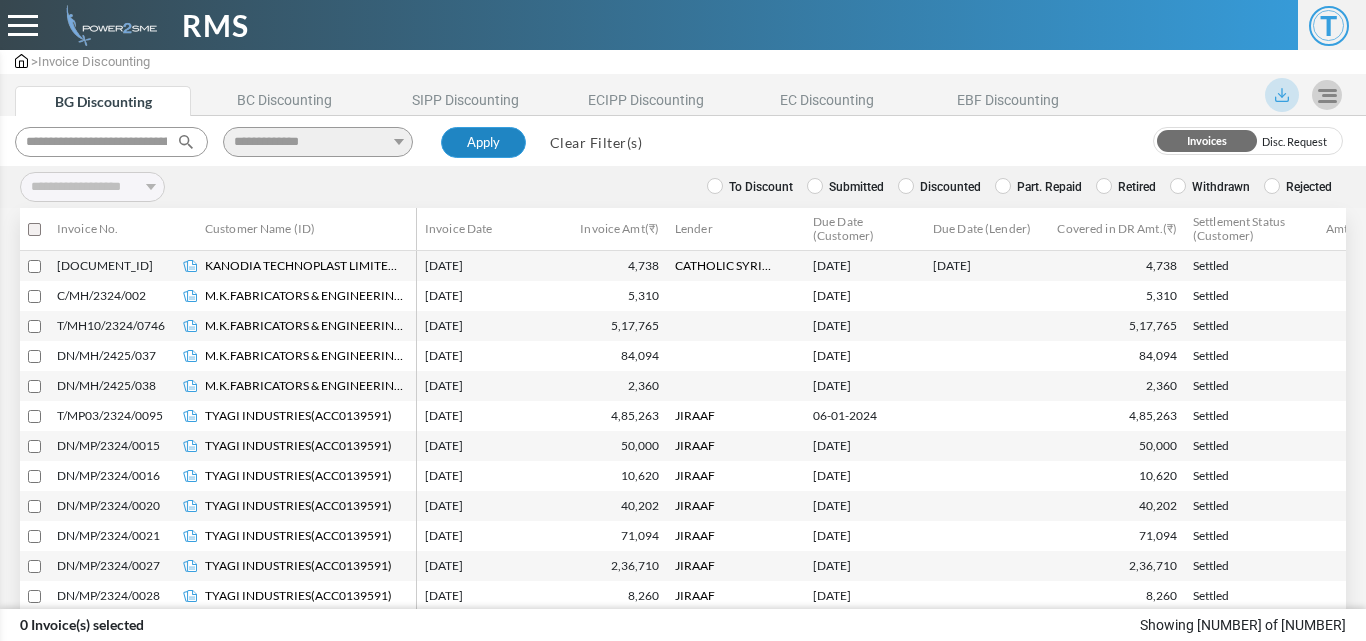click on "Apply" at bounding box center [483, 143] 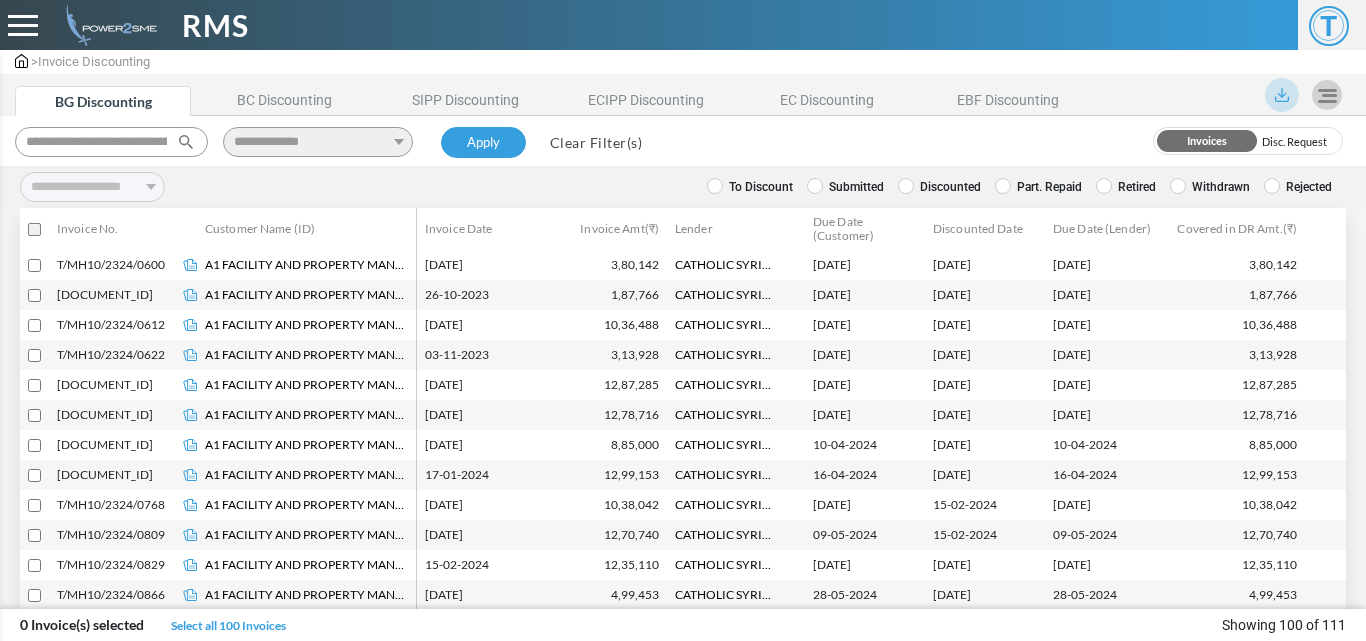 scroll, scrollTop: 2014, scrollLeft: 0, axis: vertical 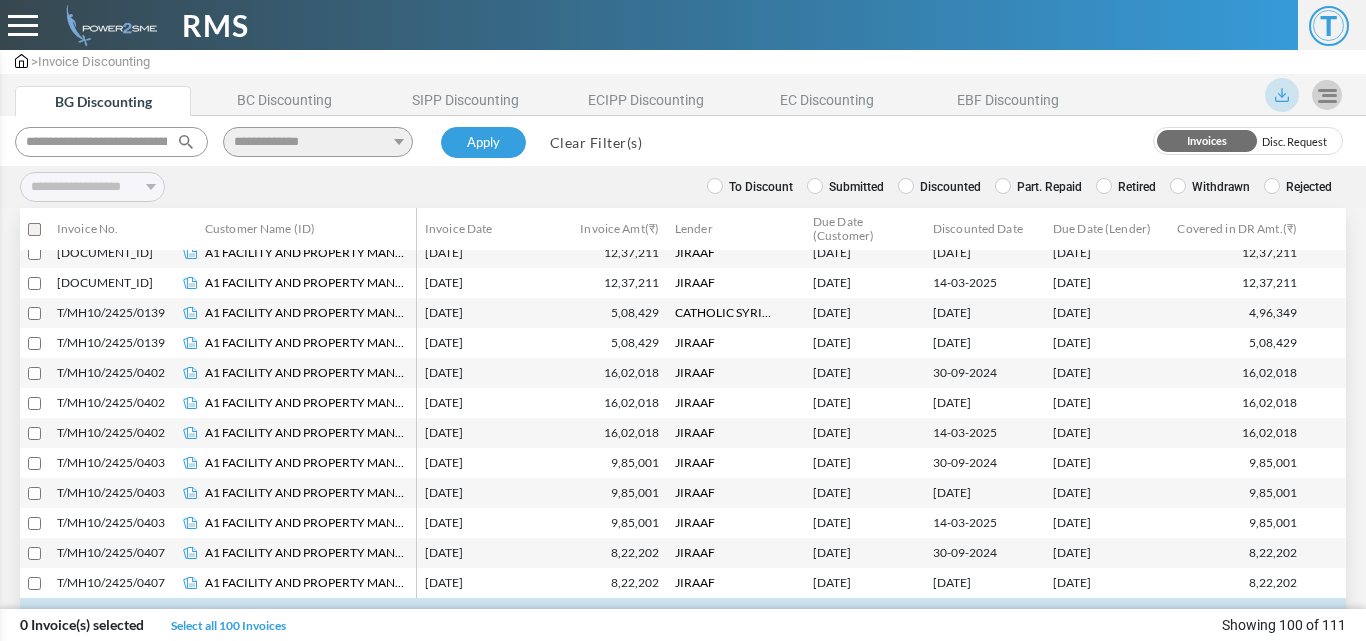 select 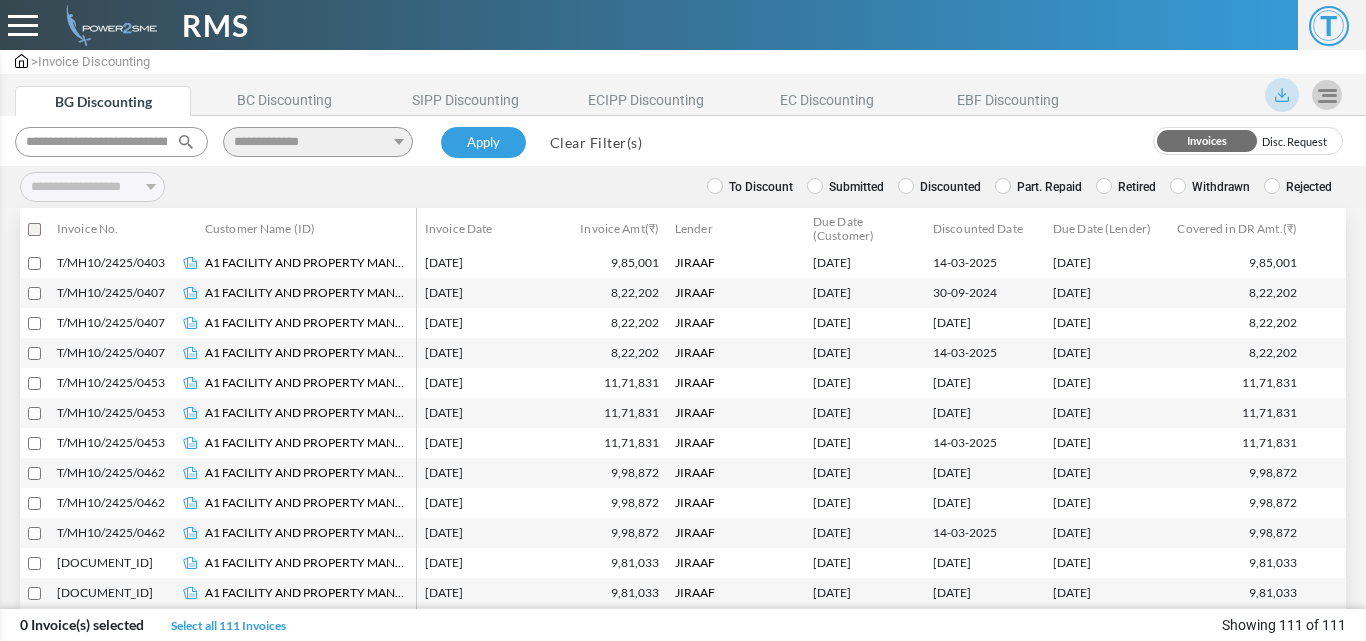 scroll, scrollTop: 2977, scrollLeft: 0, axis: vertical 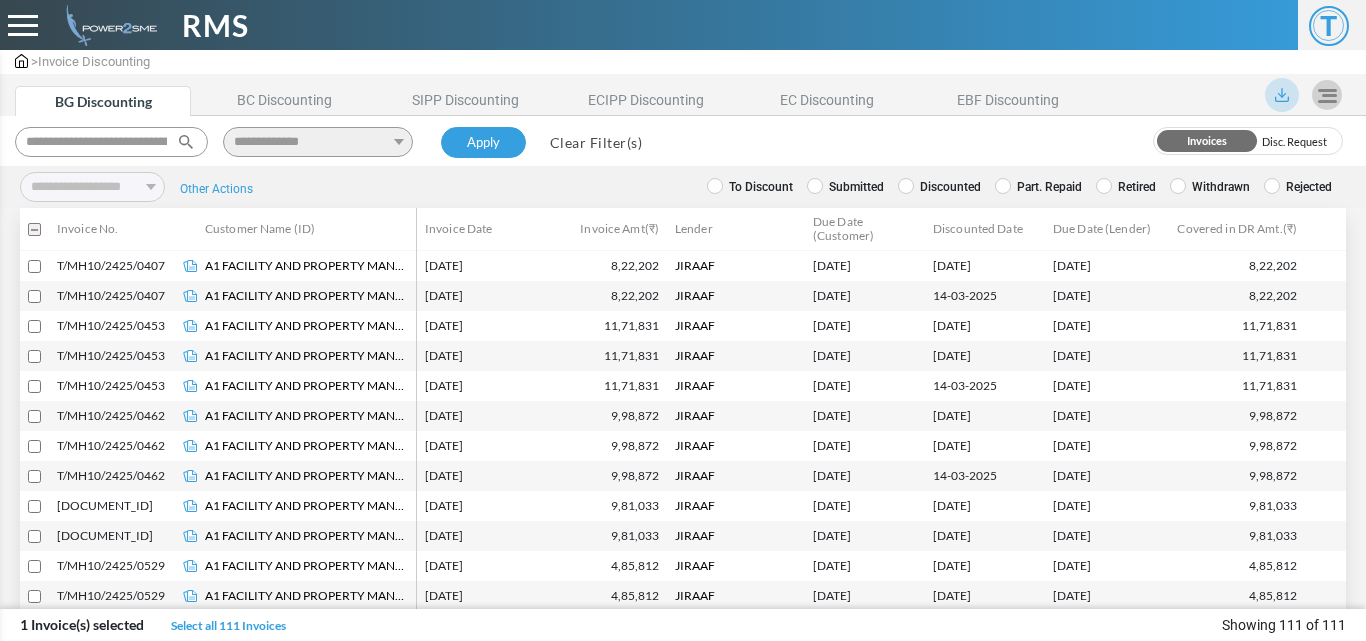 click on "Other Actions" at bounding box center (216, 189) 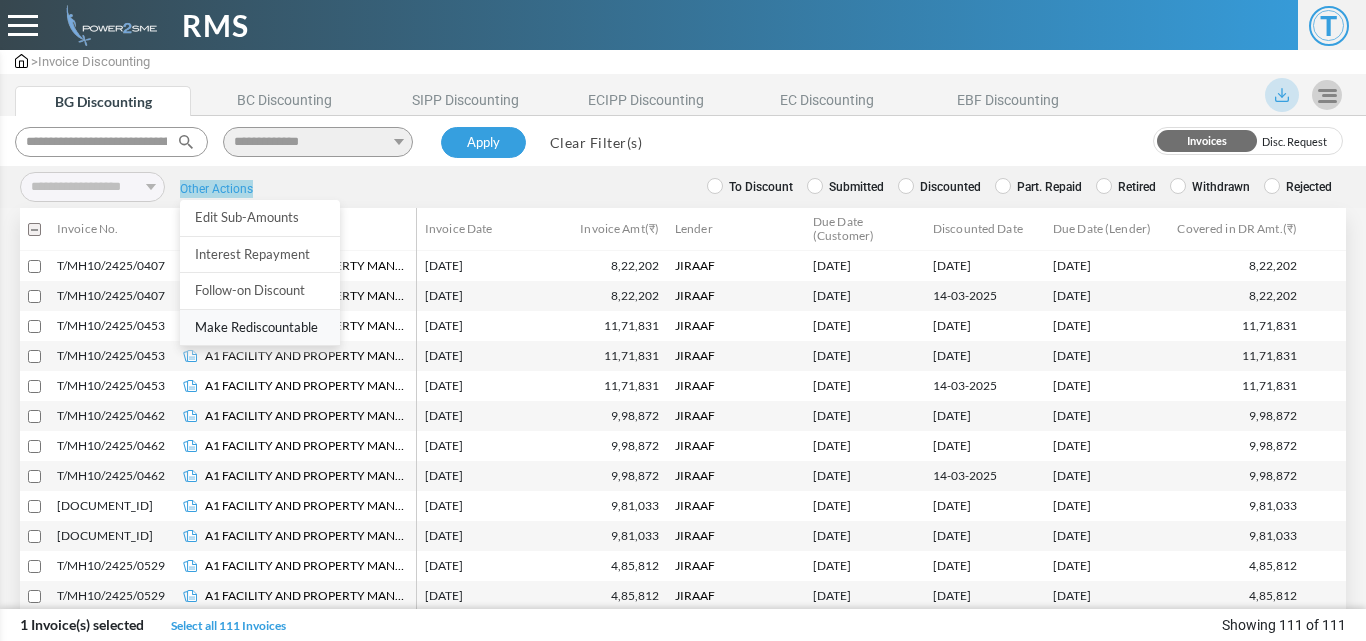 click on "Make Rediscountable" at bounding box center [260, 327] 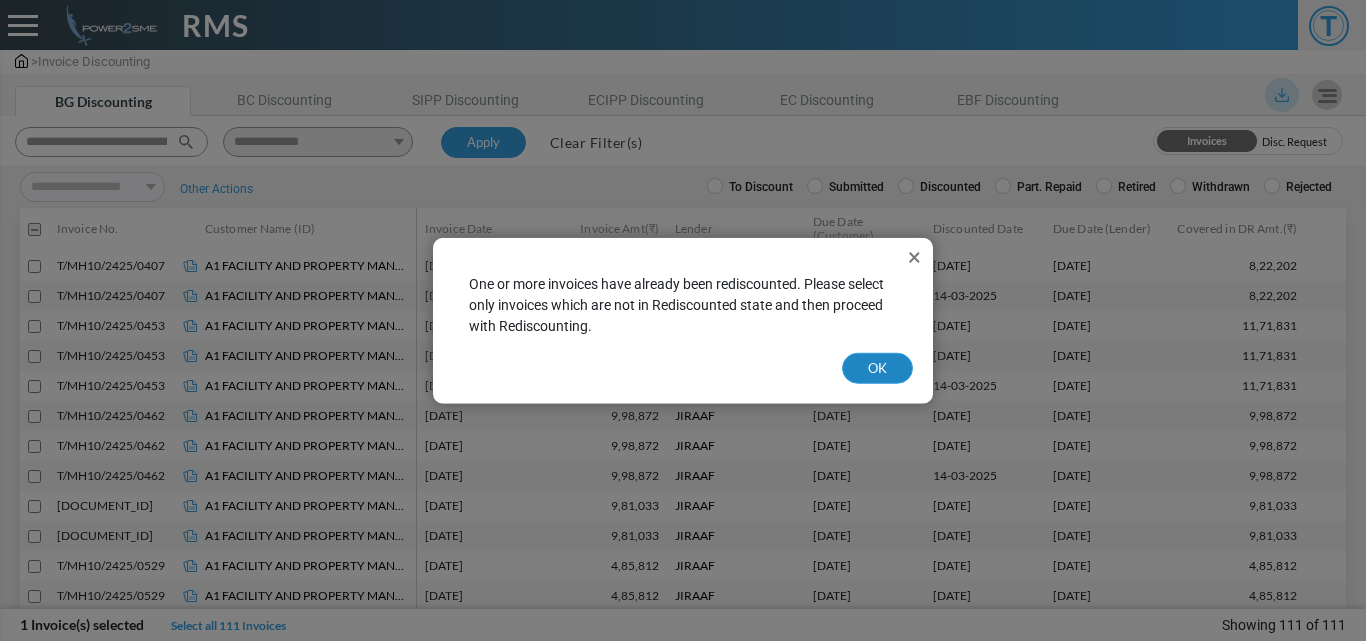 click on "OK" at bounding box center (877, 368) 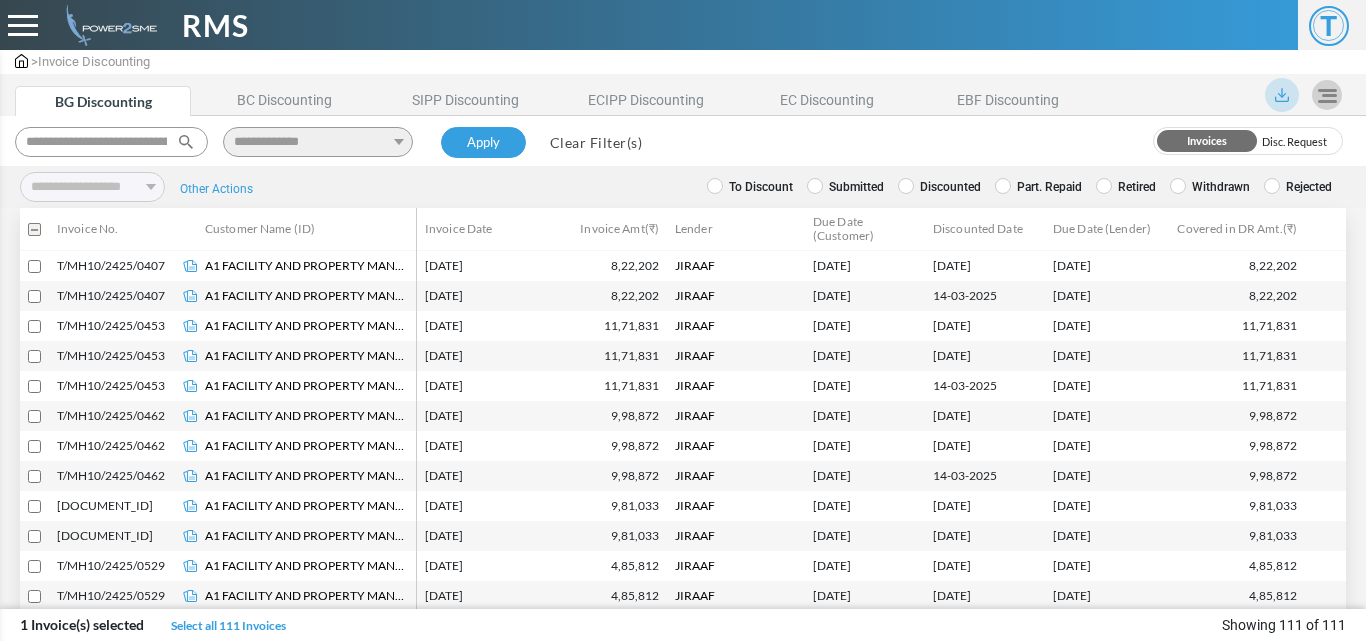 click on "Other Actions" at bounding box center (216, 189) 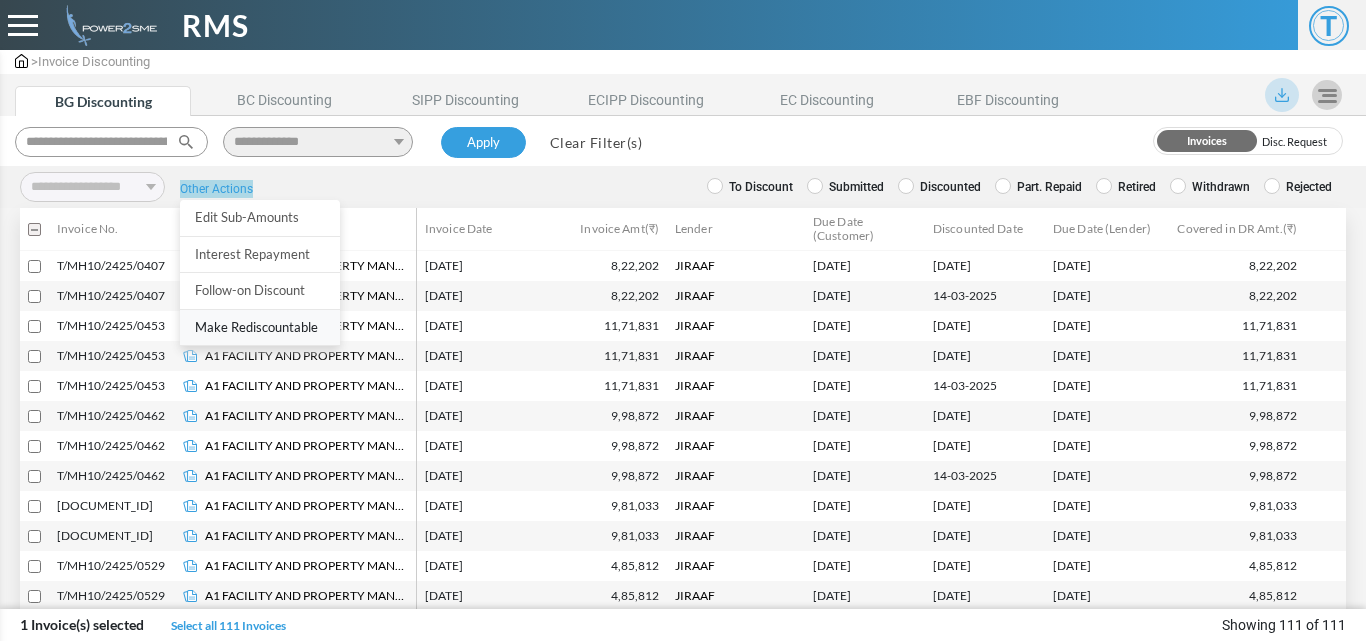 click on "Make Rediscountable" at bounding box center (260, 327) 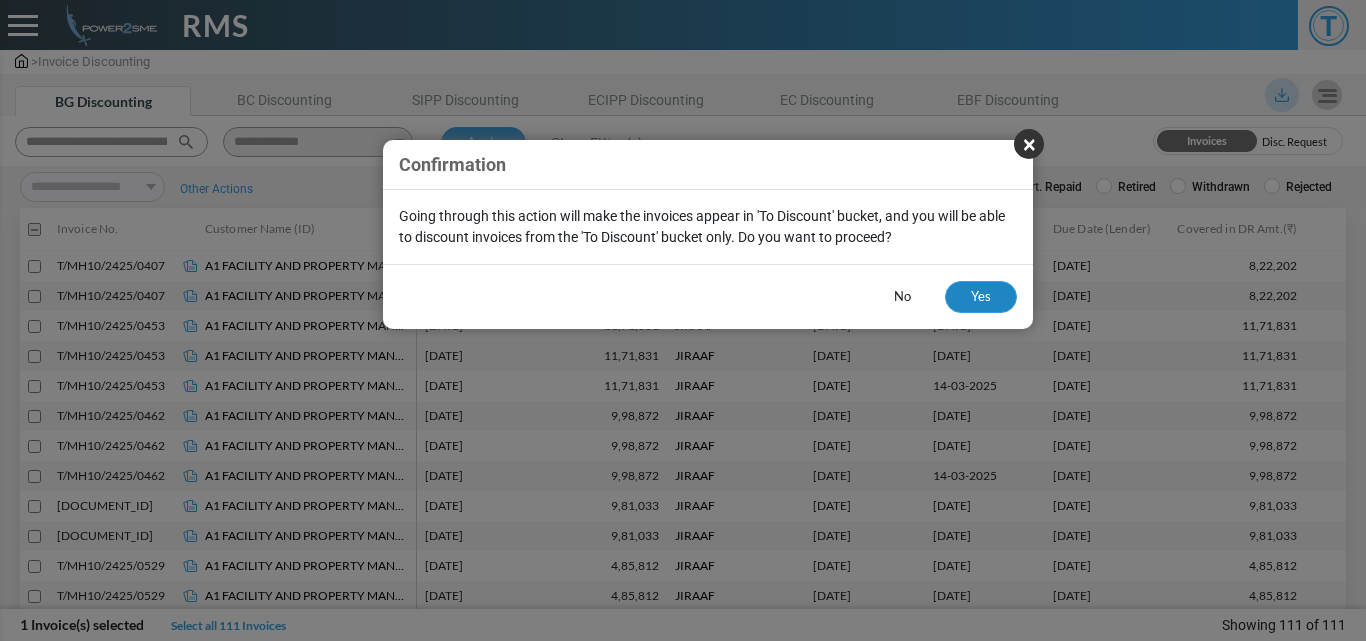 click on "Yes" at bounding box center (981, 297) 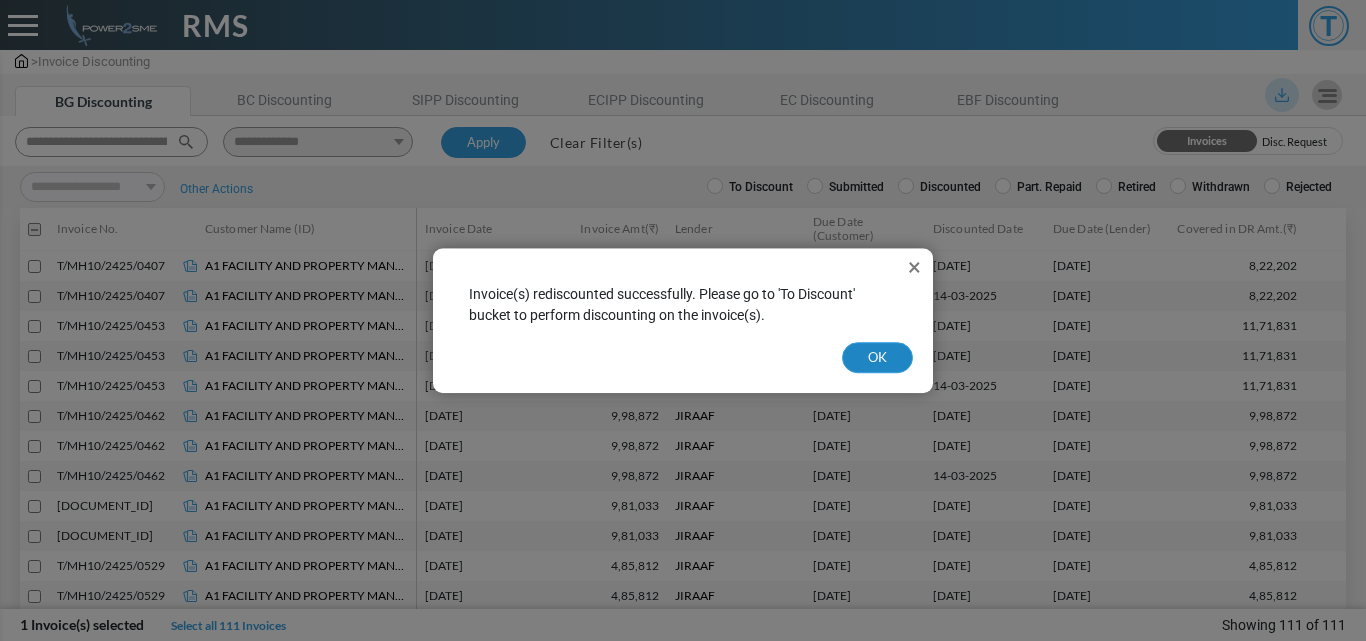click on "OK" at bounding box center [877, 358] 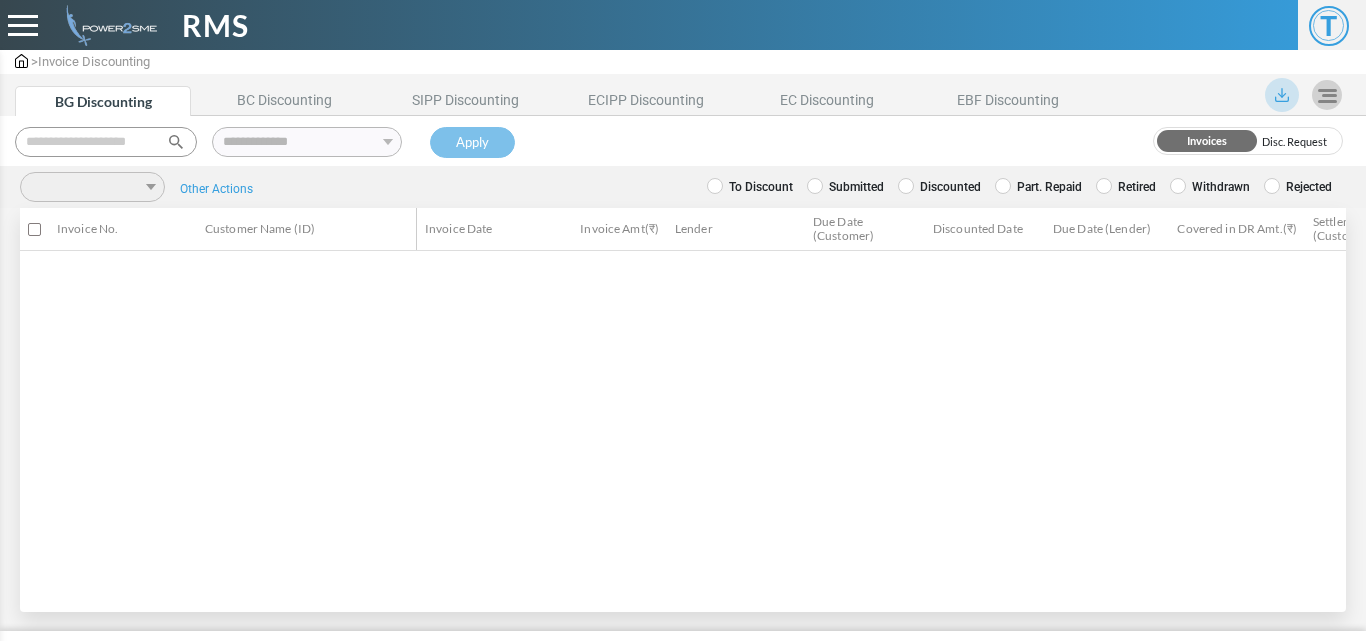 scroll, scrollTop: 0, scrollLeft: 0, axis: both 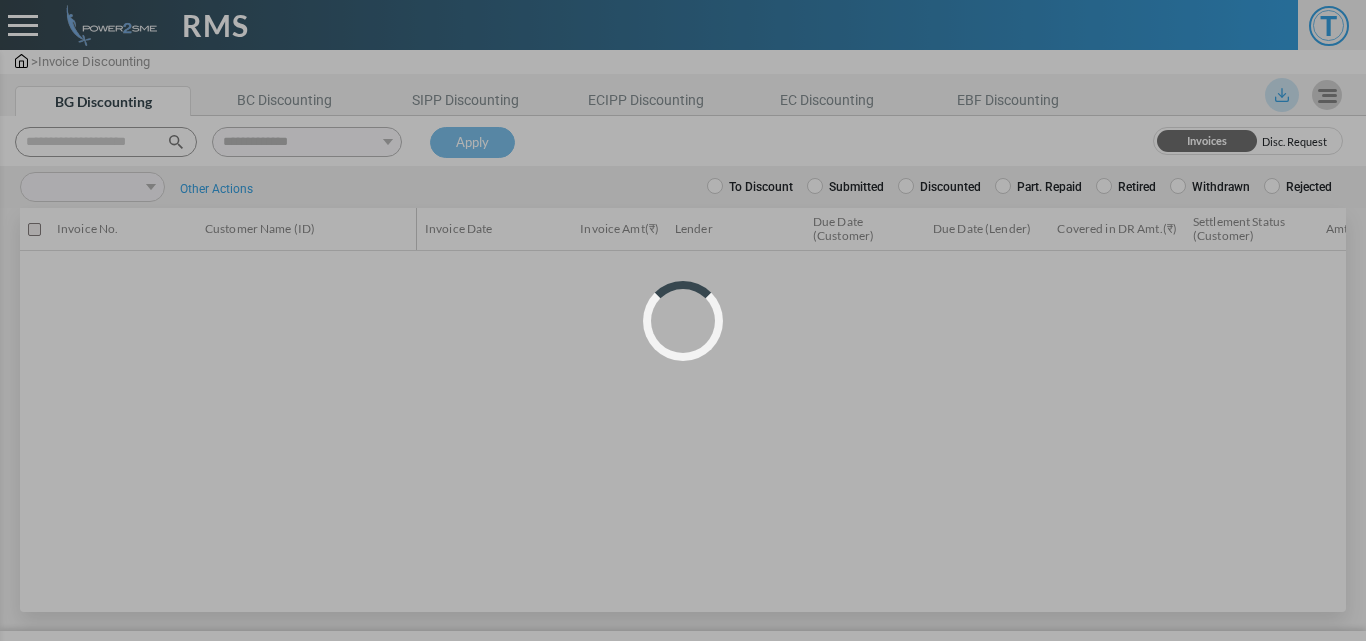 select 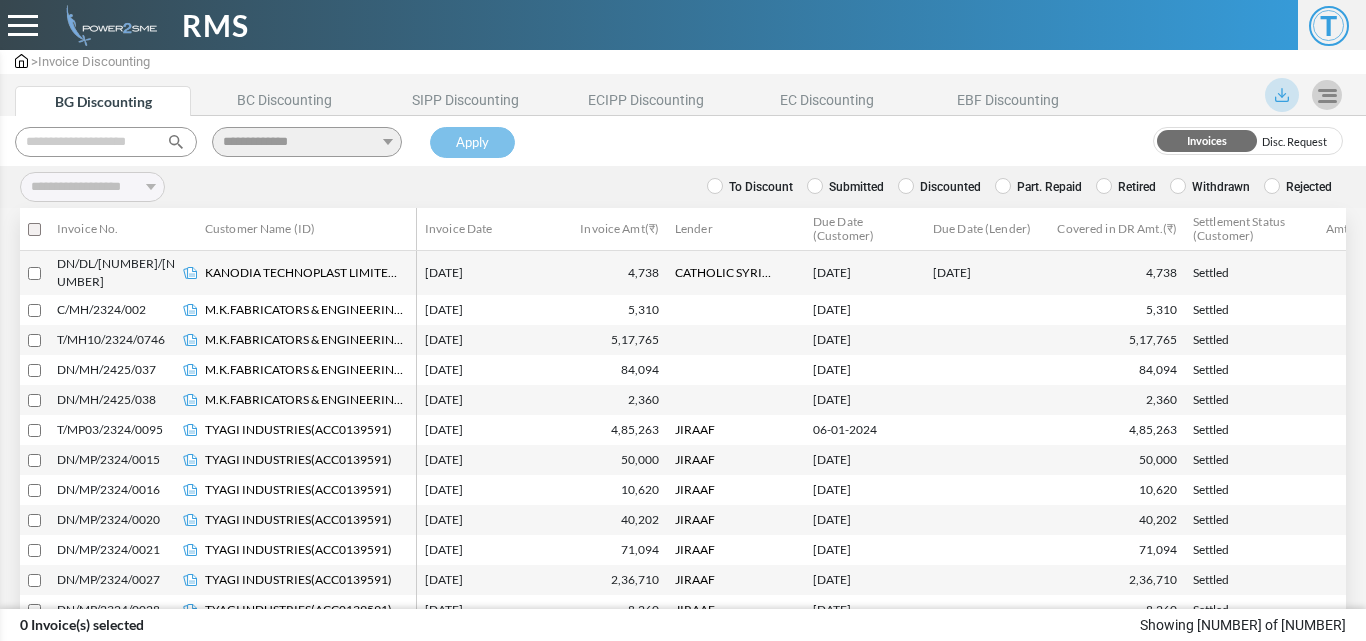 click at bounding box center (106, 142) 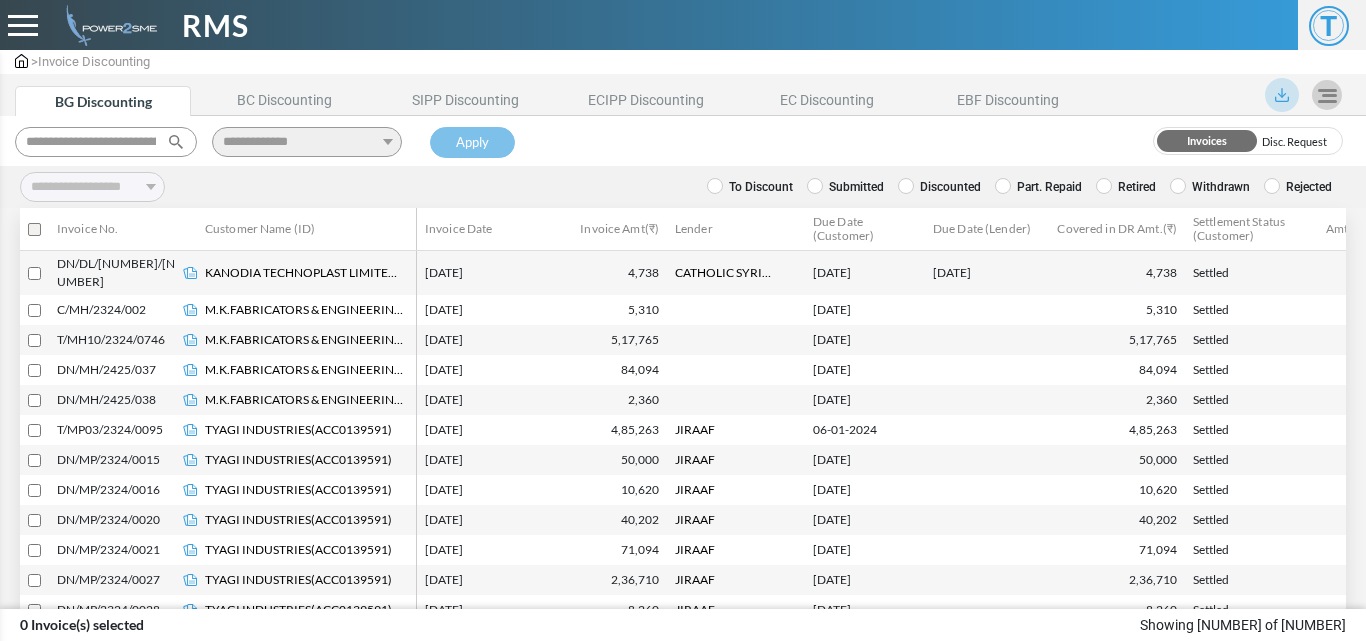 scroll, scrollTop: 0, scrollLeft: 154, axis: horizontal 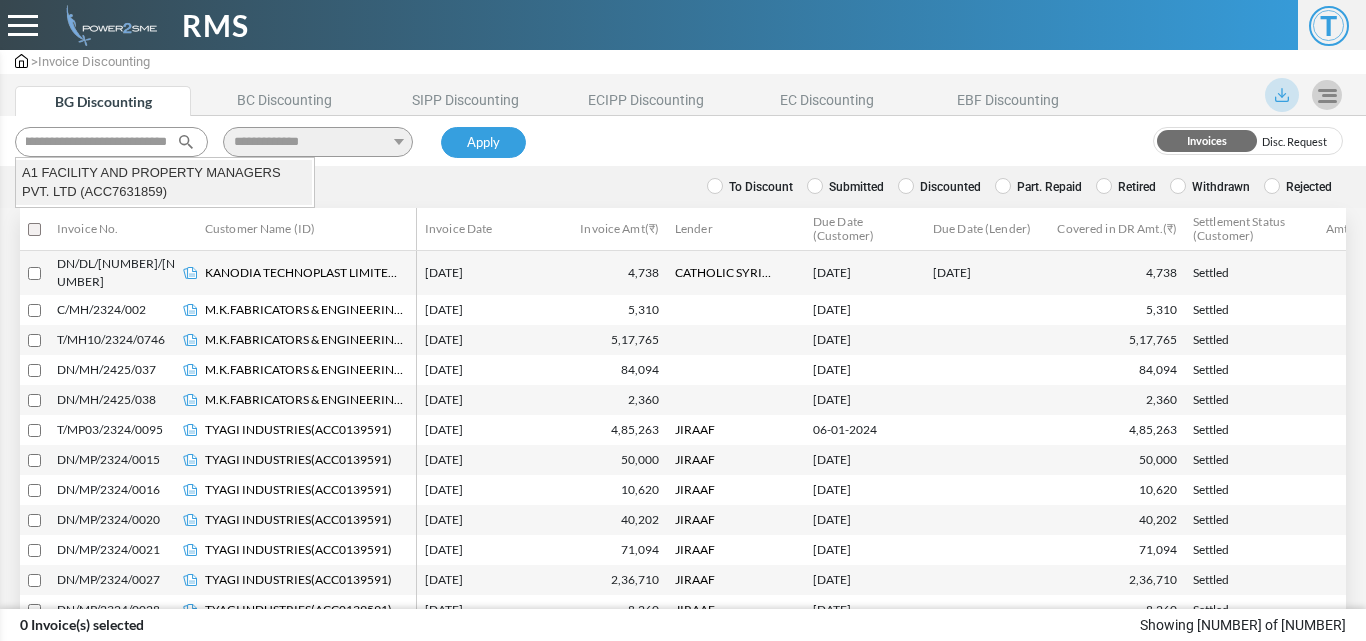 click on "A1 FACILITY AND PROPERTY MANAGERS PVT. LTD (ACC7631859)" at bounding box center [164, 182] 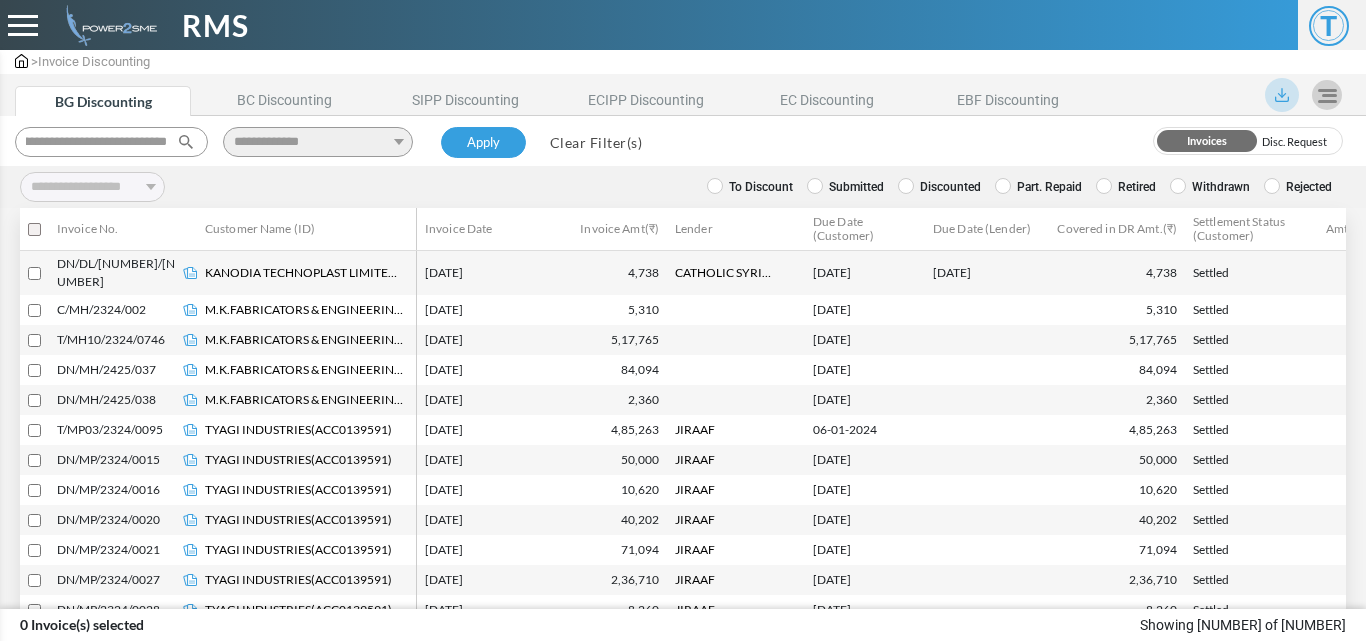 type on "**********" 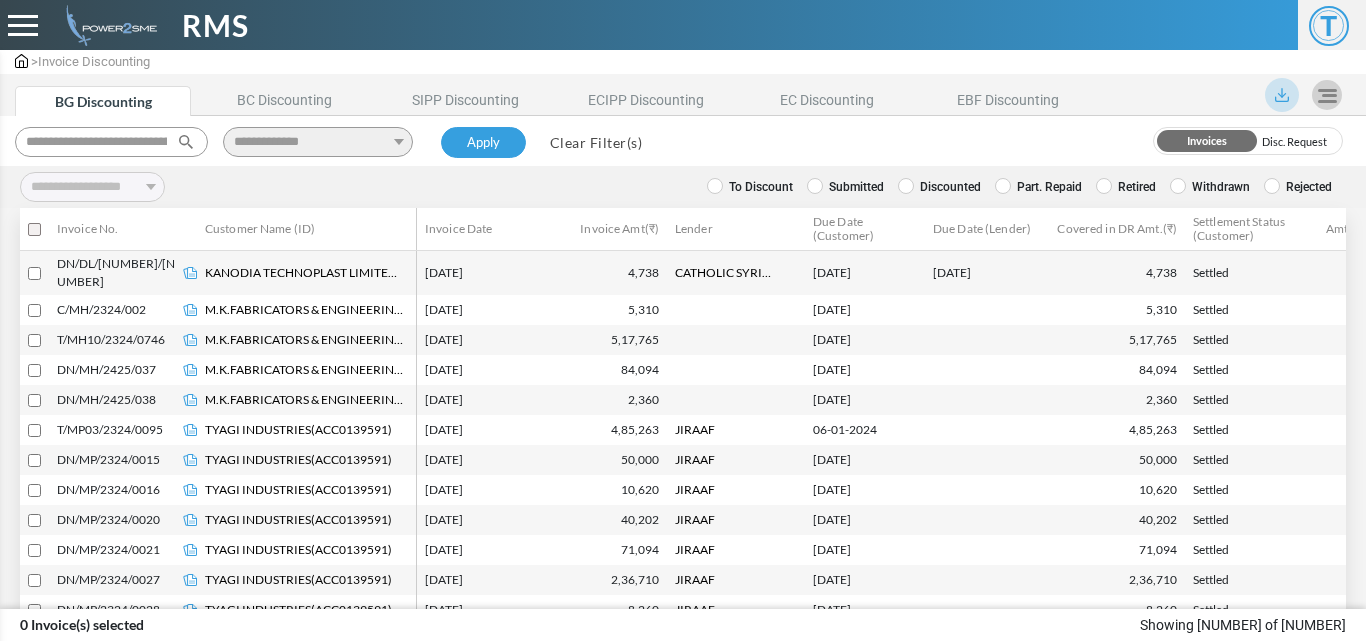 click on "**********" at bounding box center (331, 138) 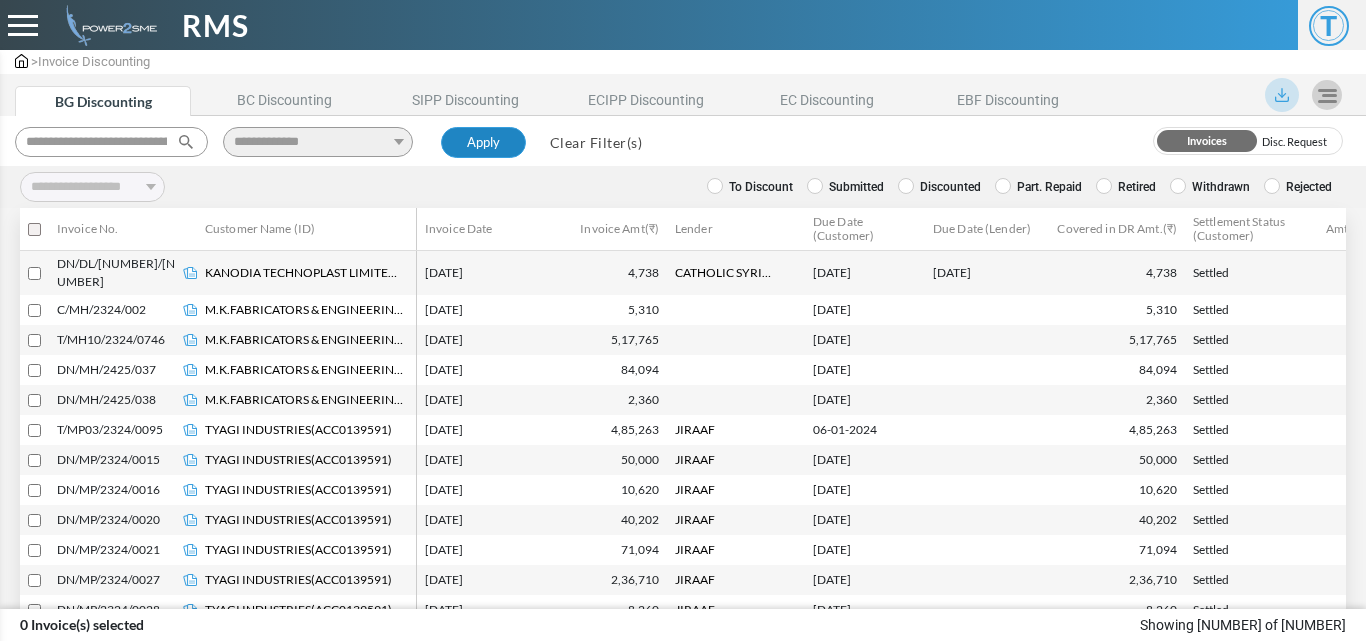 click on "Apply" at bounding box center [483, 143] 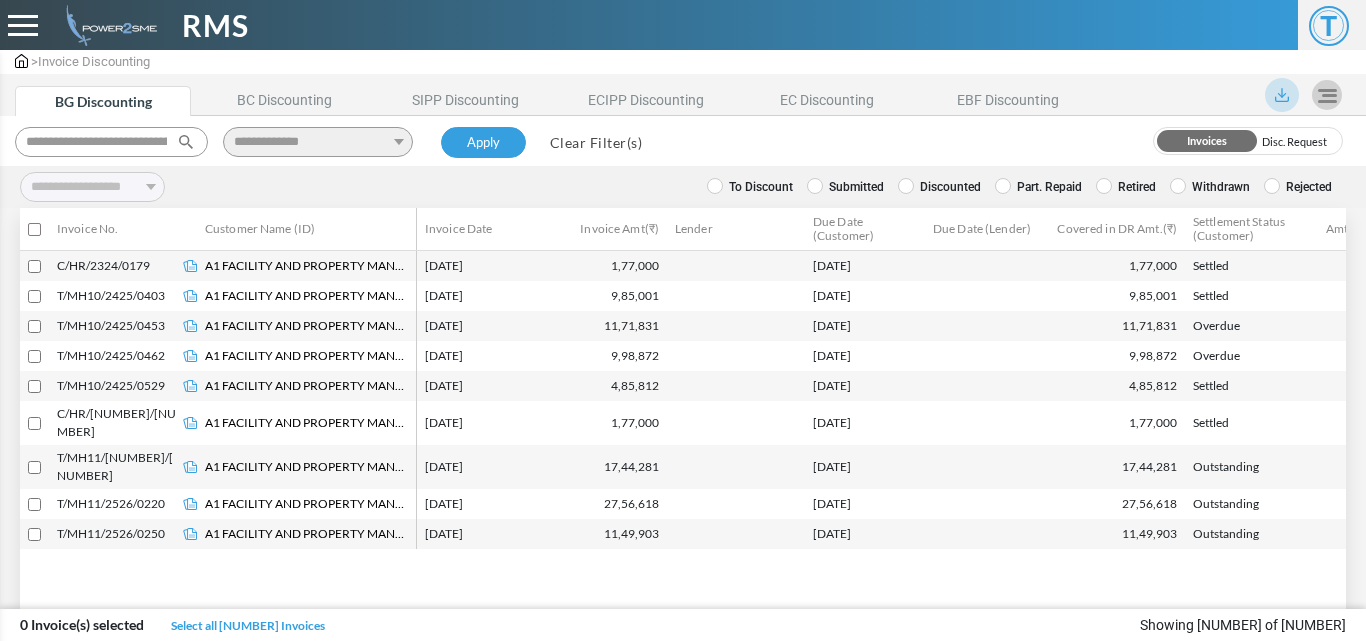 click on "Retired" at bounding box center (1126, 187) 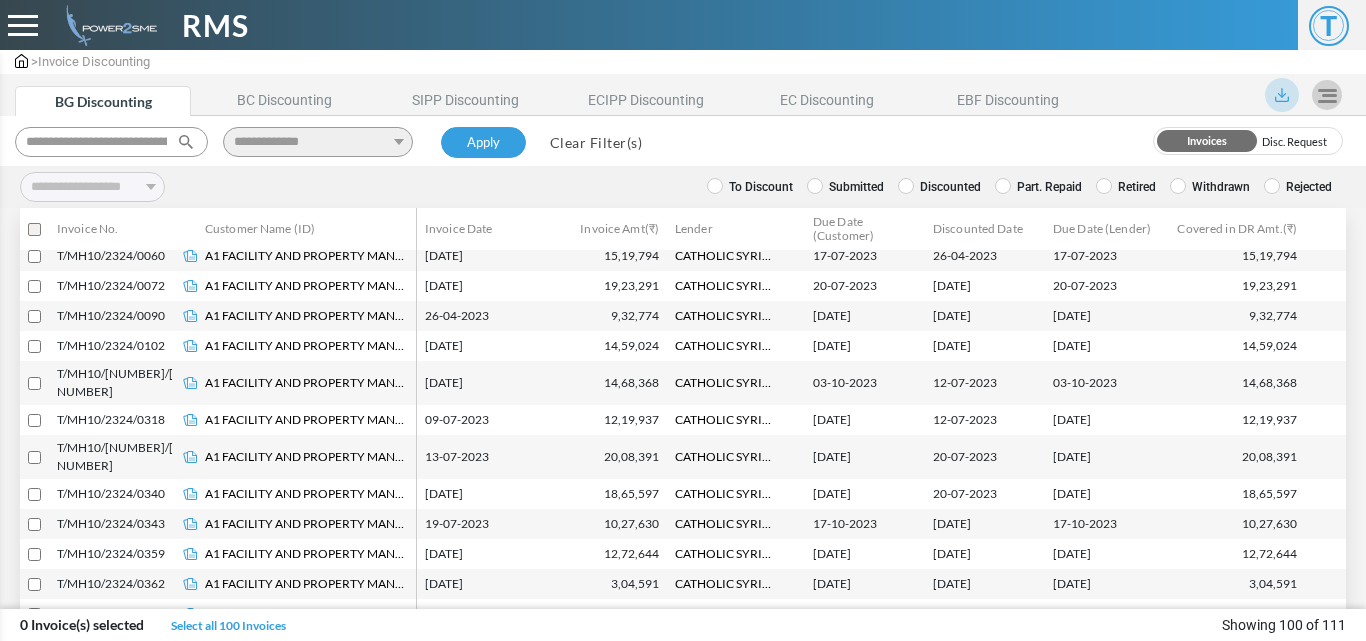 scroll, scrollTop: 1838, scrollLeft: 0, axis: vertical 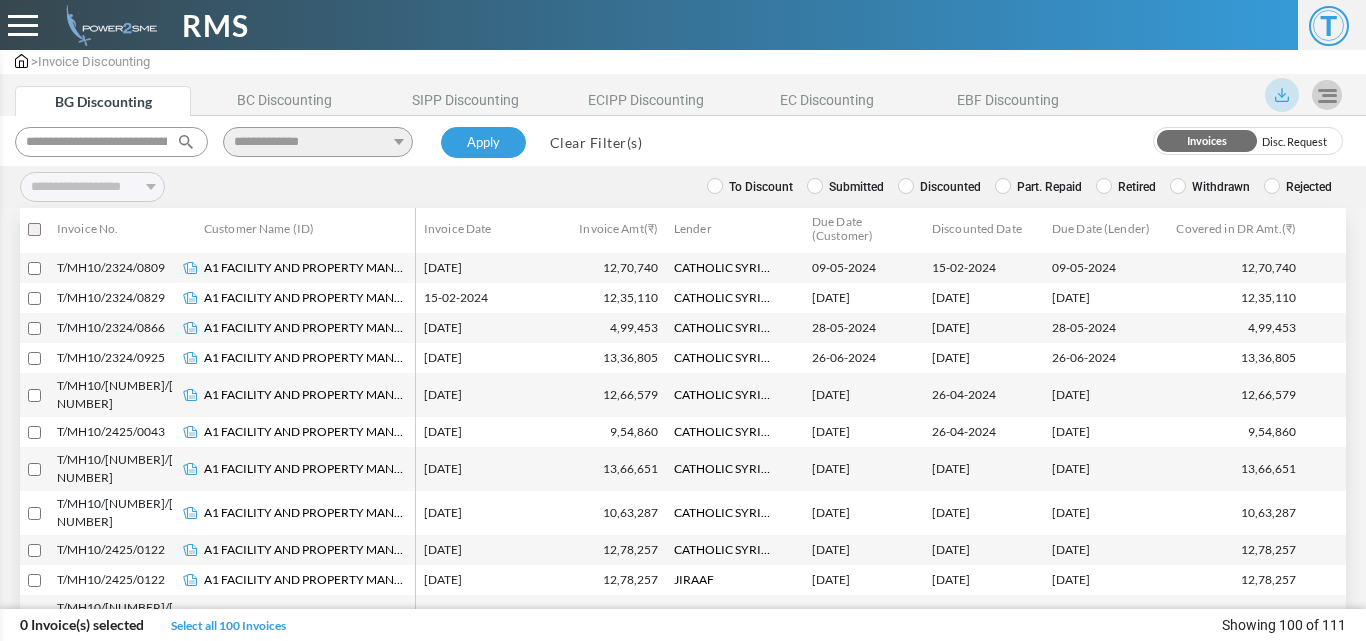 select 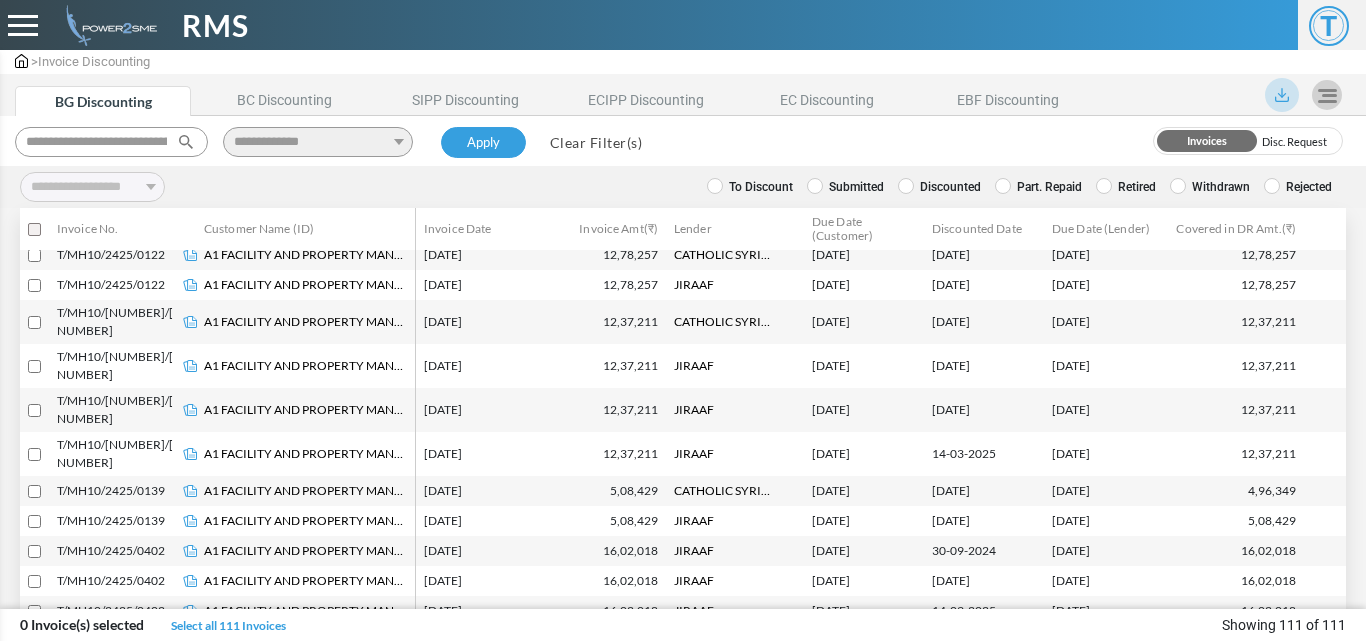 scroll, scrollTop: 2956, scrollLeft: 1, axis: both 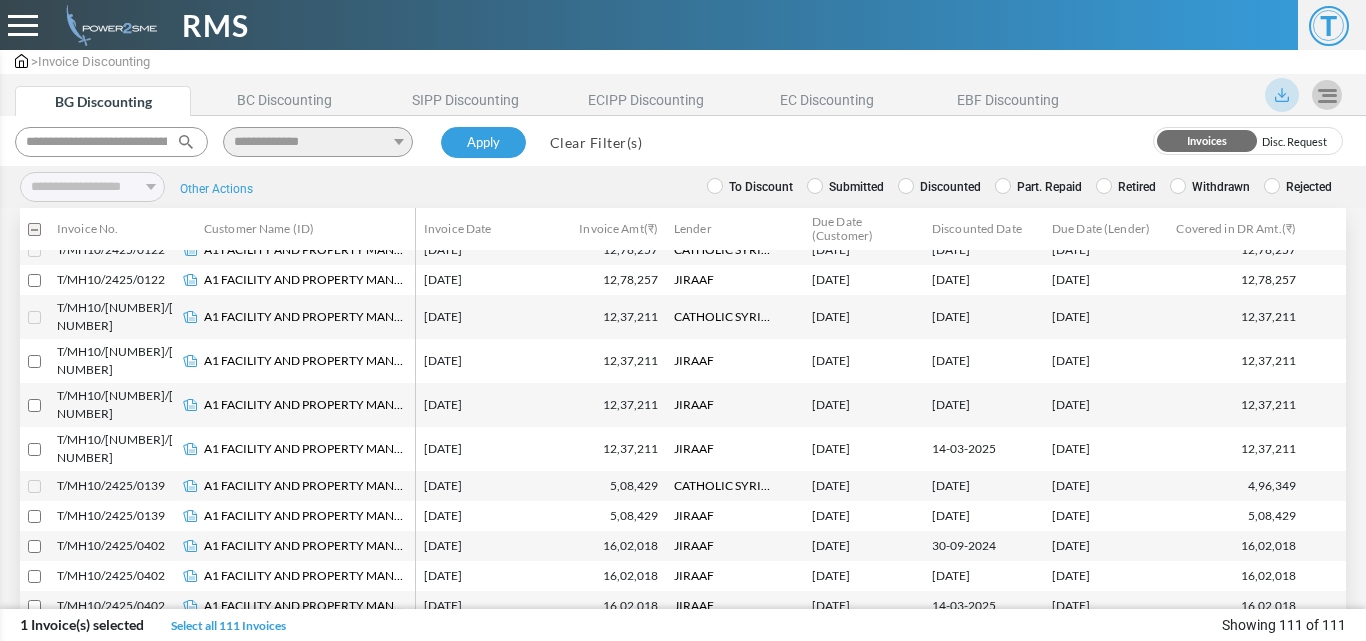 click on "Other Actions" at bounding box center (216, 189) 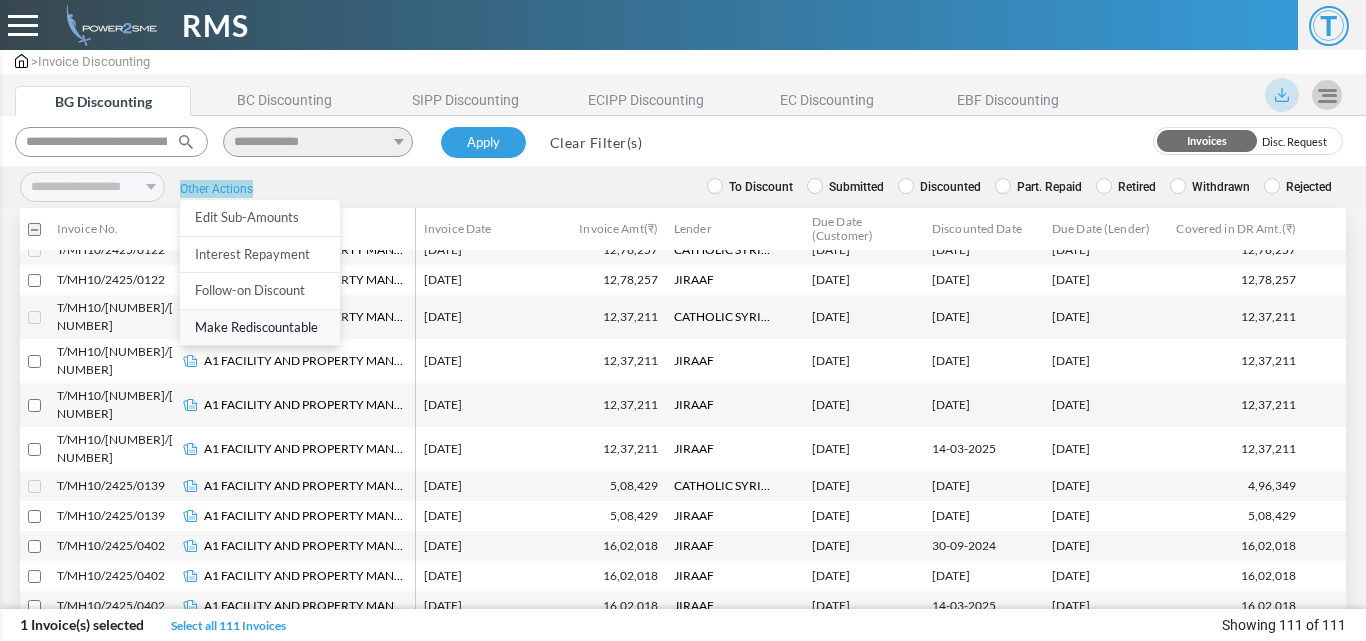 click on "Make Rediscountable" at bounding box center (260, 327) 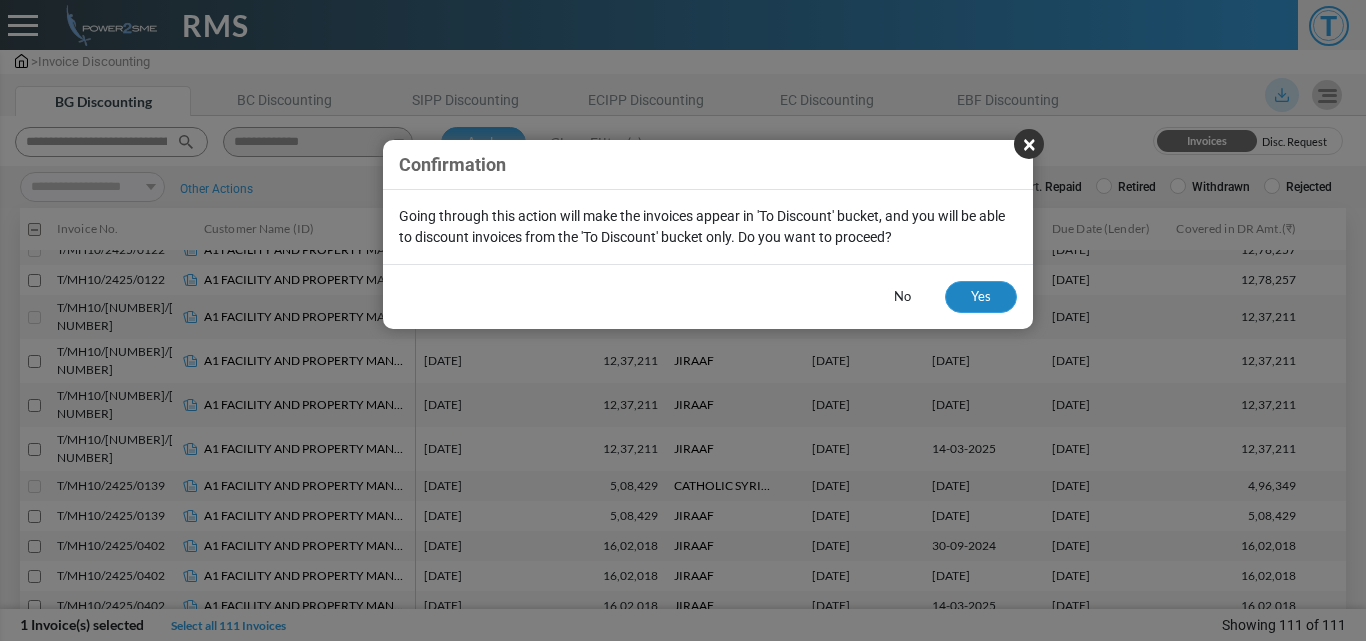 click on "Yes" at bounding box center (981, 297) 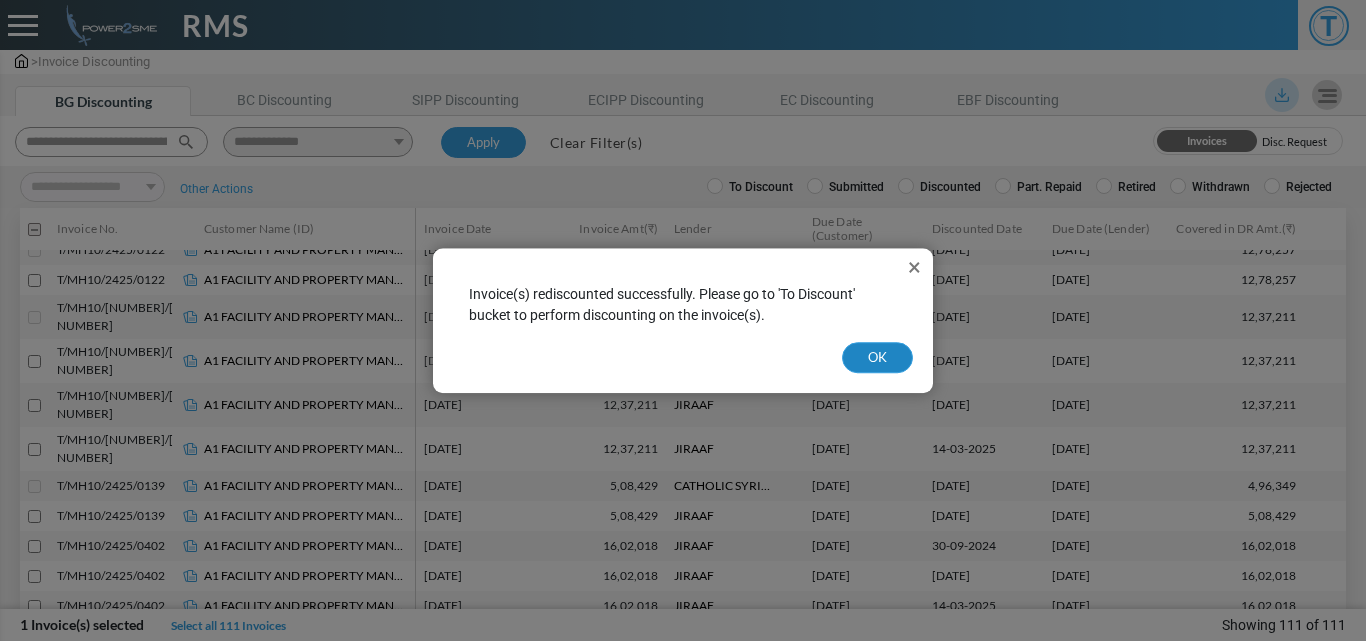 click on "OK" at bounding box center [877, 358] 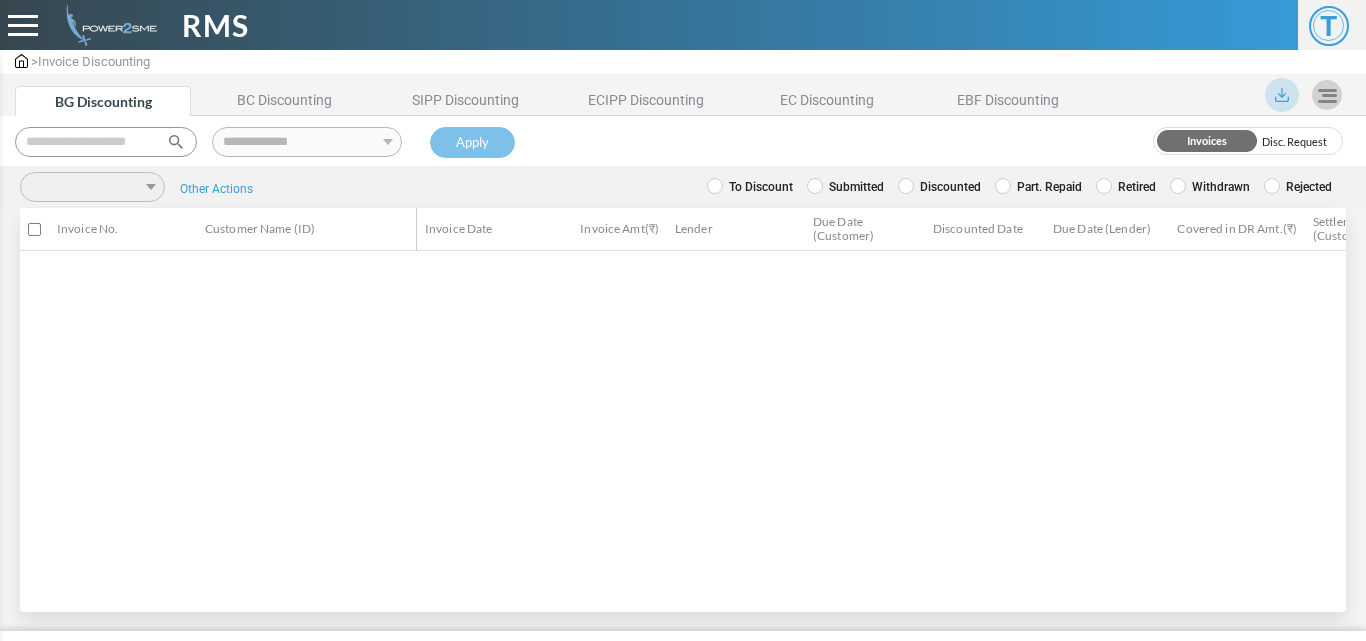 scroll, scrollTop: 0, scrollLeft: 0, axis: both 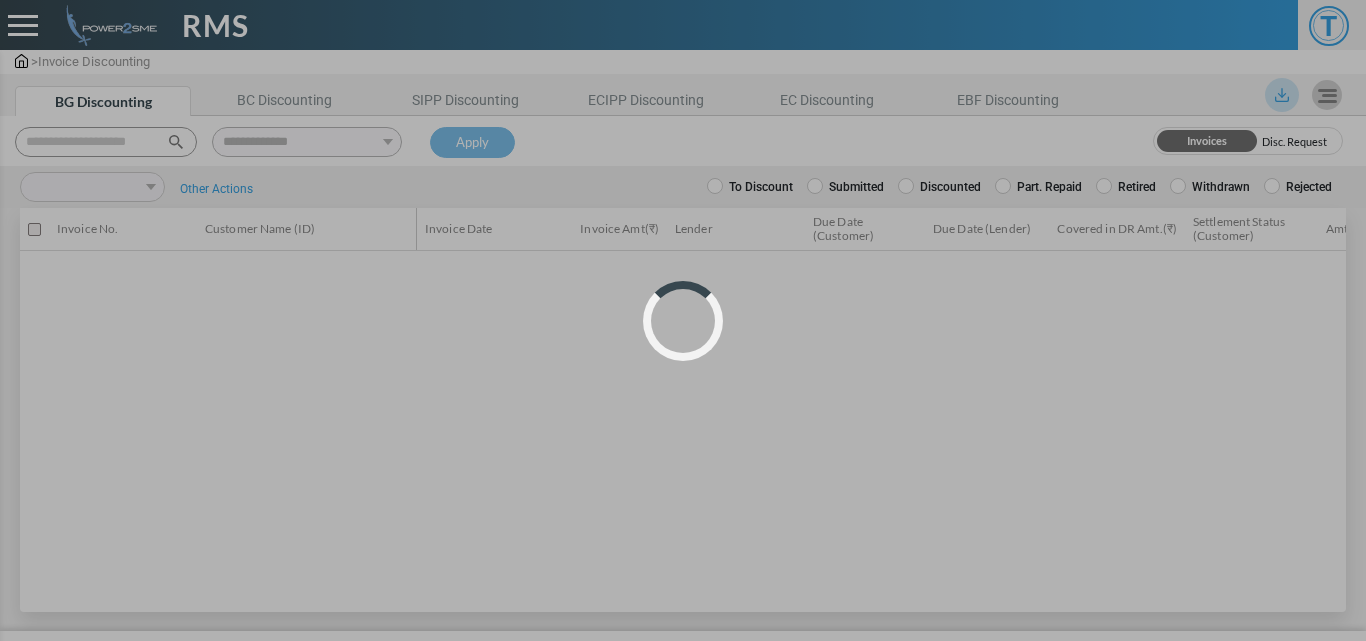 select 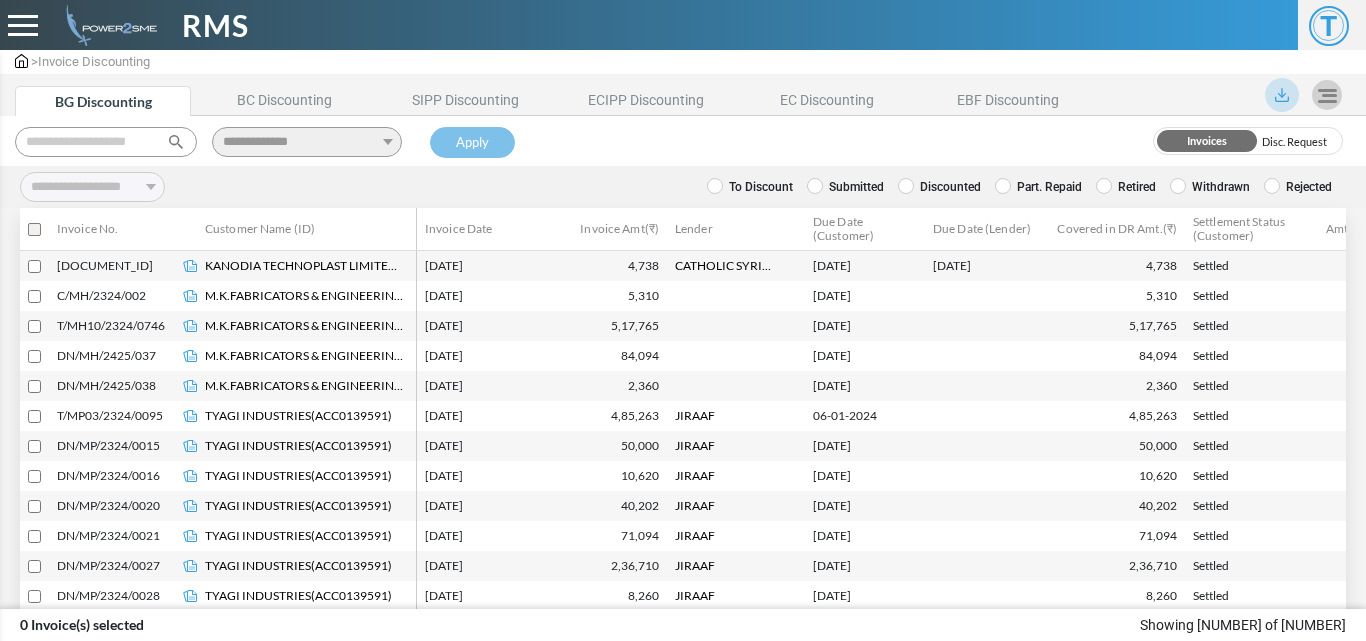 click at bounding box center (106, 142) 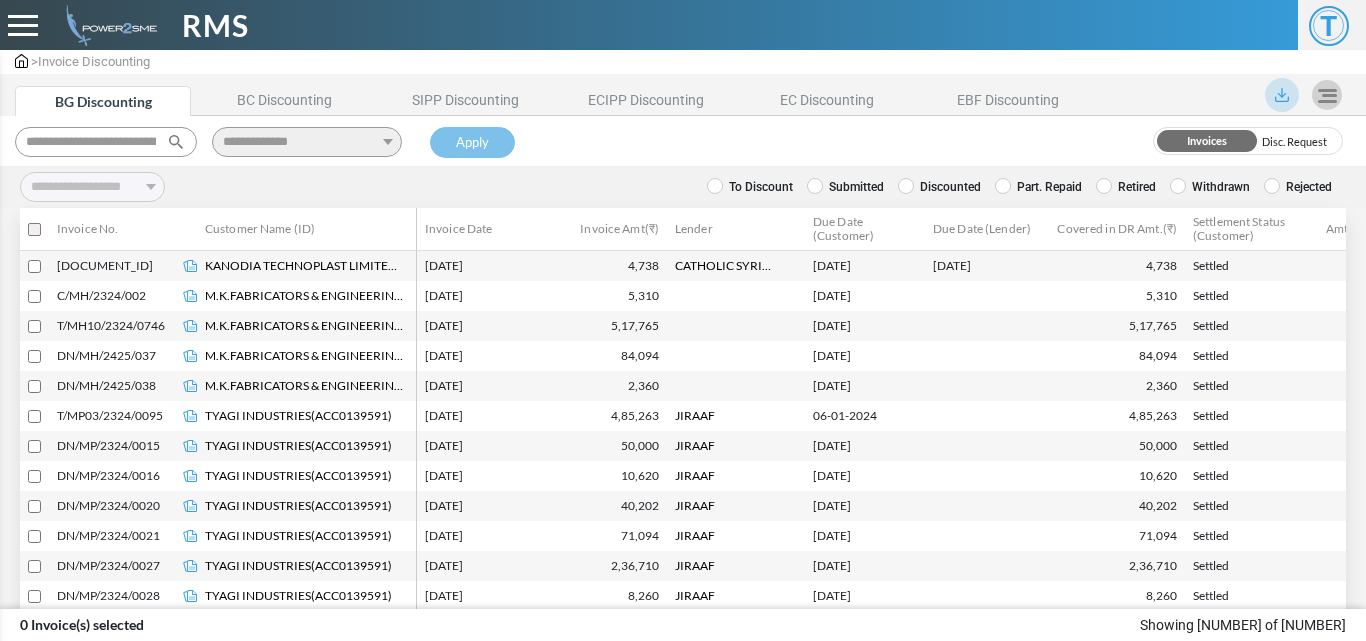 scroll, scrollTop: 0, scrollLeft: 154, axis: horizontal 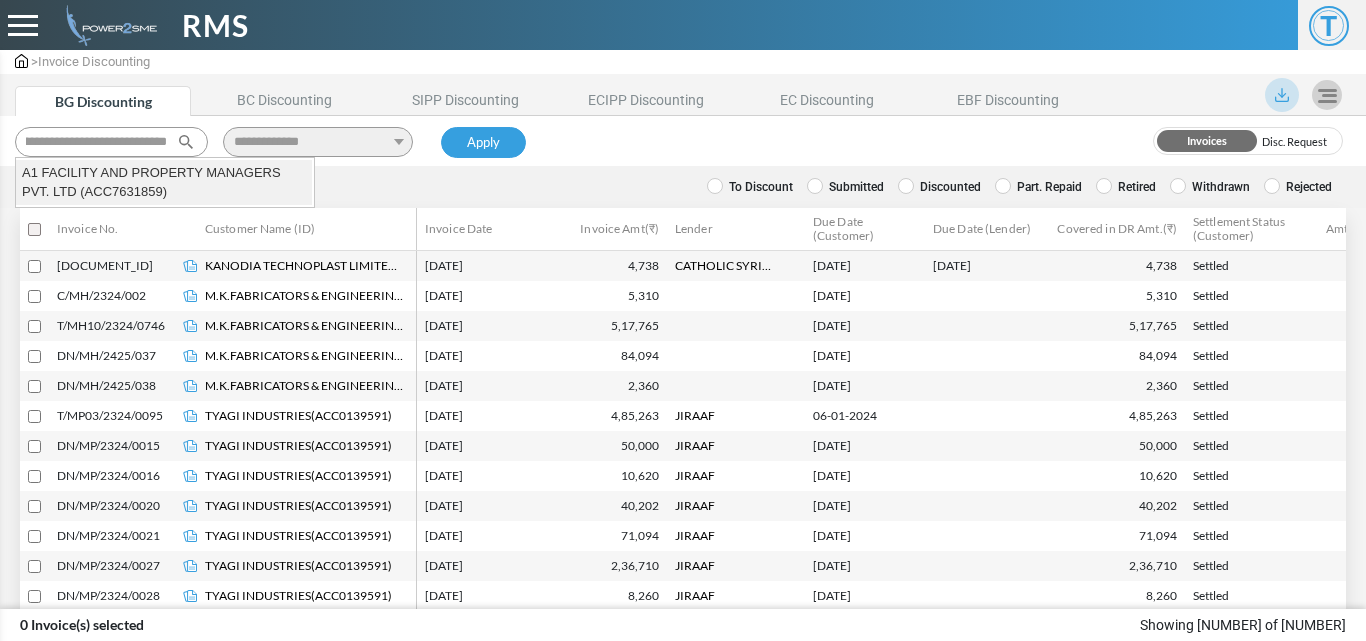 click on "A1 FACILITY AND PROPERTY MANAGERS PVT. LTD (ACC7631859)" at bounding box center [164, 182] 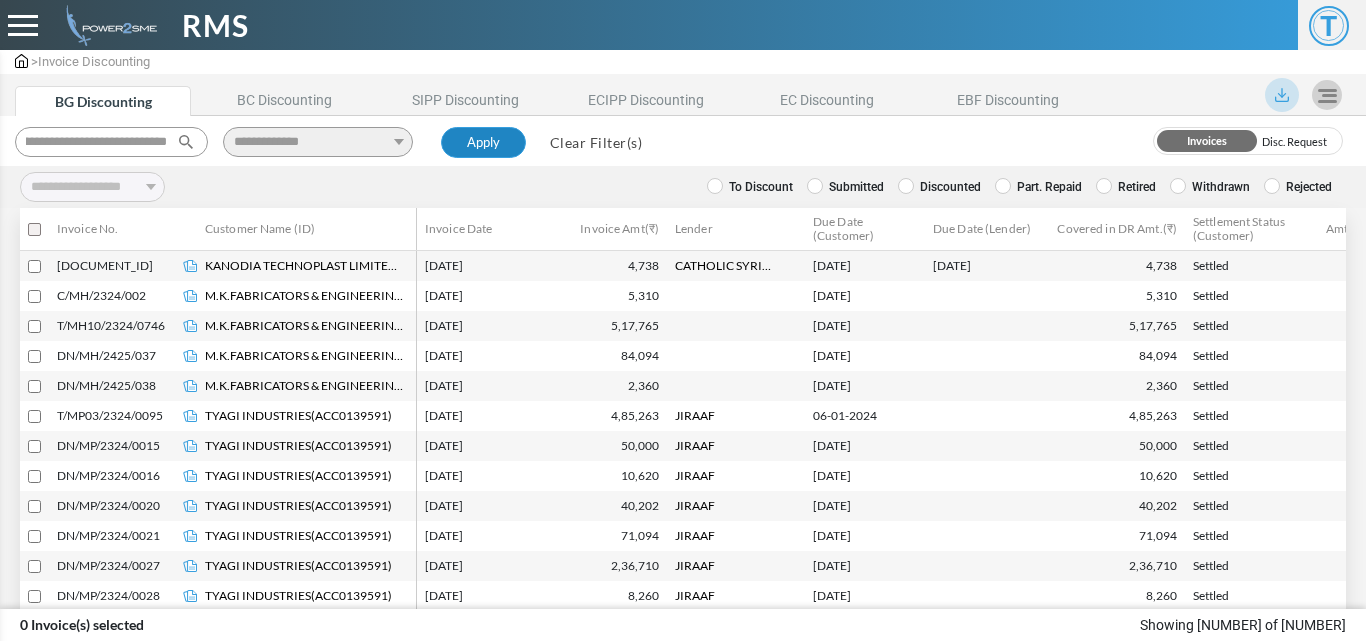type on "**********" 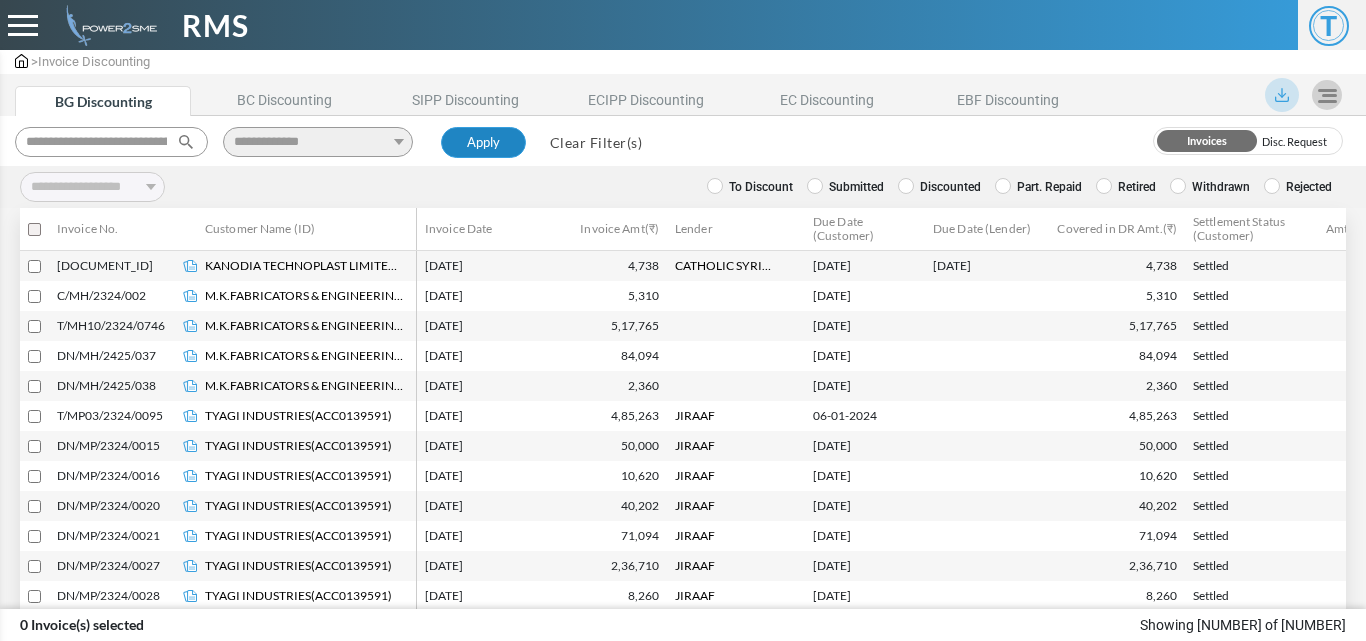 click on "Apply" at bounding box center (483, 143) 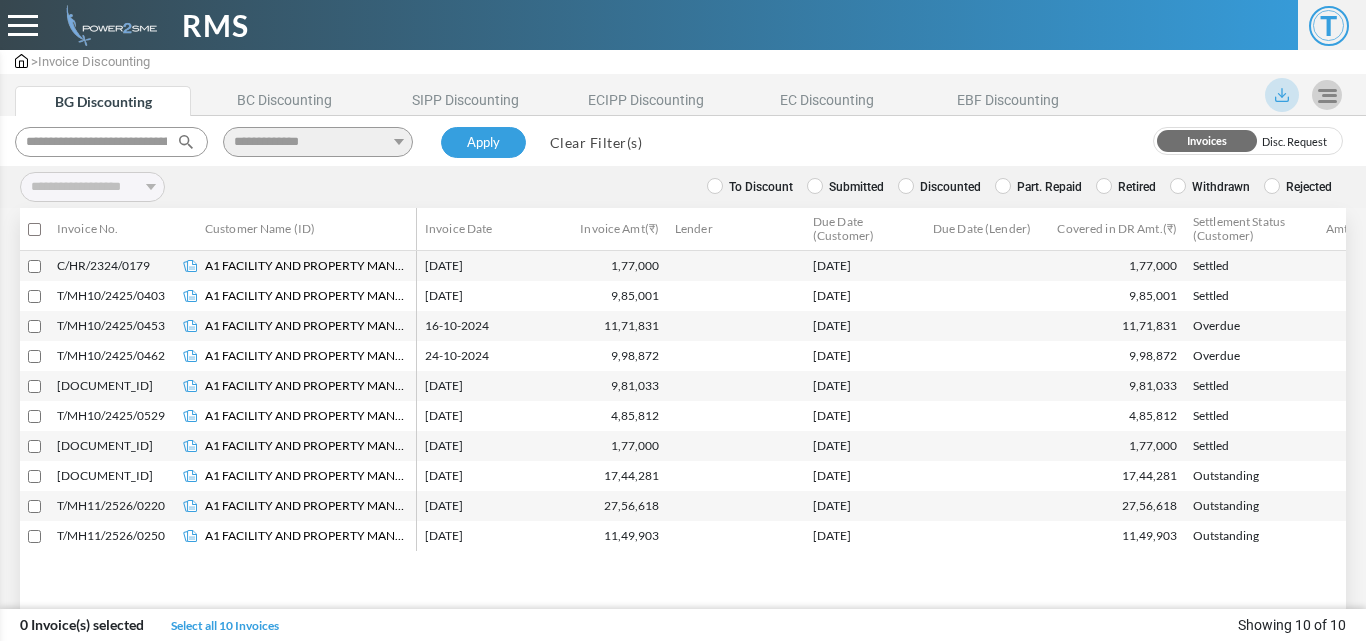 click on "Retired" at bounding box center (1126, 187) 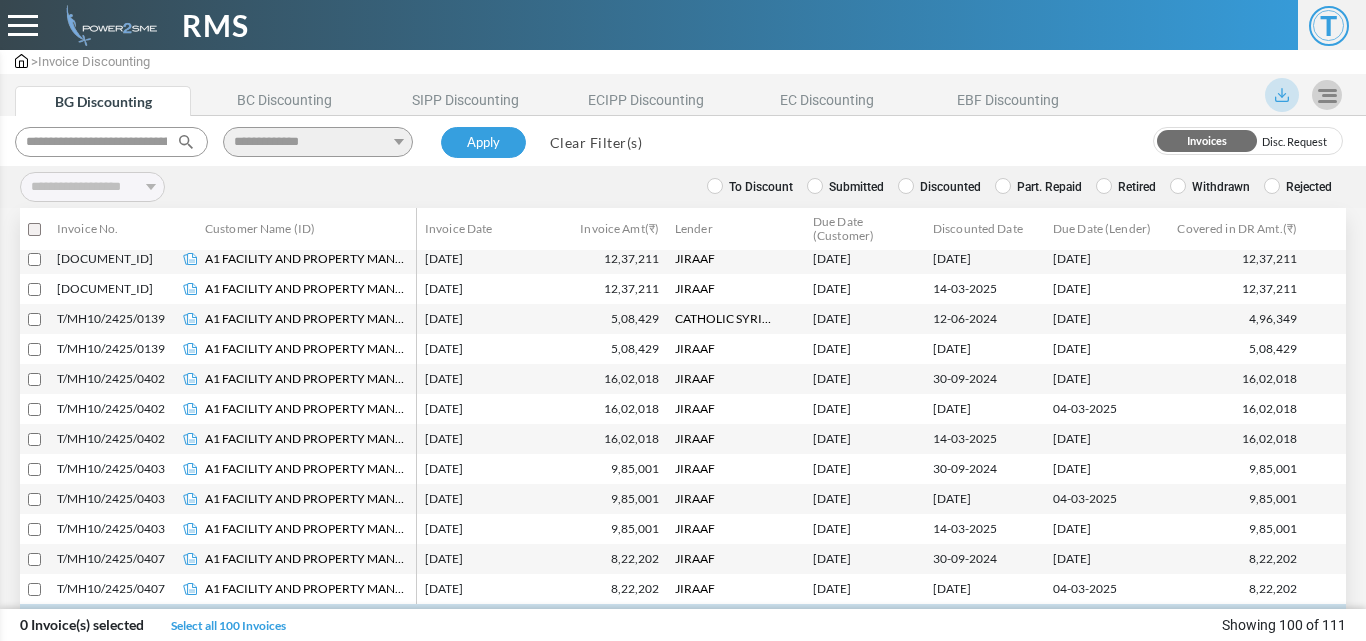 scroll, scrollTop: 2648, scrollLeft: 0, axis: vertical 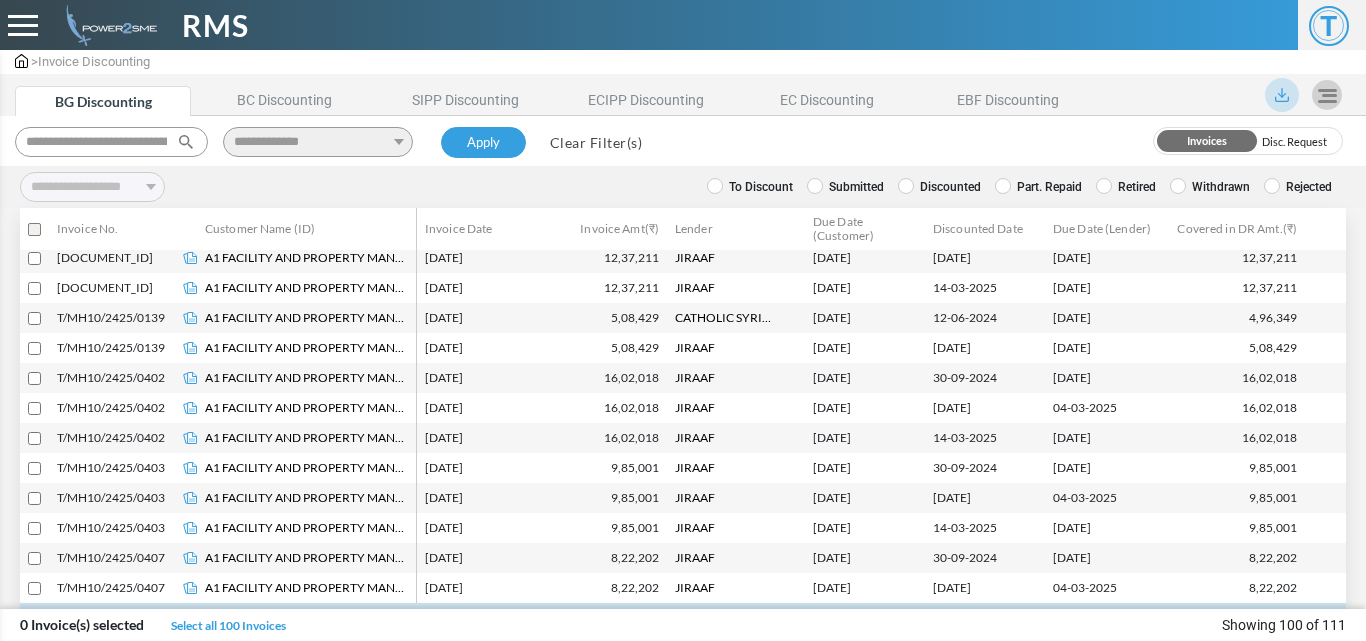 select 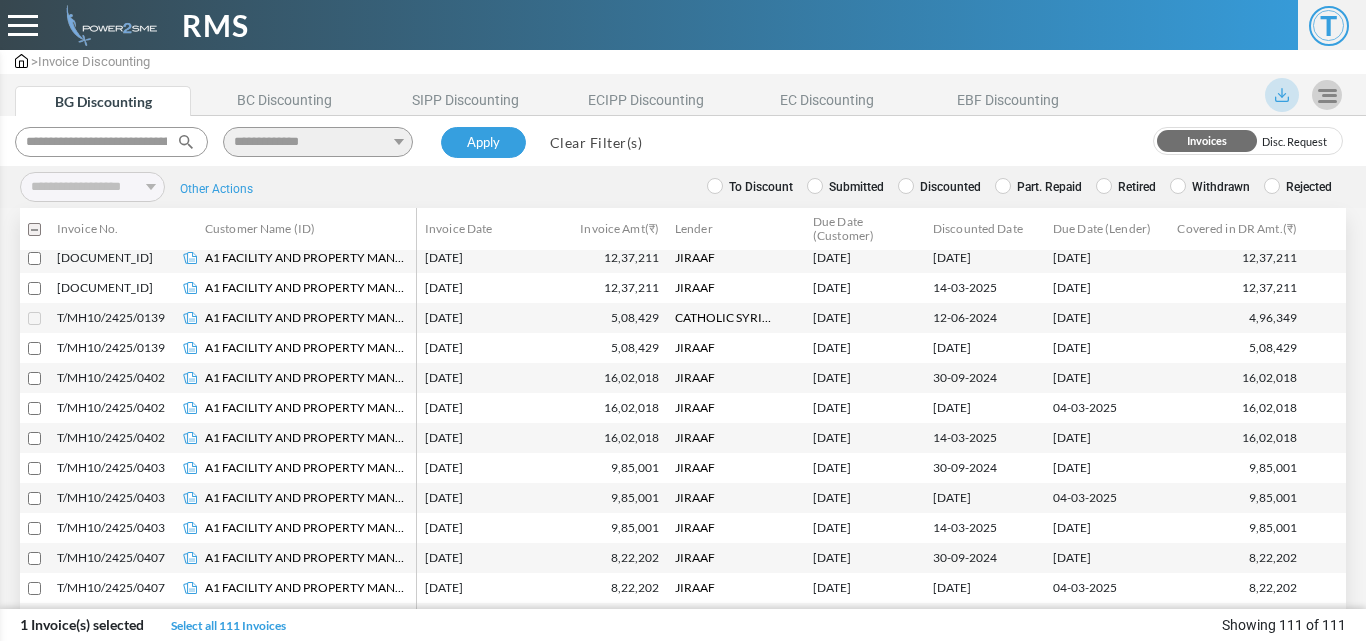 click on "Other Actions" at bounding box center [216, 189] 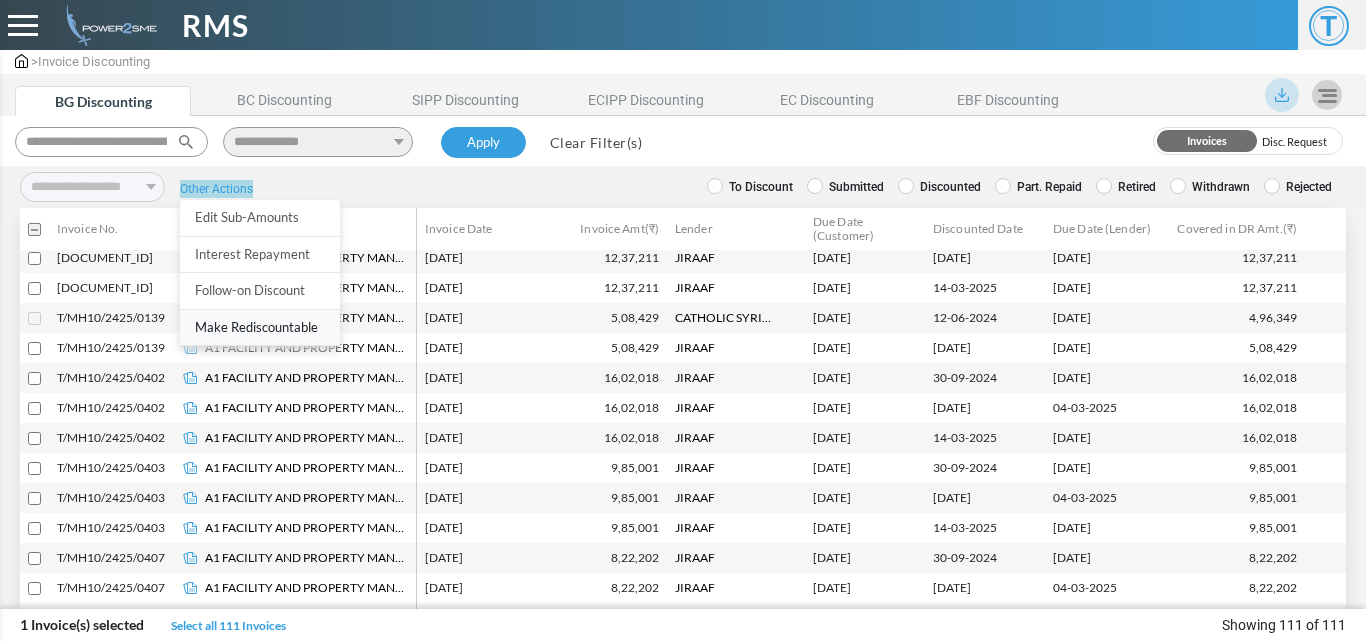 click on "Make Rediscountable" at bounding box center (260, 327) 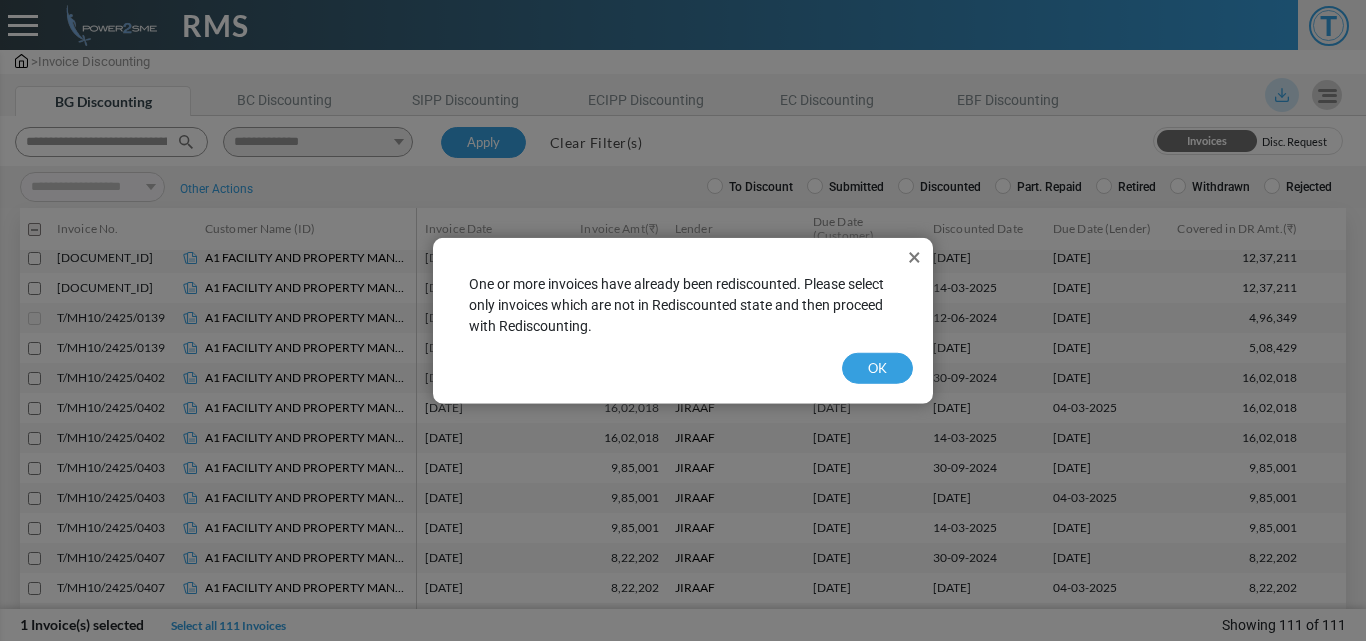 click on "One or more invoices have already been rediscounted. Please select only invoices which are not in Rediscounted state and then proceed with Rediscounting." at bounding box center (683, 304) 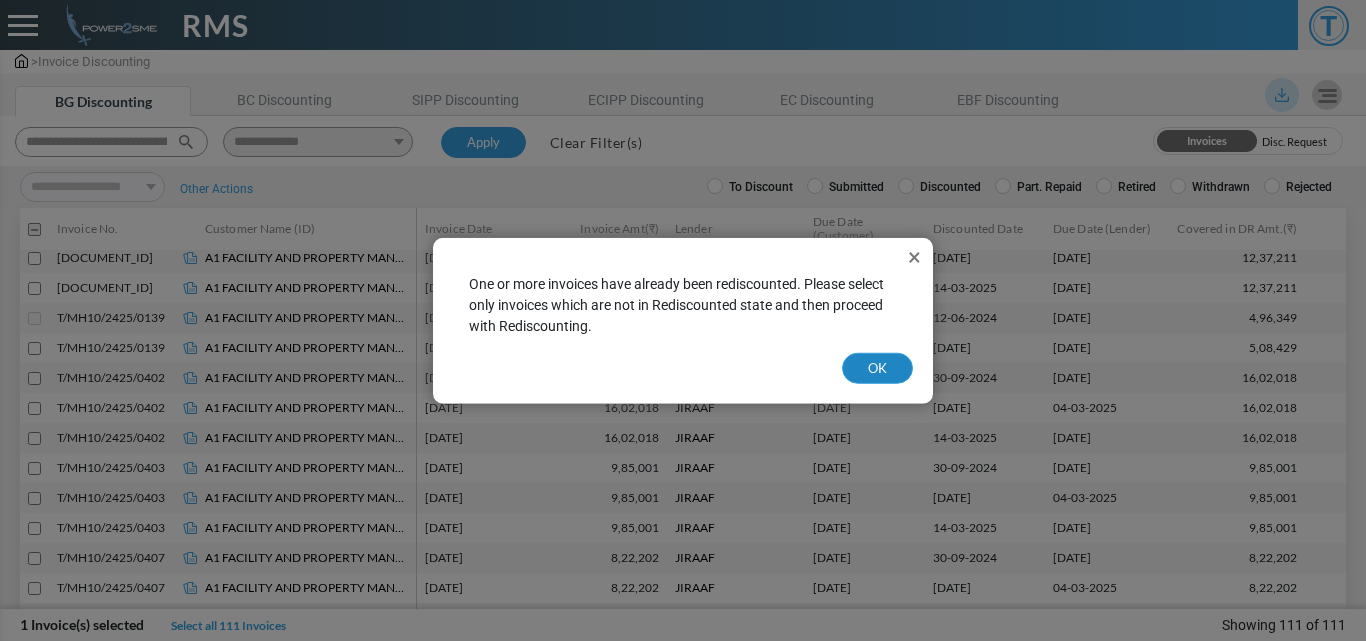 click on "OK" at bounding box center (877, 368) 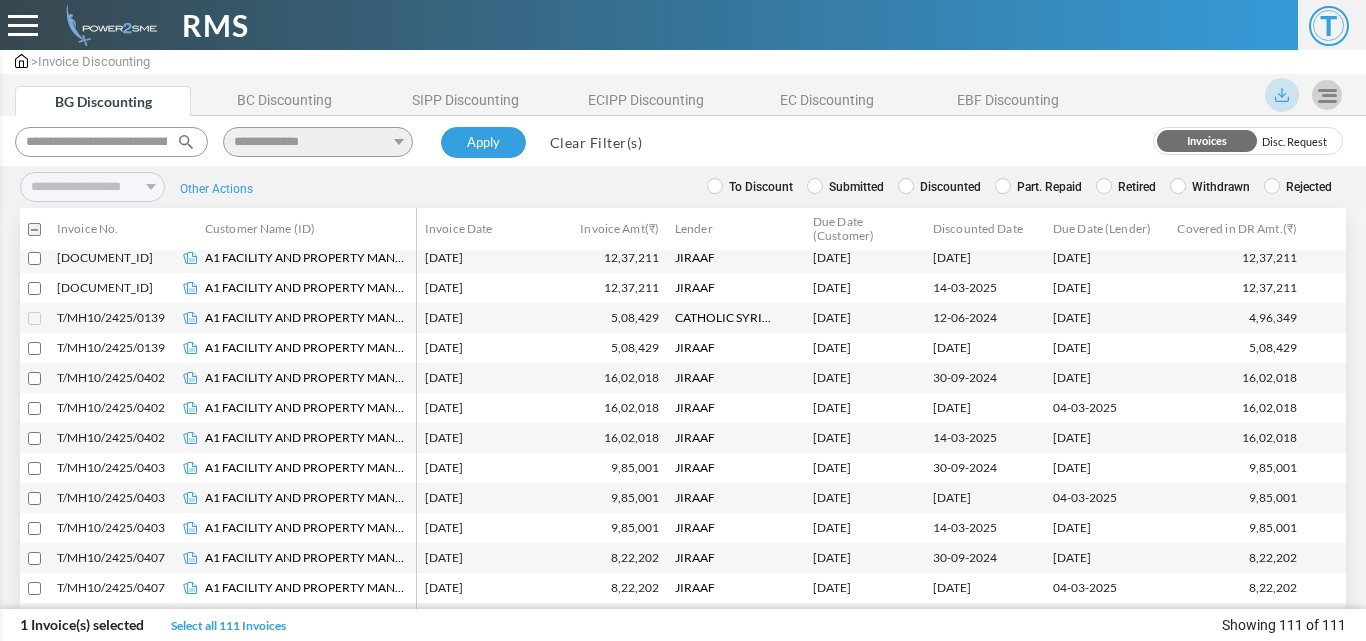 click on "Other Actions" at bounding box center (216, 189) 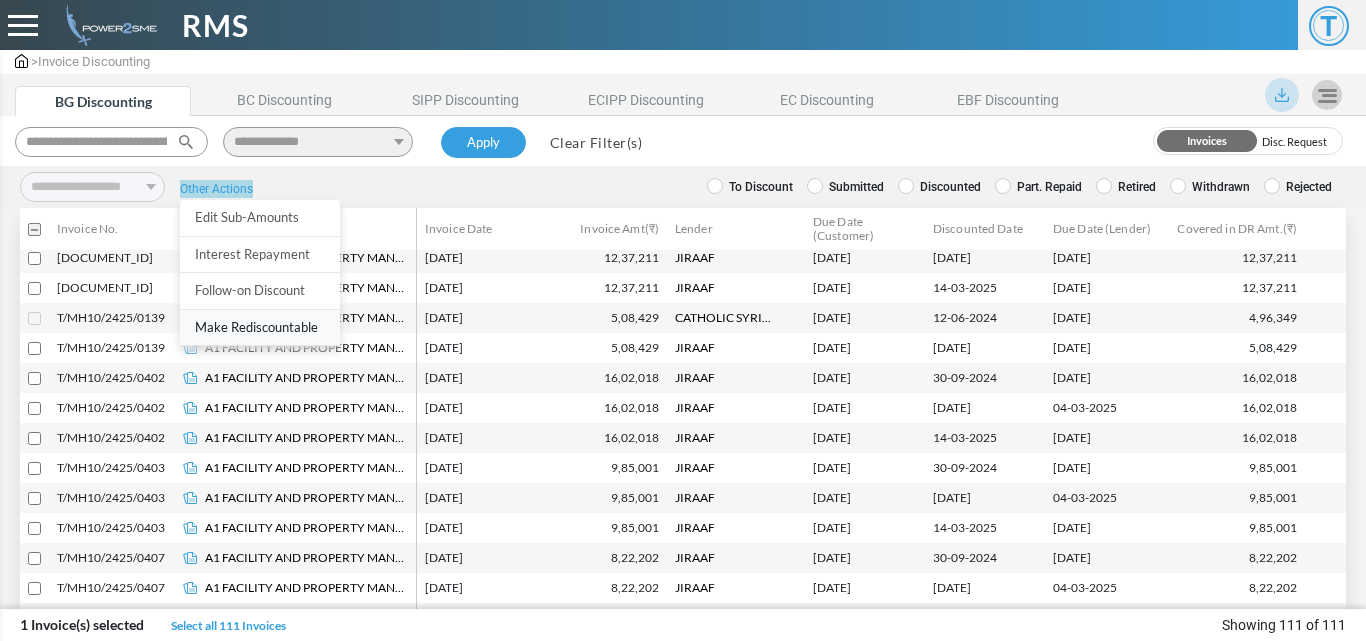 click on "Make Rediscountable" at bounding box center [260, 327] 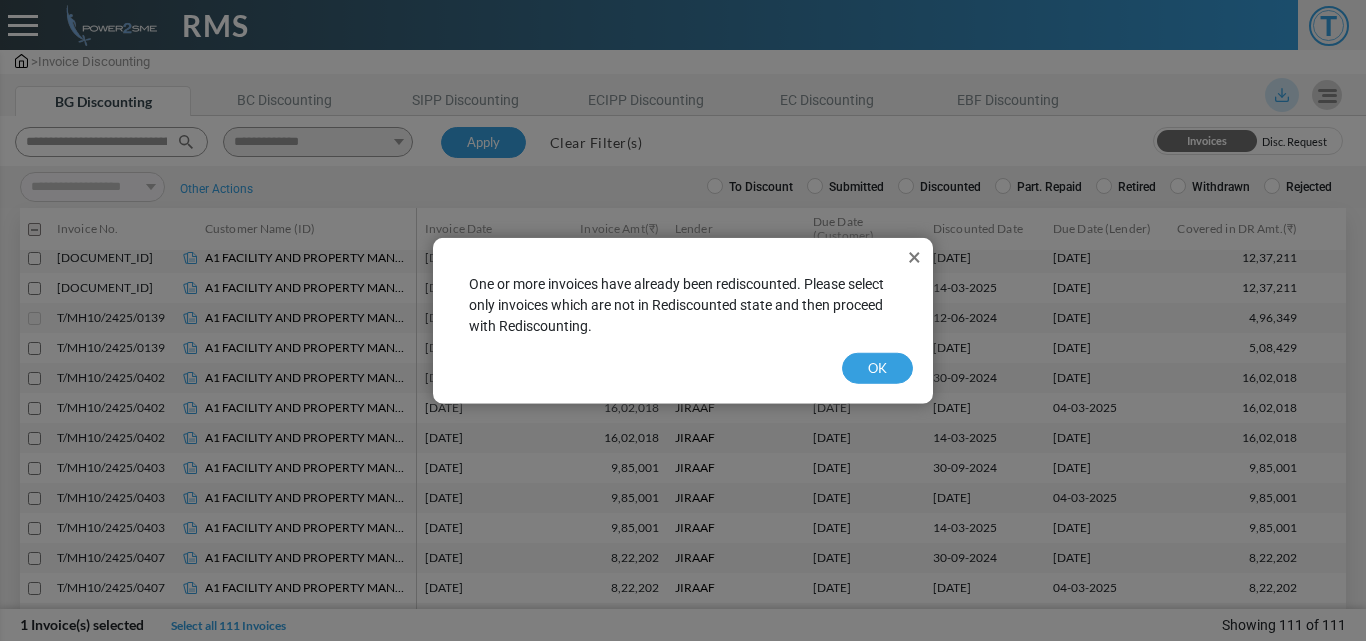 click on "×" at bounding box center [914, 256] 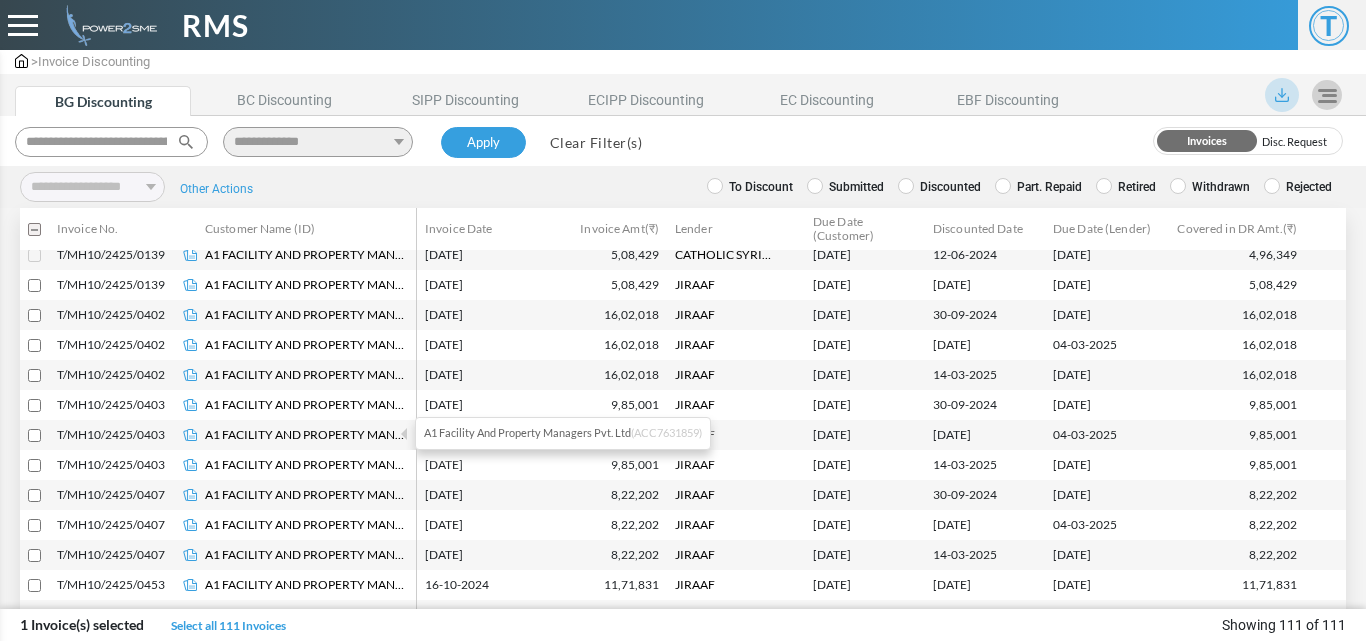 scroll, scrollTop: 2718, scrollLeft: 0, axis: vertical 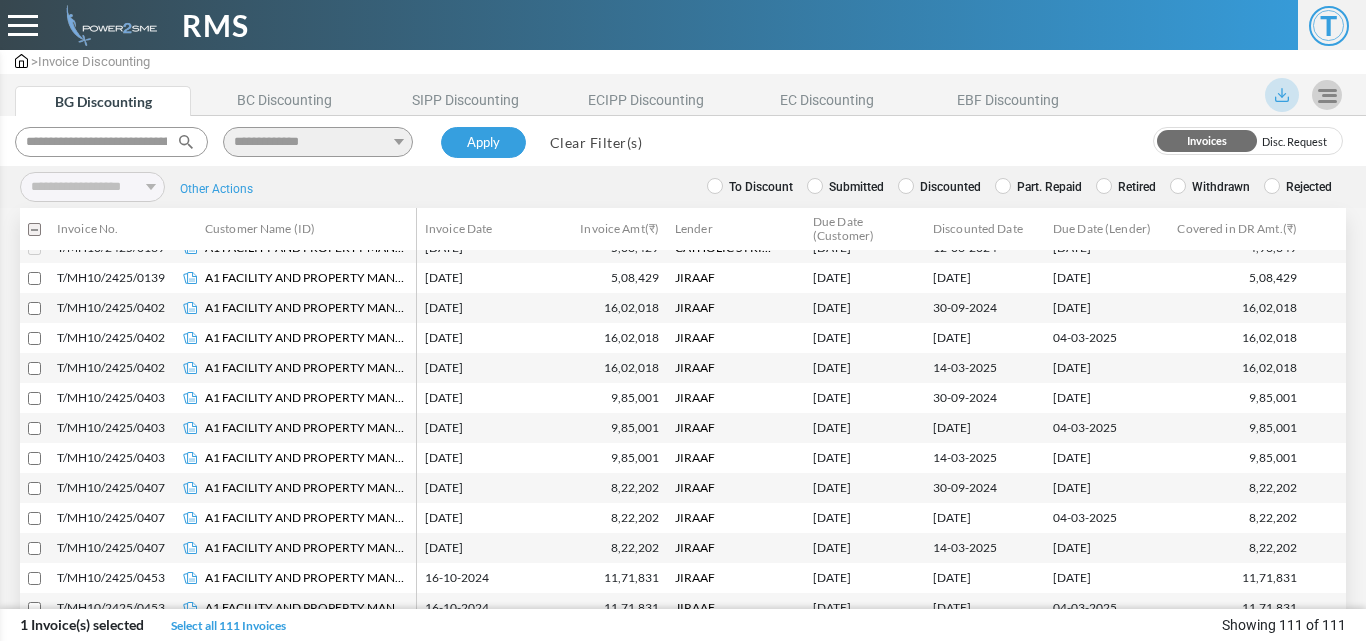 click at bounding box center [34, 518] 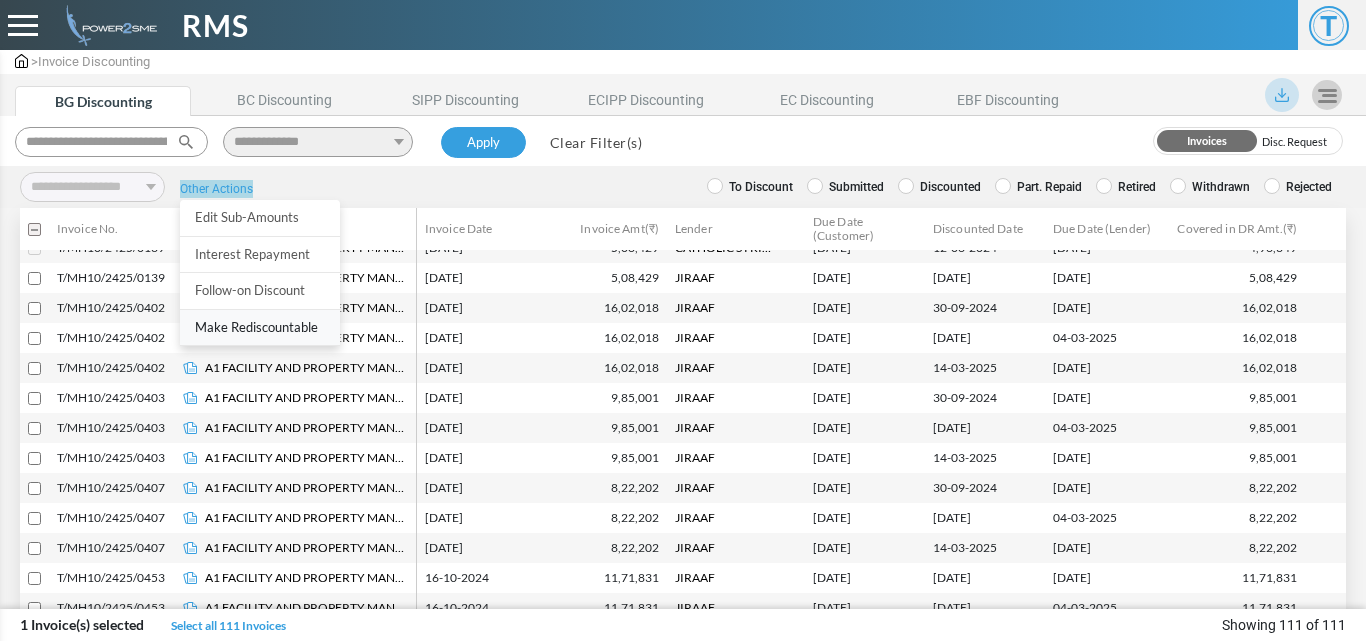 click on "Make Rediscountable" at bounding box center (260, 327) 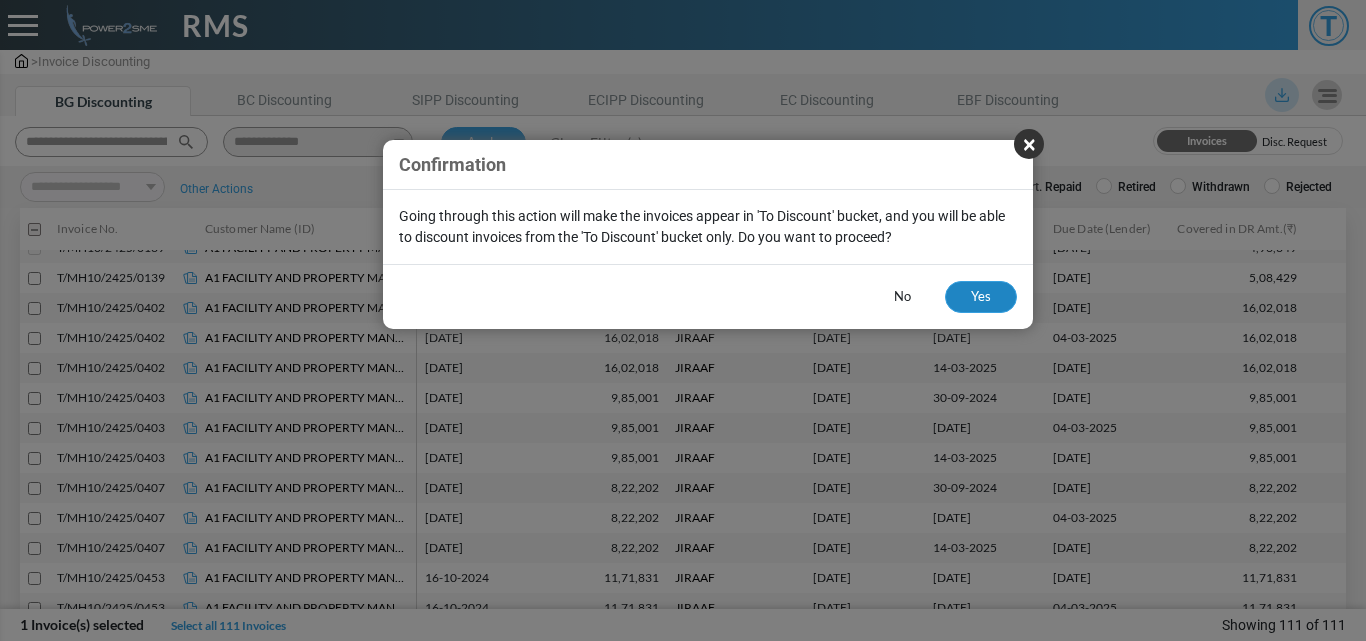 click on "Yes" at bounding box center [981, 297] 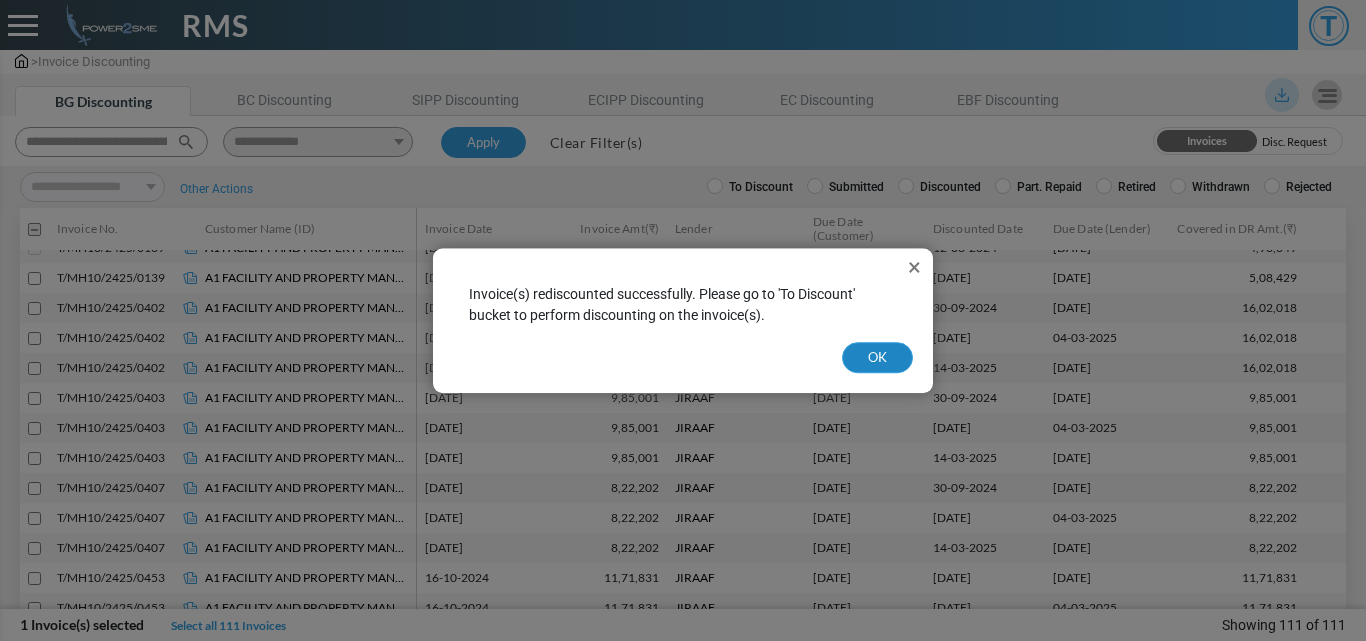 click on "OK" at bounding box center [877, 358] 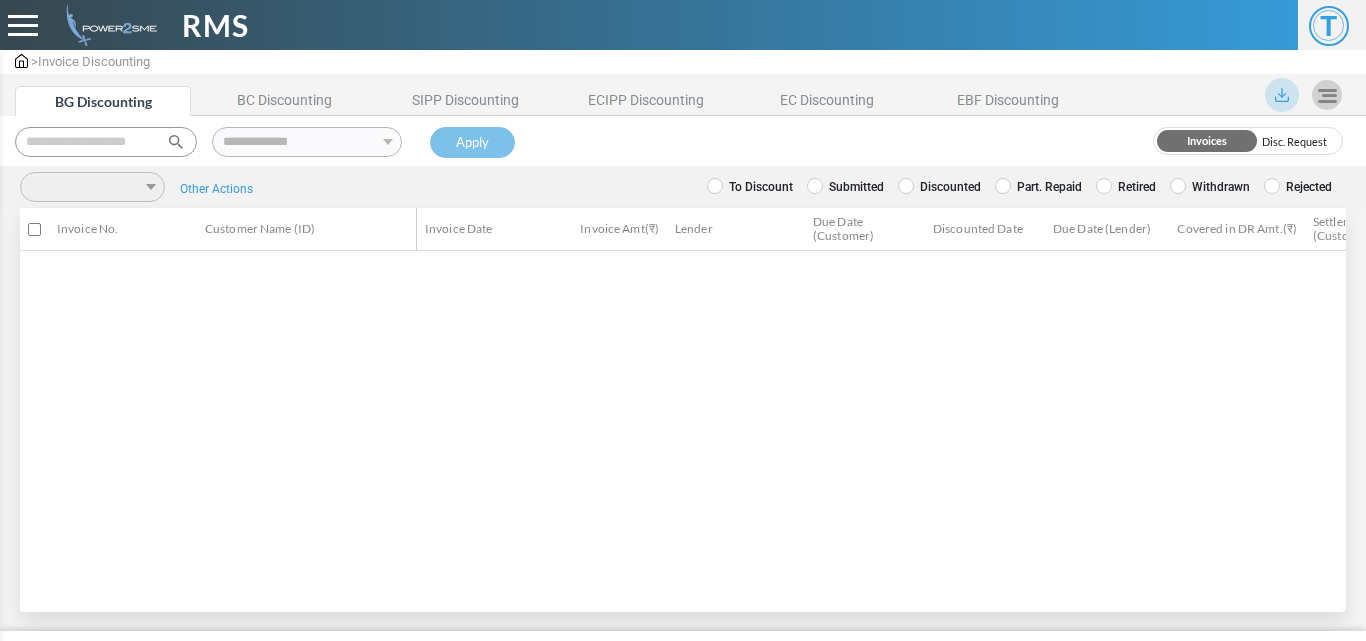 scroll, scrollTop: 0, scrollLeft: 0, axis: both 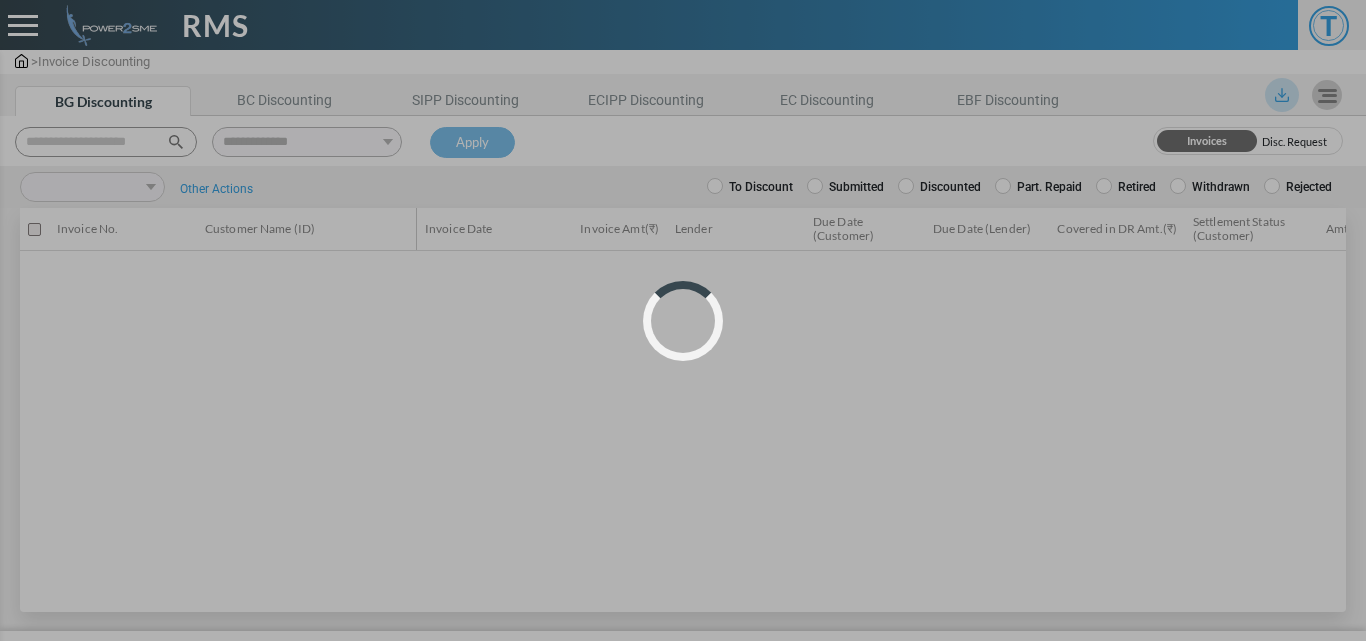 select 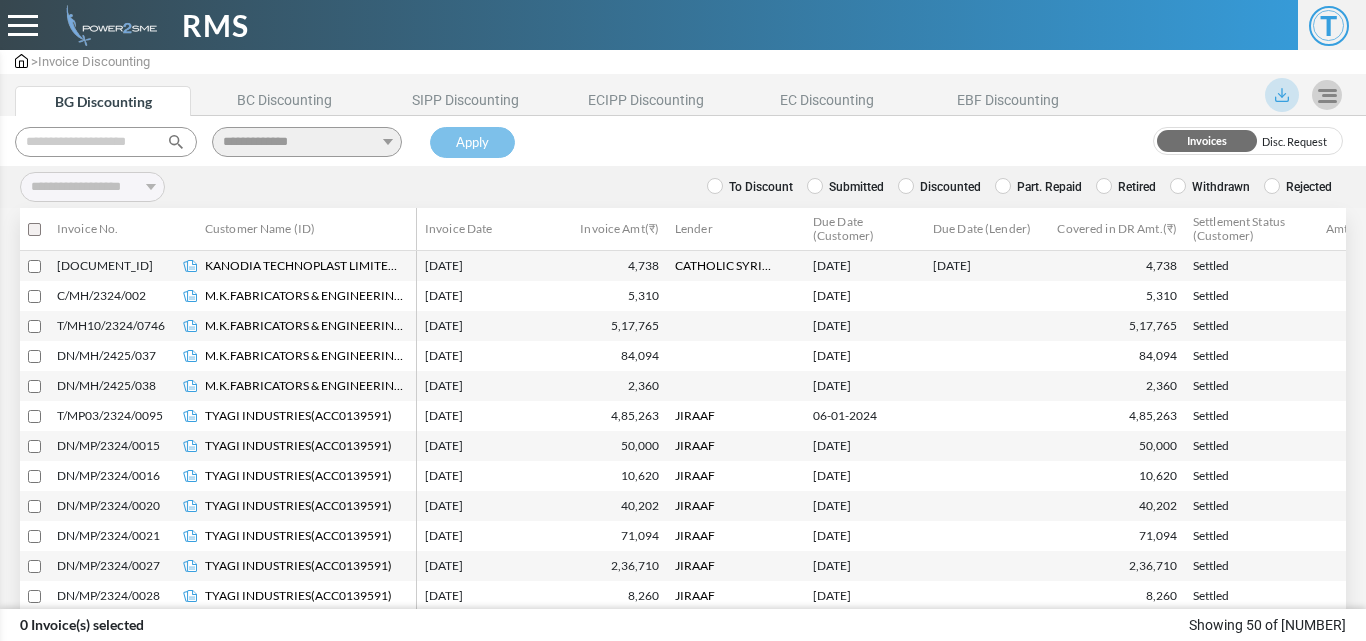click at bounding box center (1327, 90) 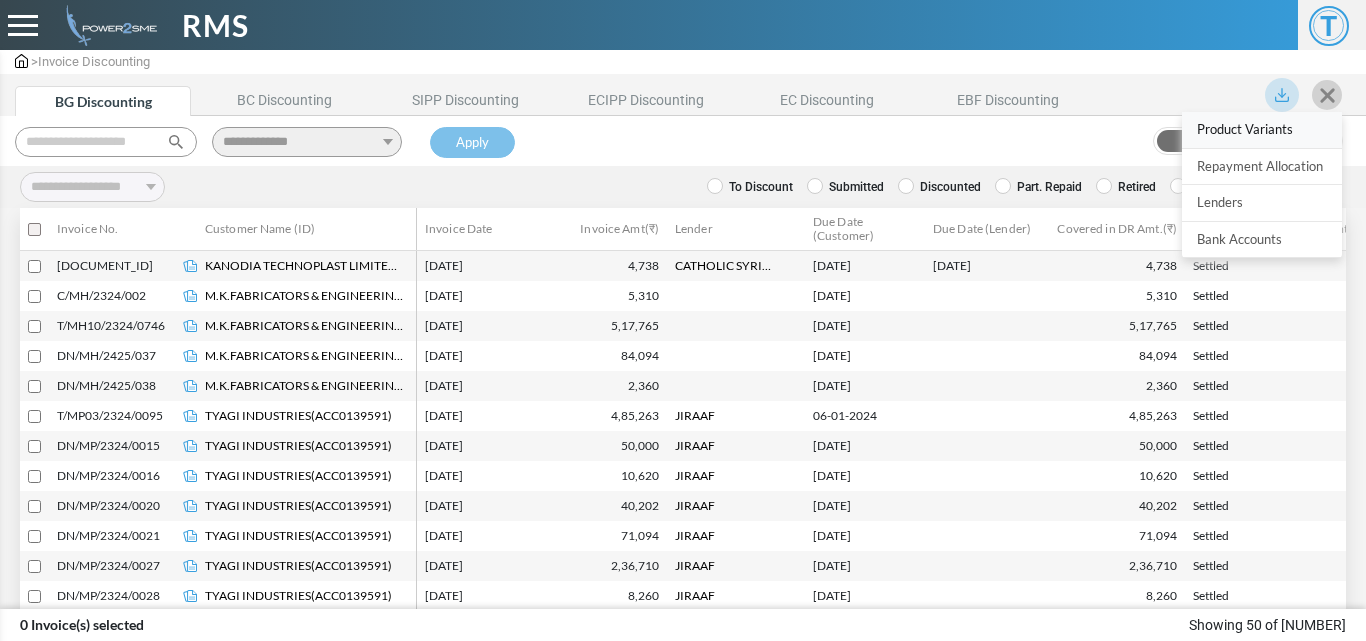 click on "Product Variants" at bounding box center [1262, 130] 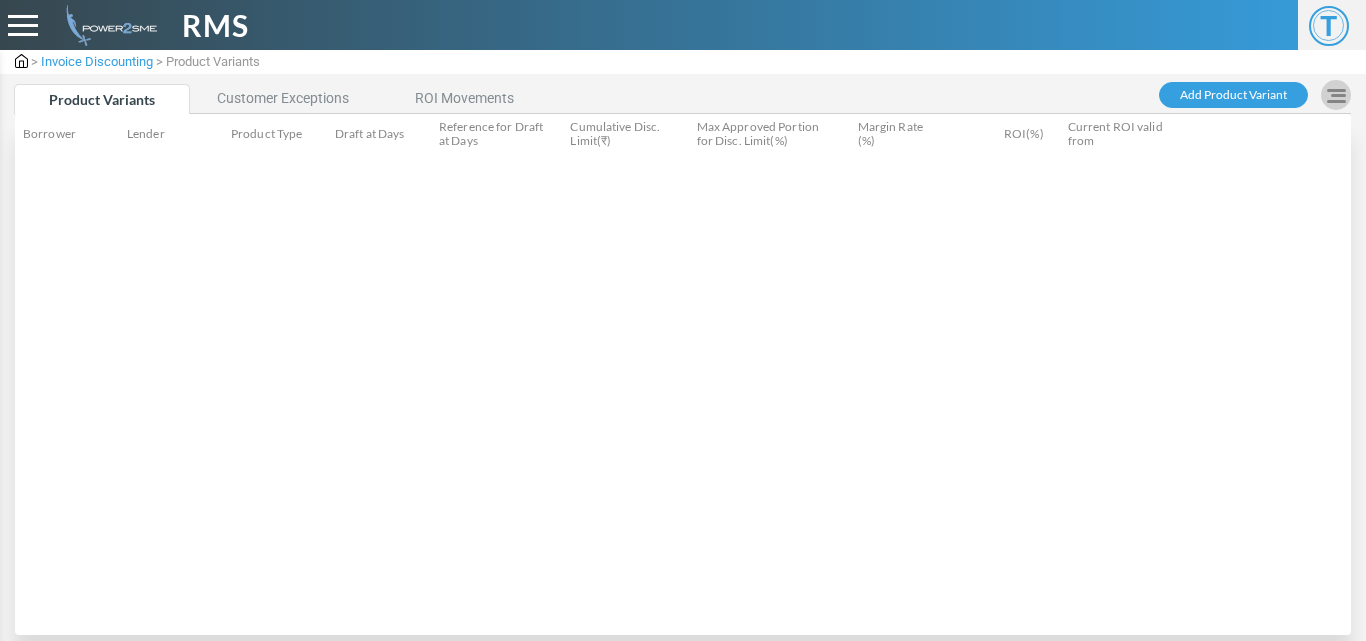 scroll, scrollTop: 0, scrollLeft: 0, axis: both 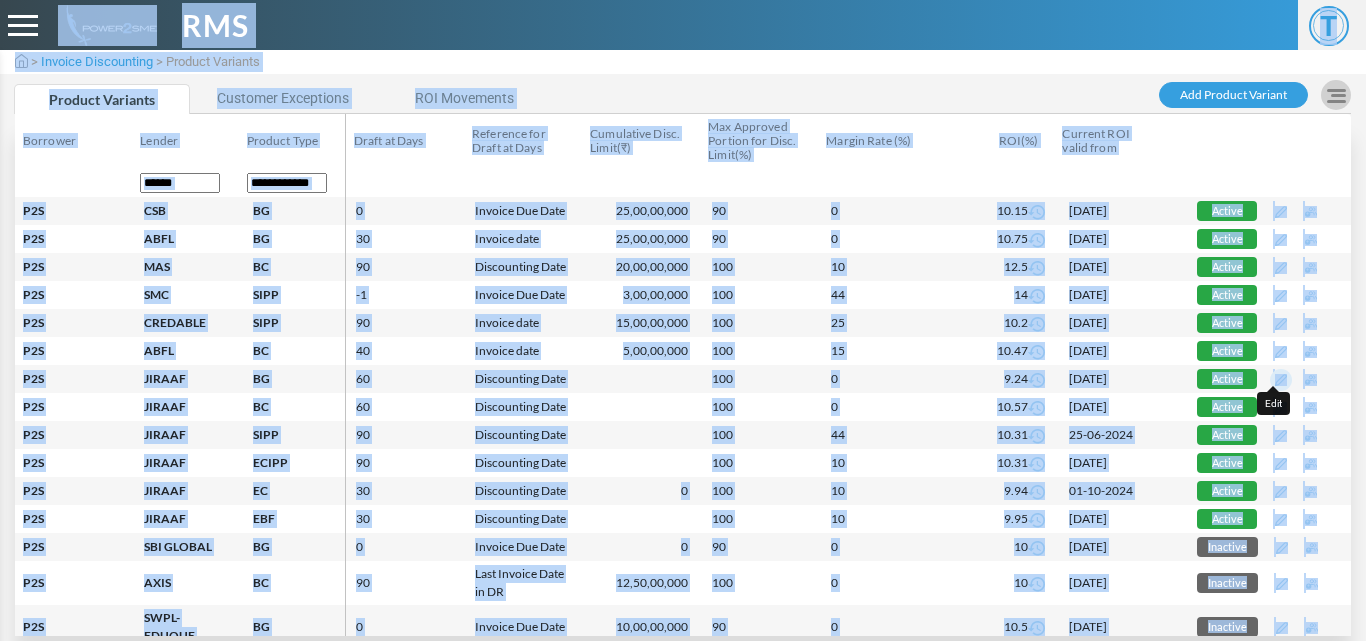 click at bounding box center [1281, 380] 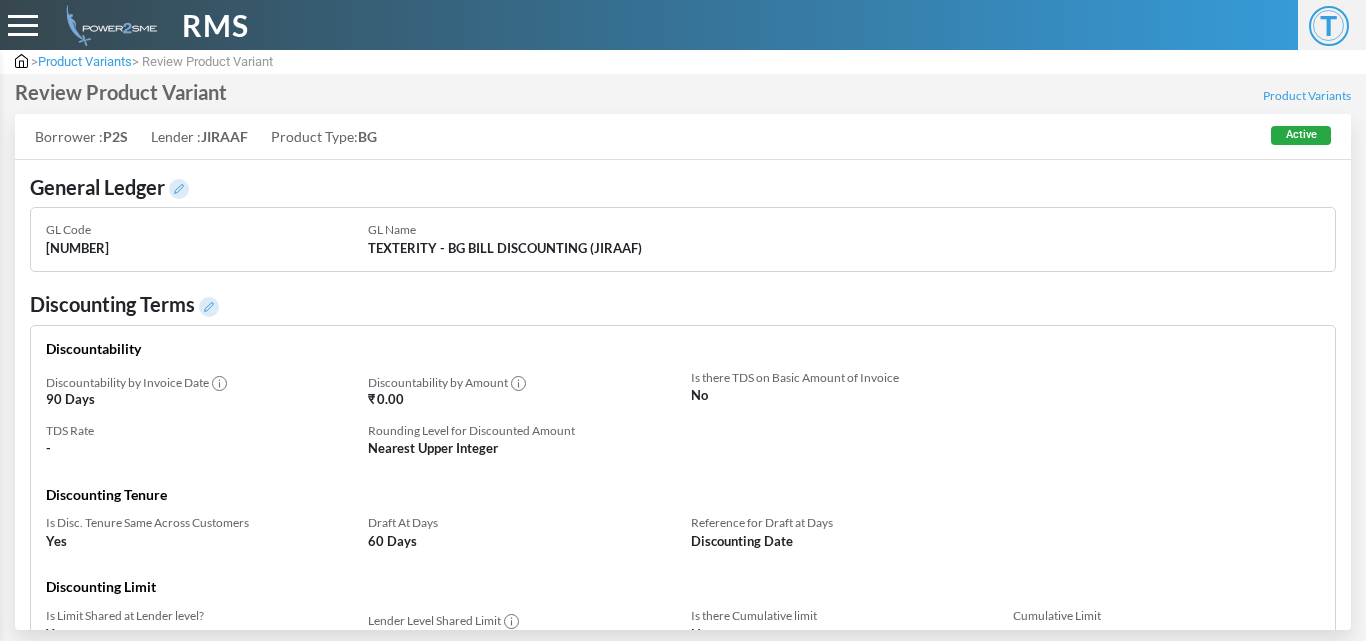 scroll, scrollTop: 0, scrollLeft: 0, axis: both 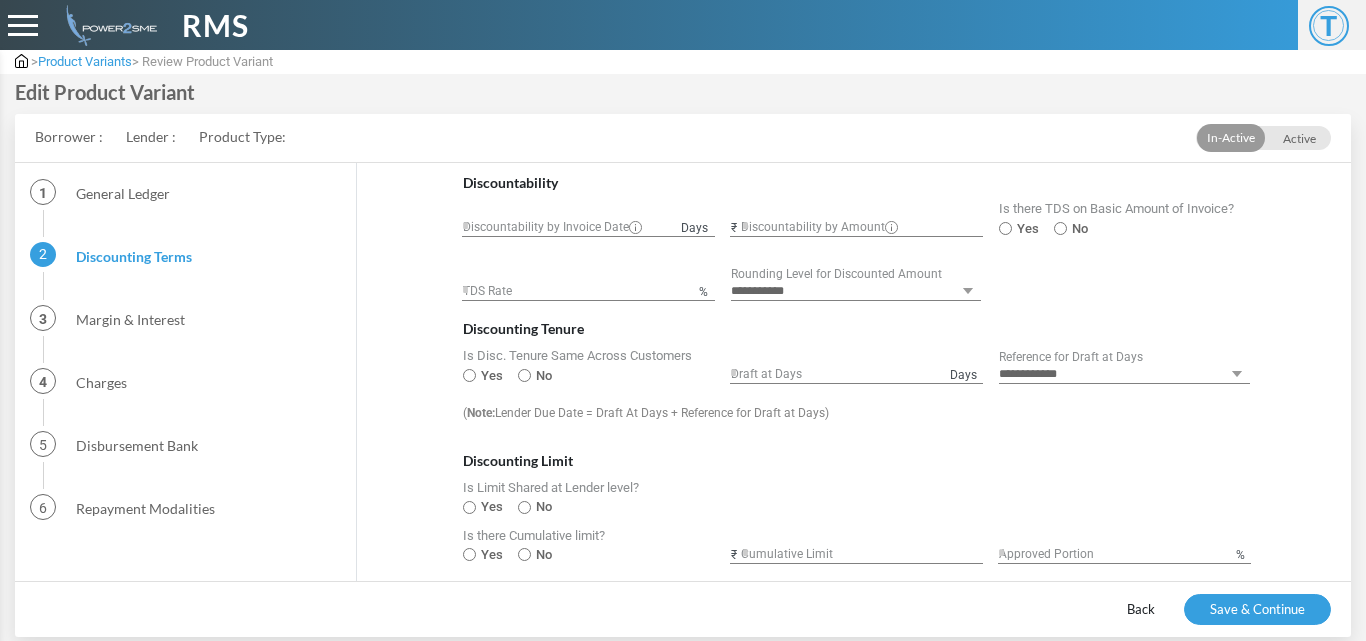 type on "**" 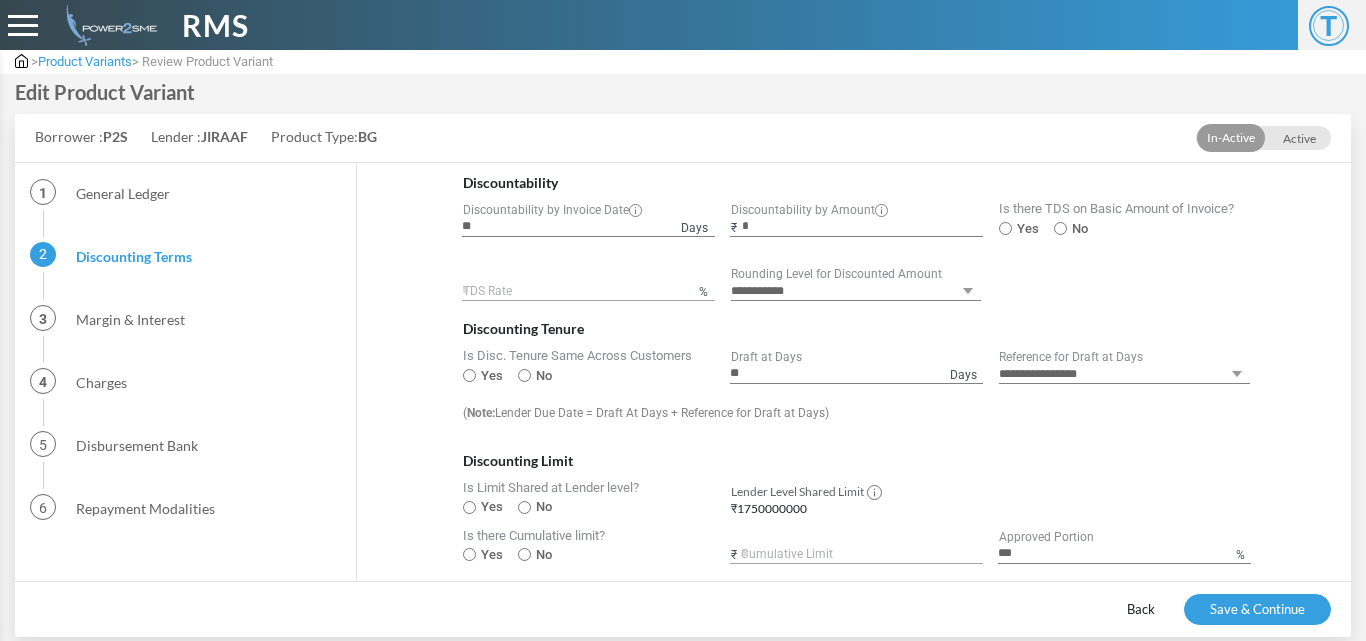 click on "**" at bounding box center [856, 374] 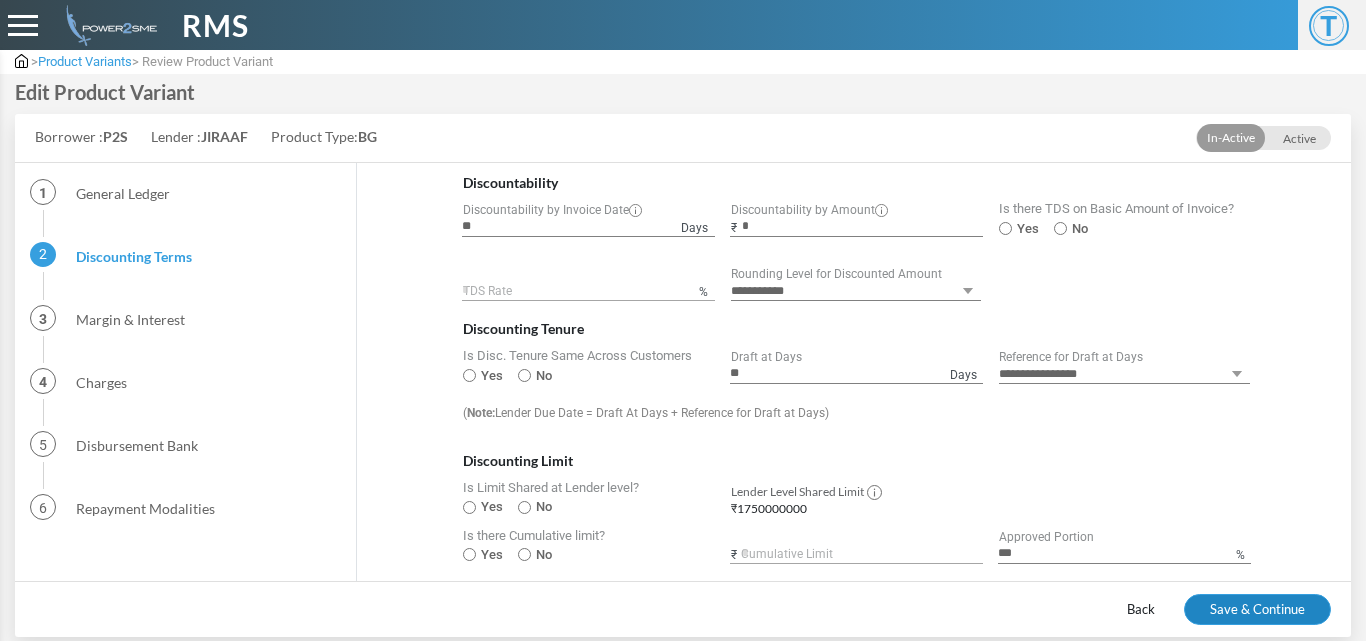 type on "**" 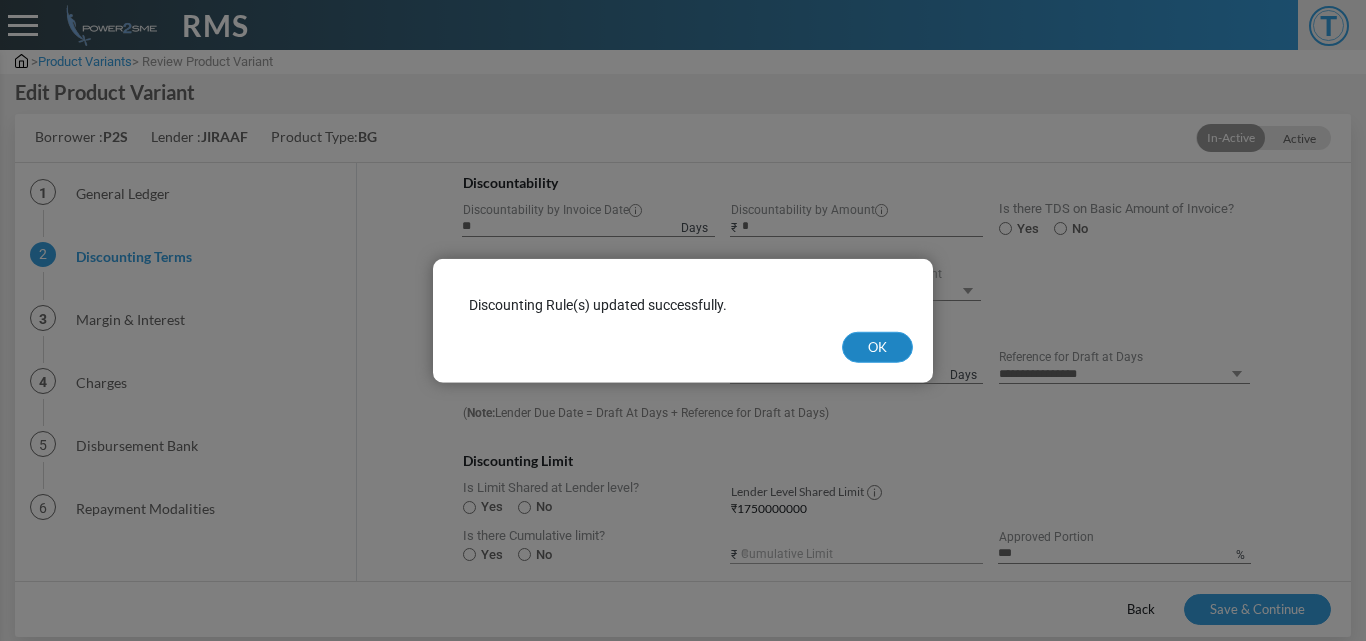 click on "OK" at bounding box center (877, 347) 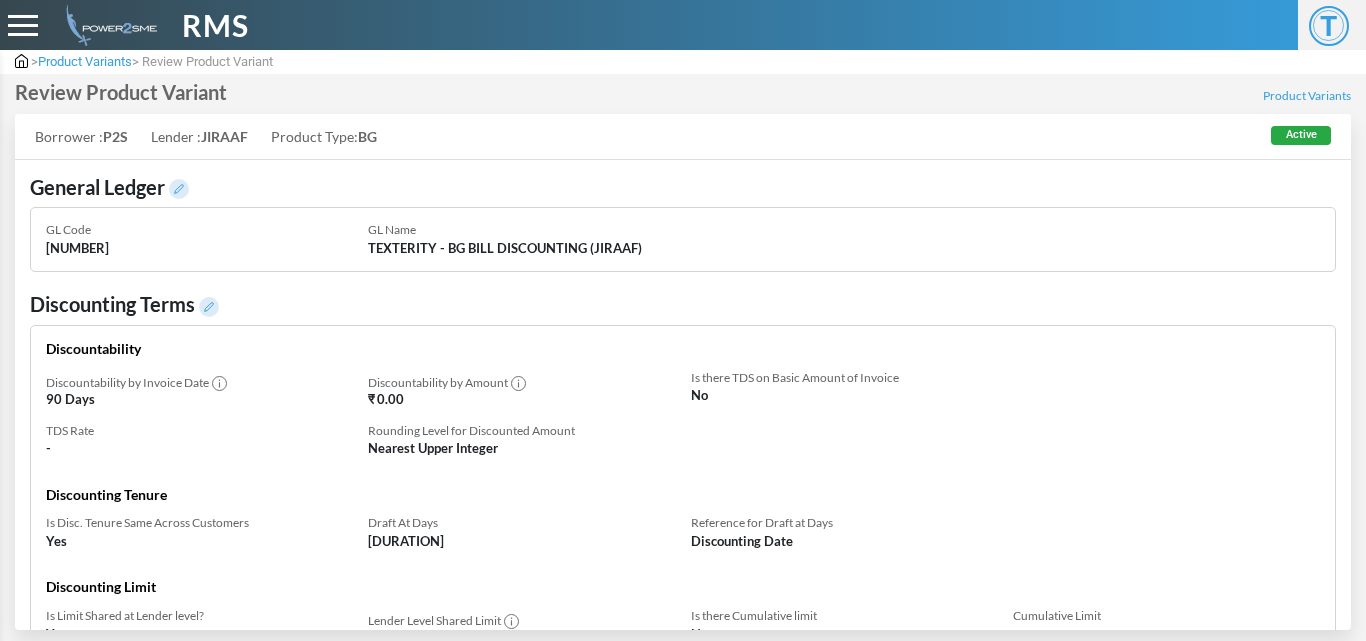 scroll, scrollTop: 0, scrollLeft: 0, axis: both 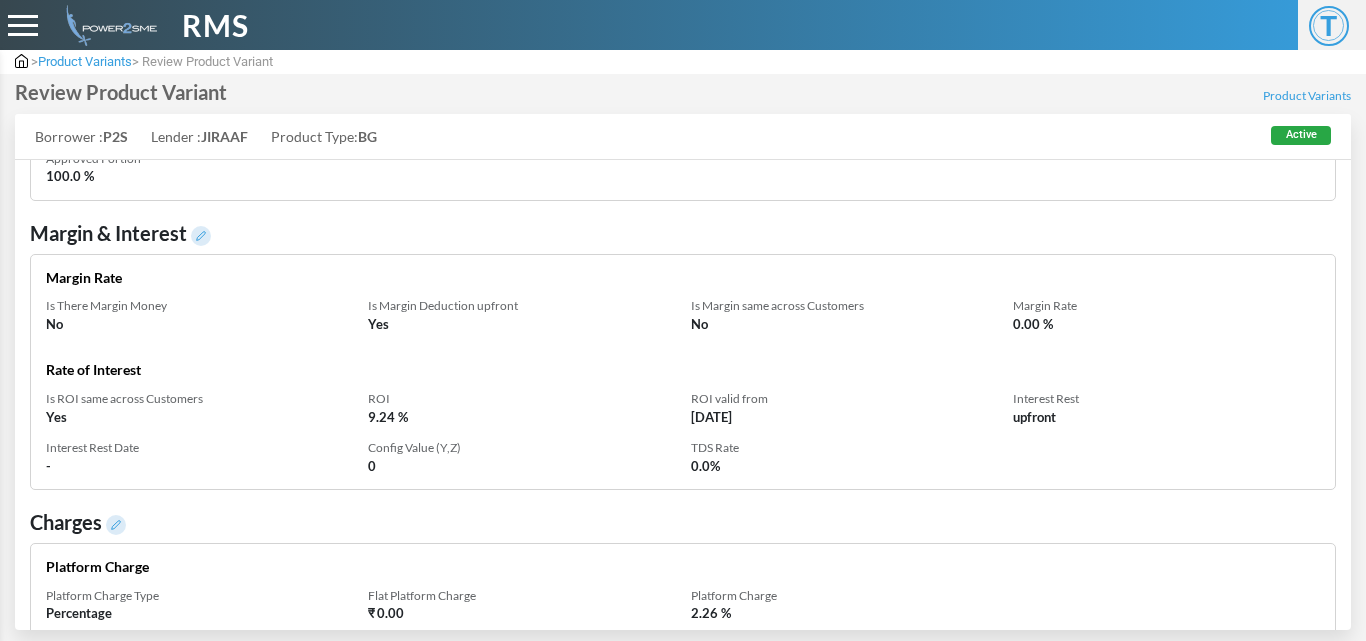 click at bounding box center [201, 236] 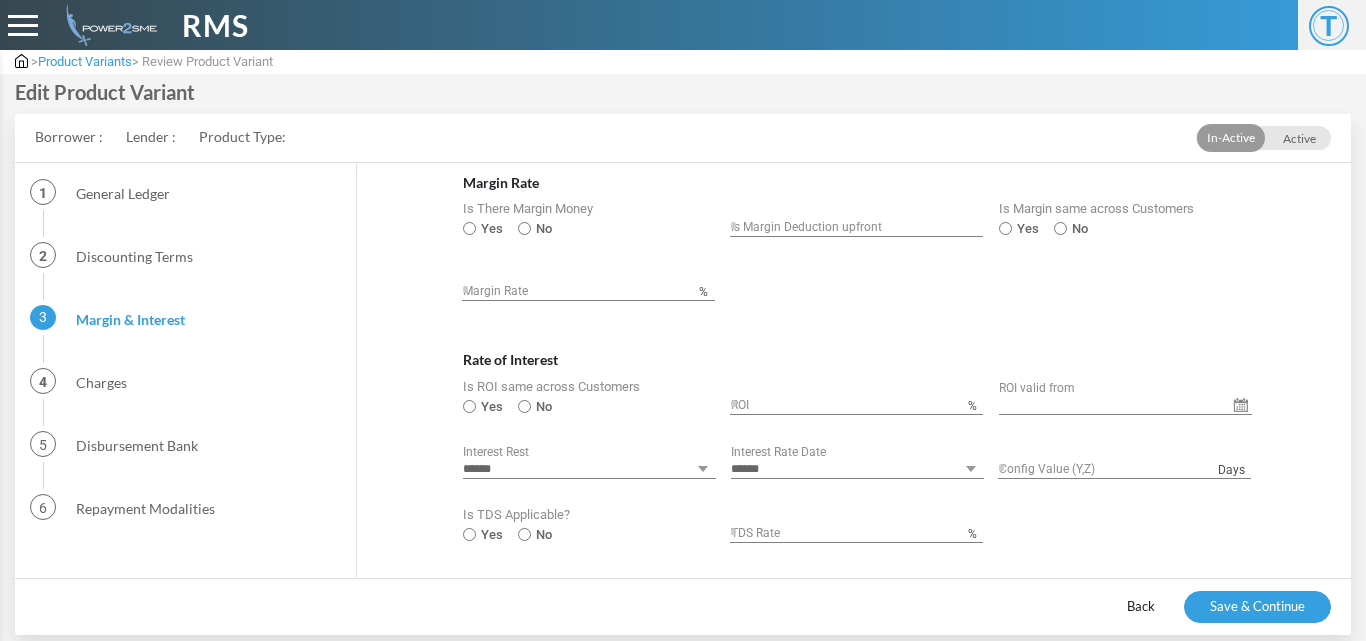 type on "*******" 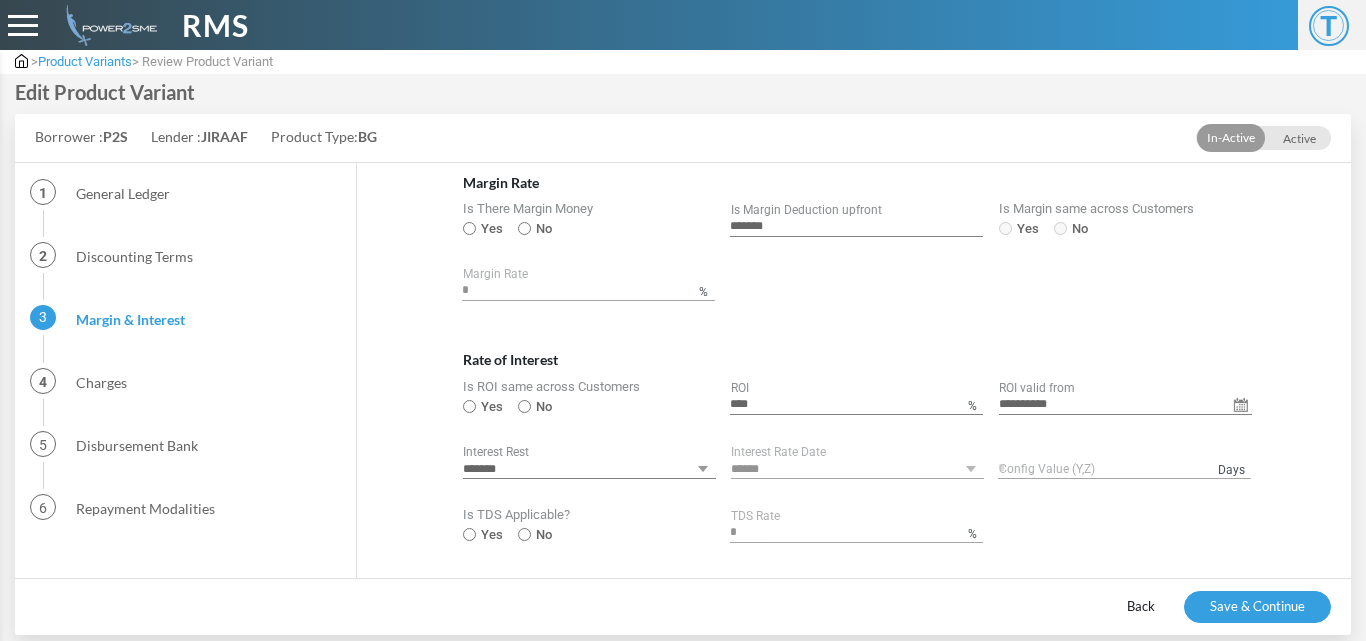 click on "****" at bounding box center [856, 405] 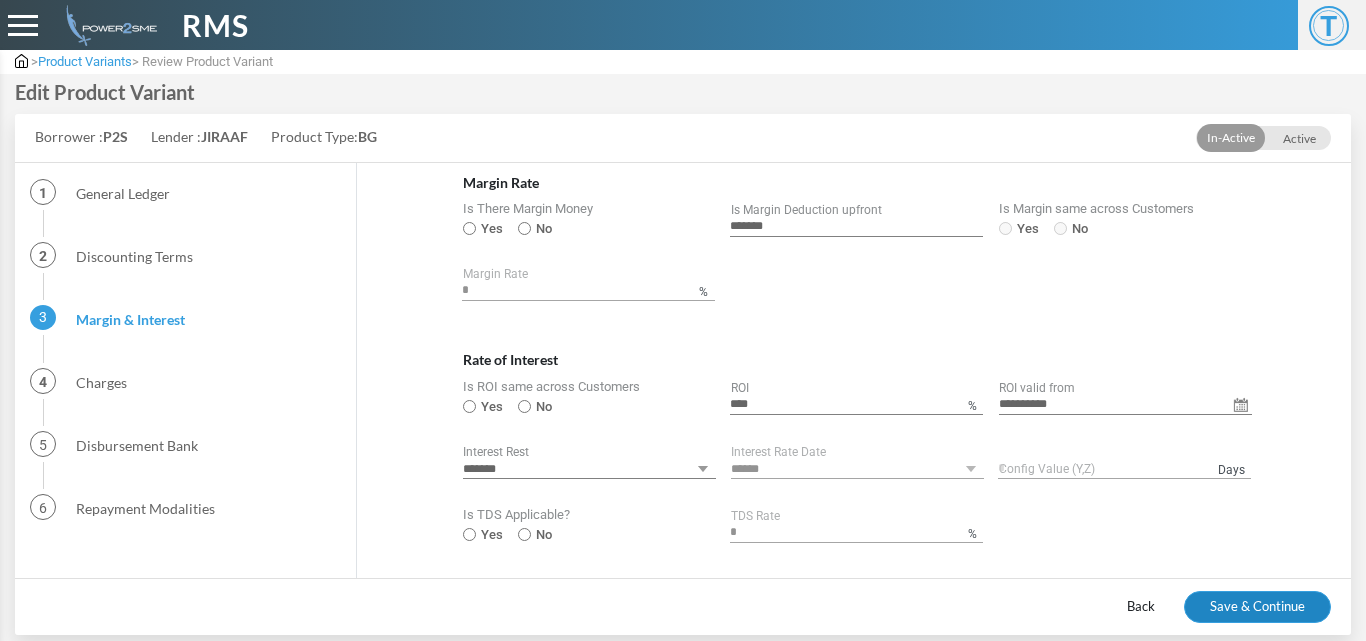 type on "****" 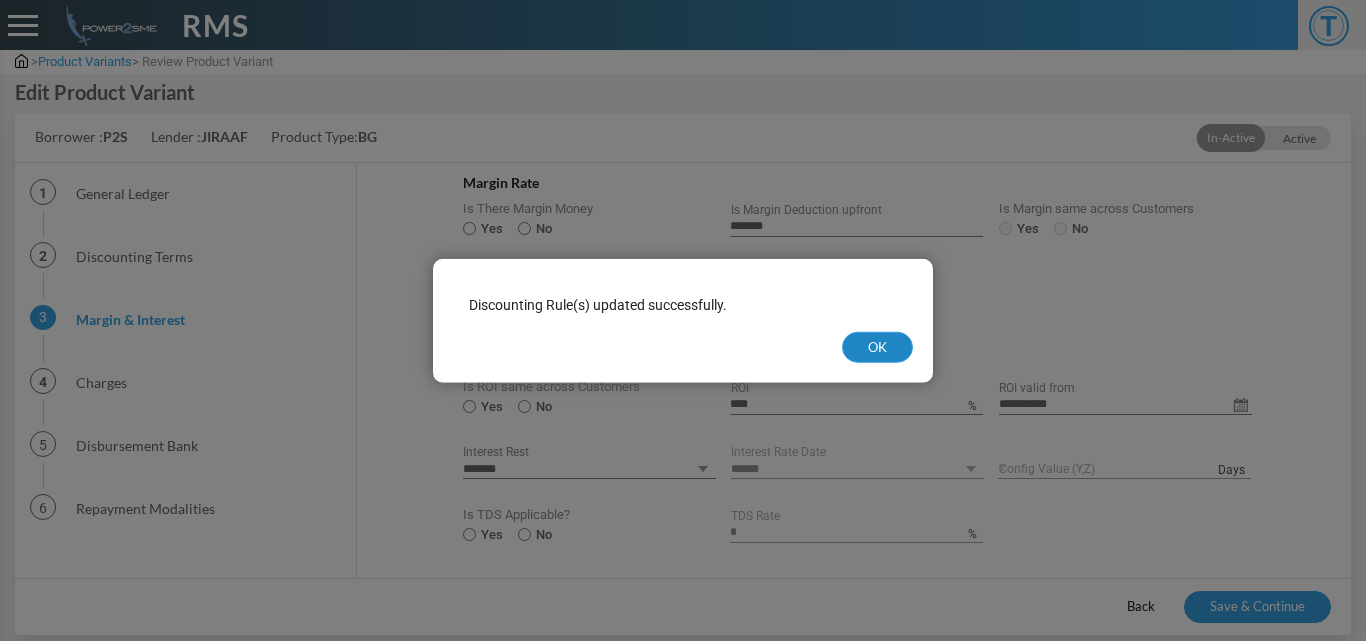 click on "OK" at bounding box center (877, 347) 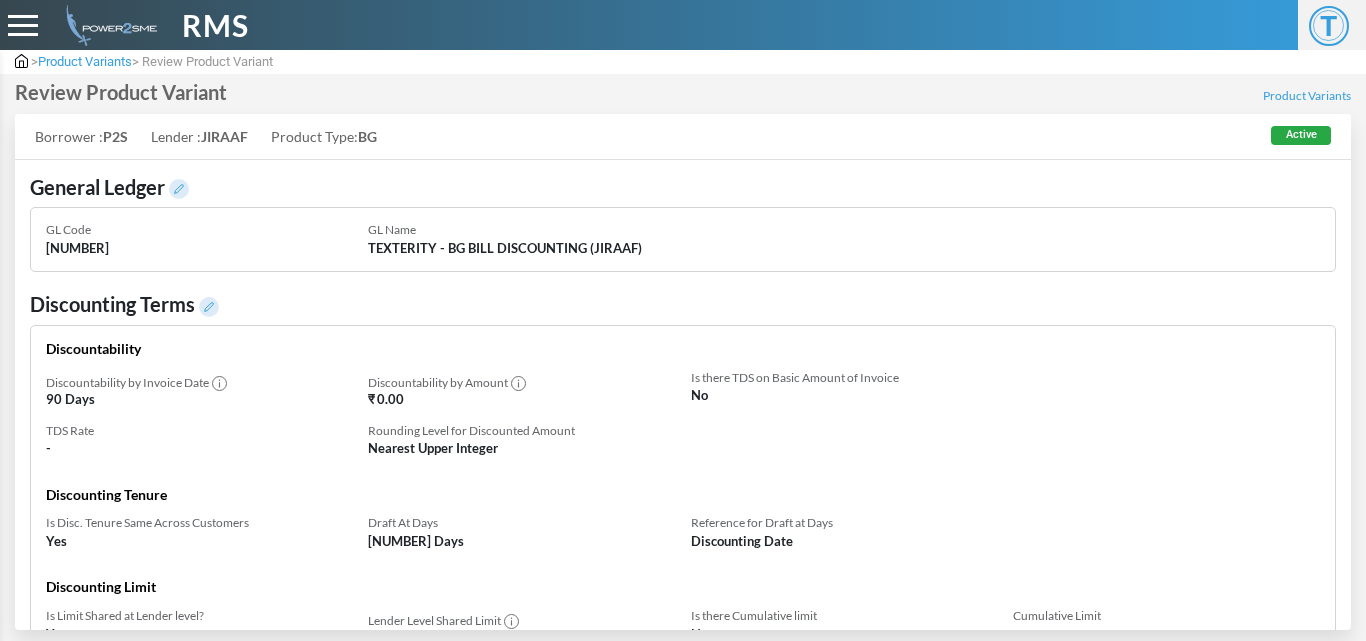 scroll, scrollTop: 0, scrollLeft: 0, axis: both 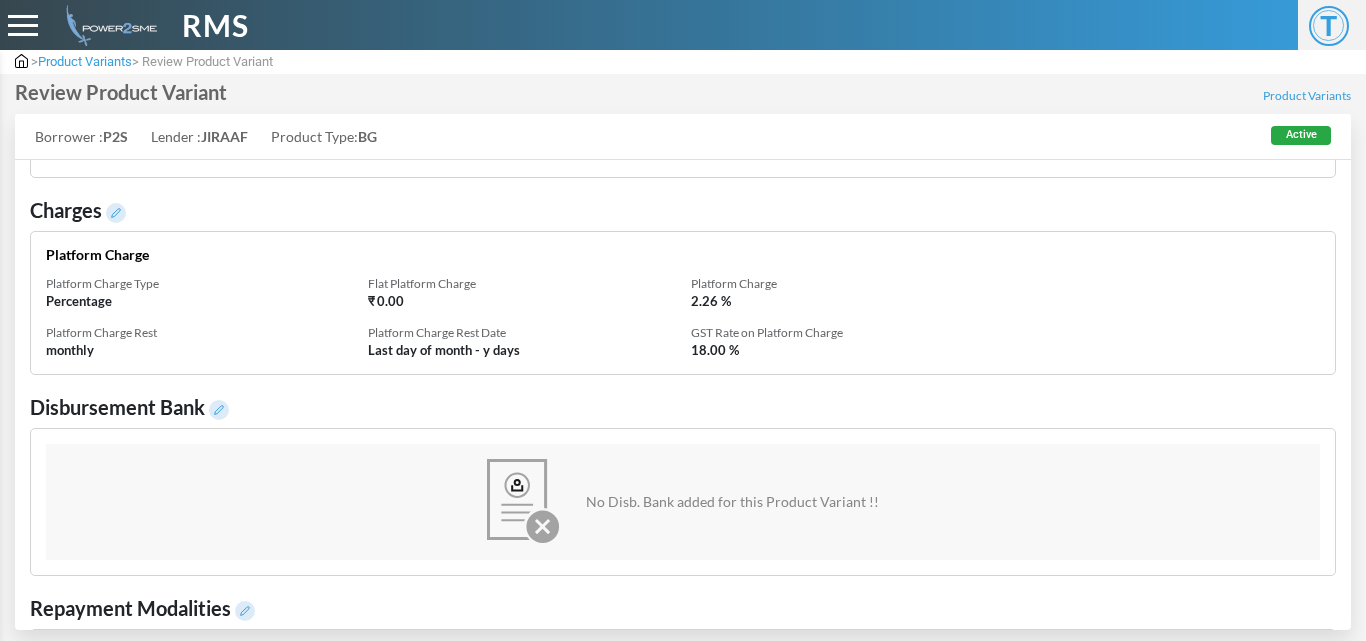 click at bounding box center [116, 213] 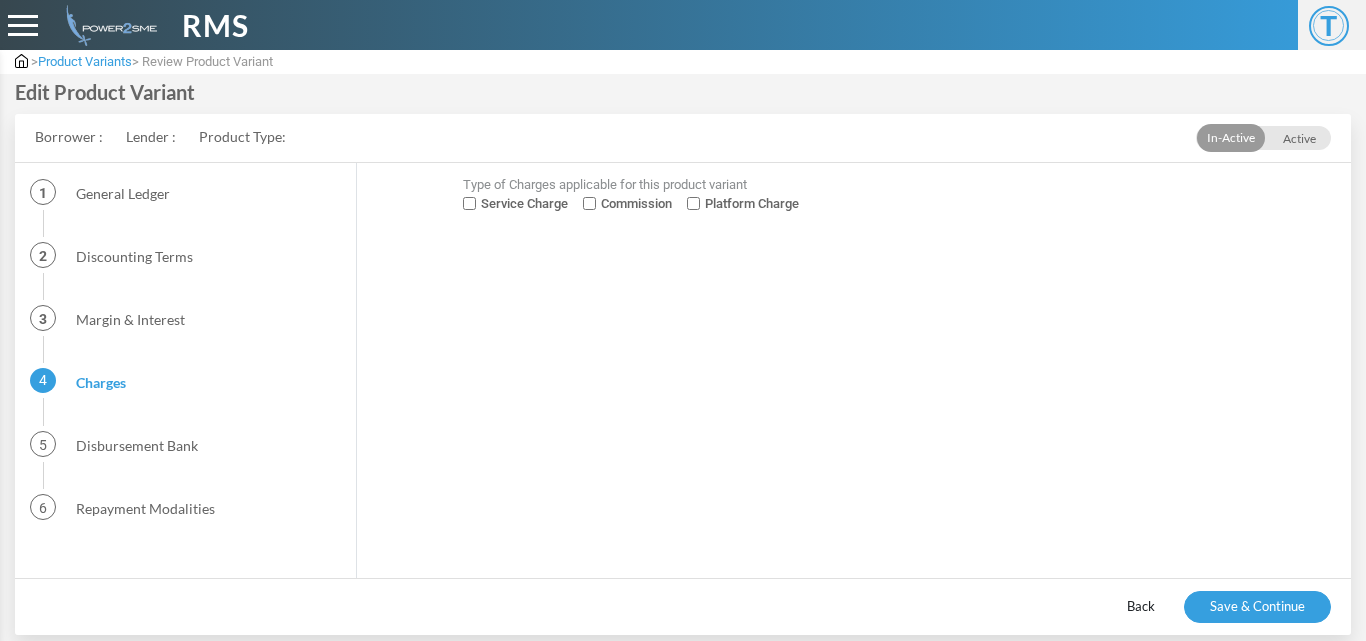 select on "**********" 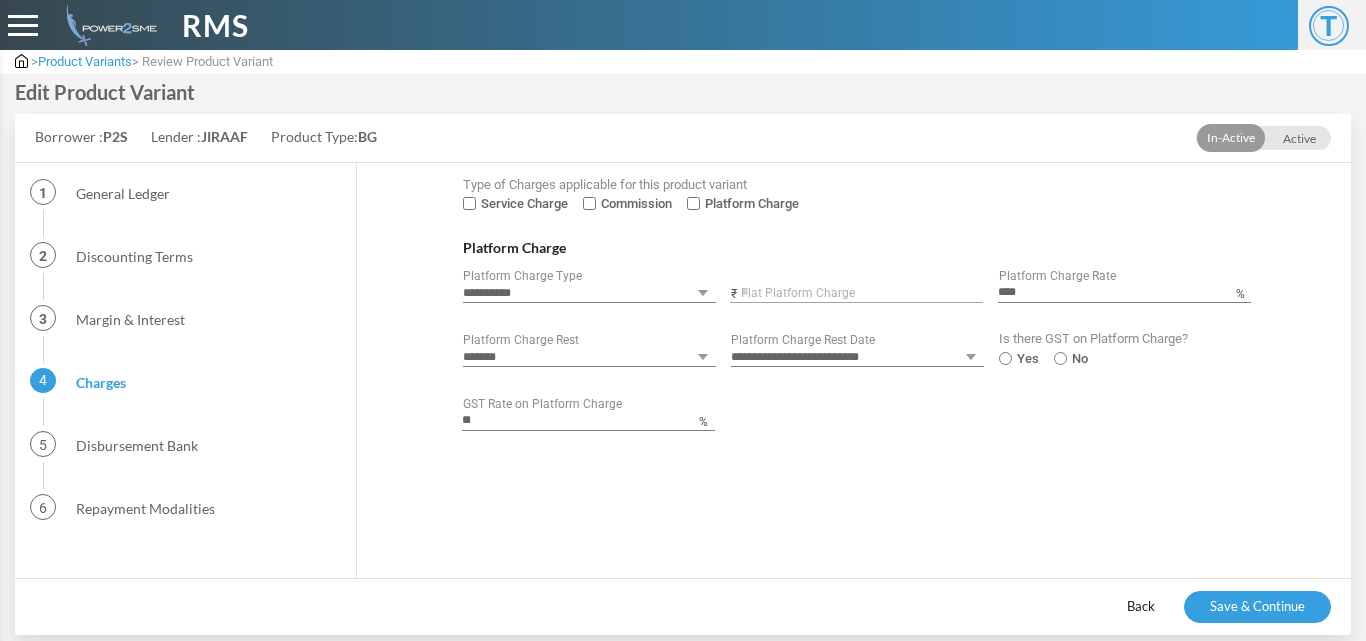 click on "****" at bounding box center (1124, 293) 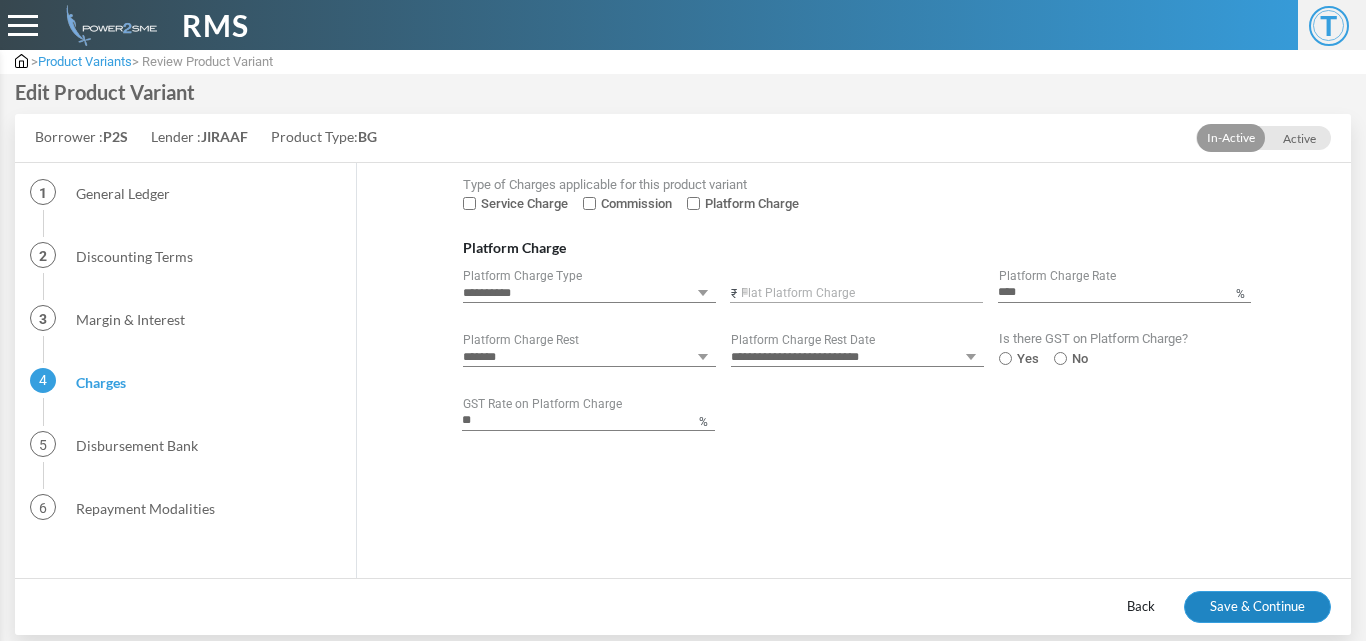type on "****" 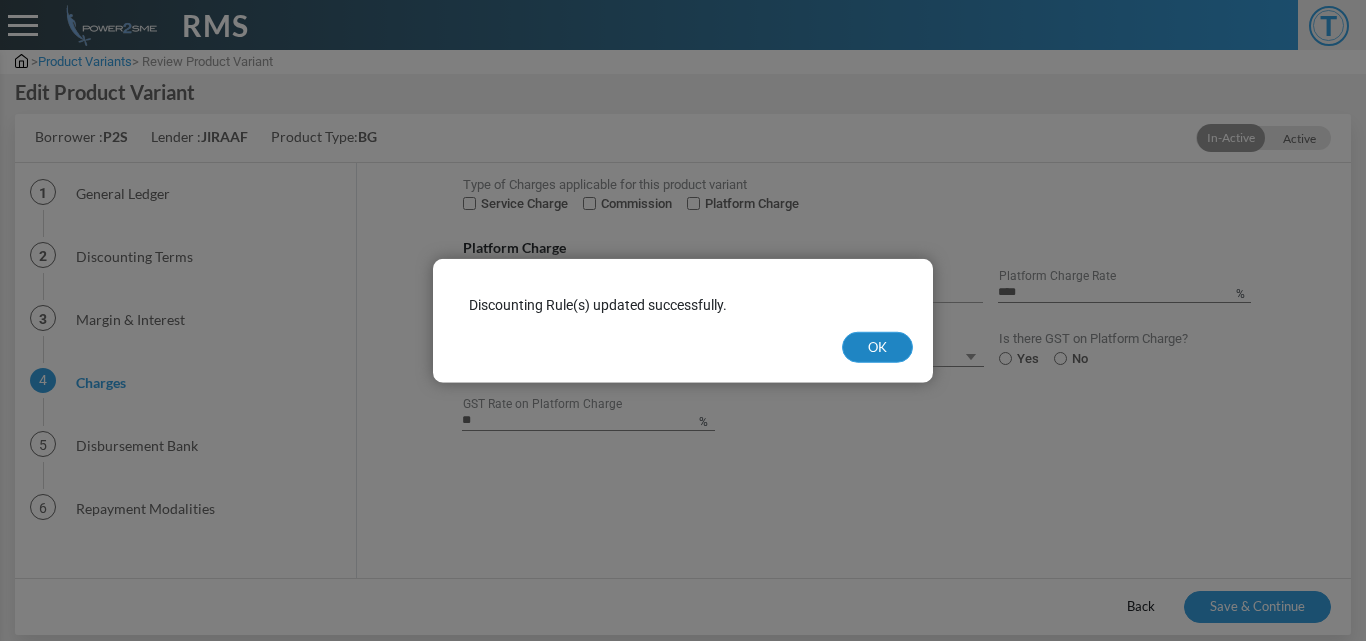 click on "OK" at bounding box center (877, 347) 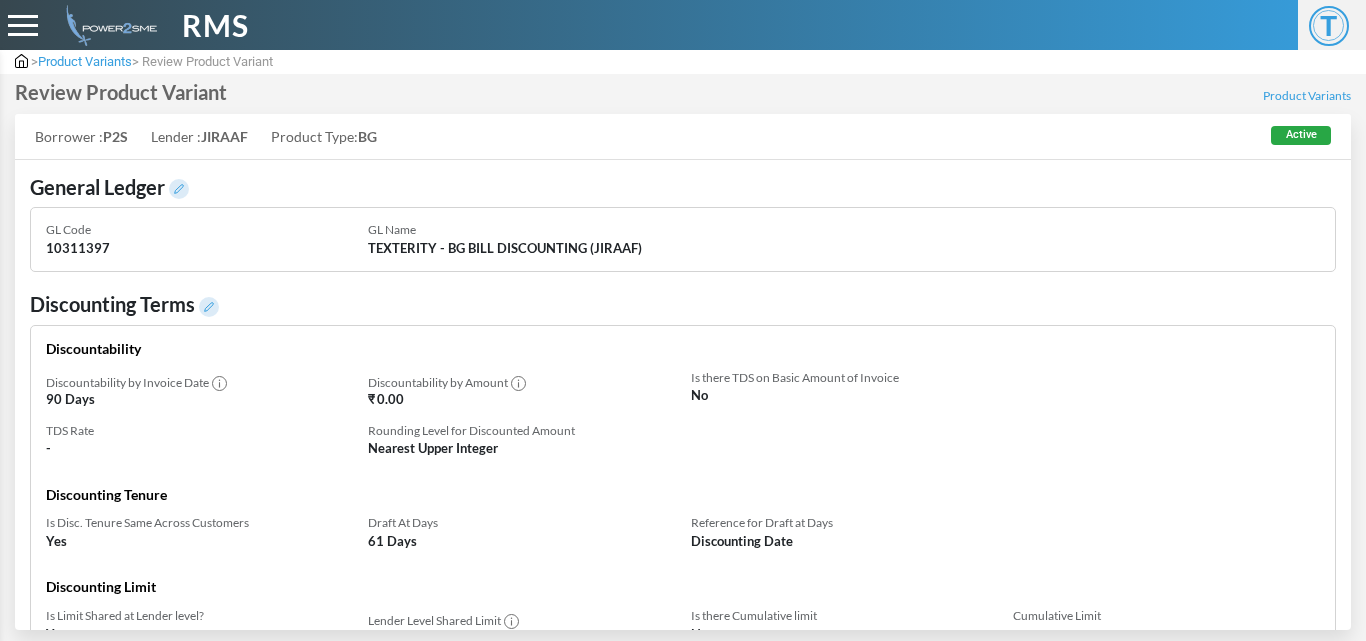 scroll, scrollTop: 0, scrollLeft: 0, axis: both 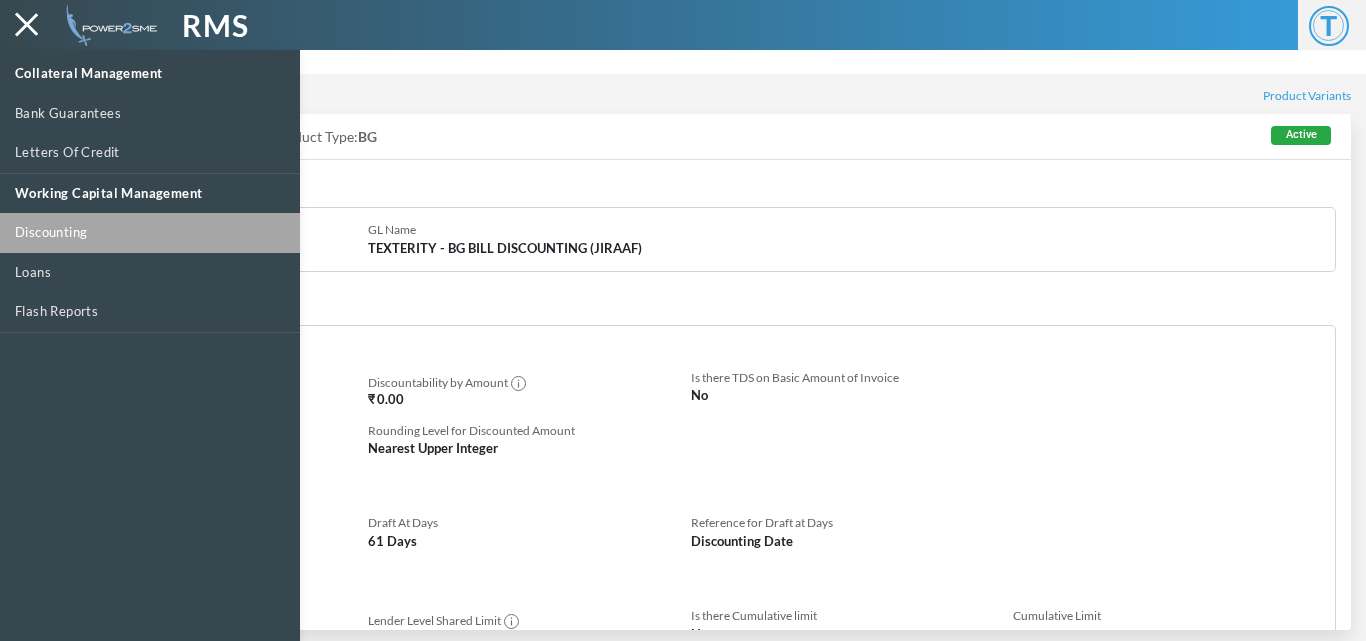 click on "Discounting" at bounding box center (150, 233) 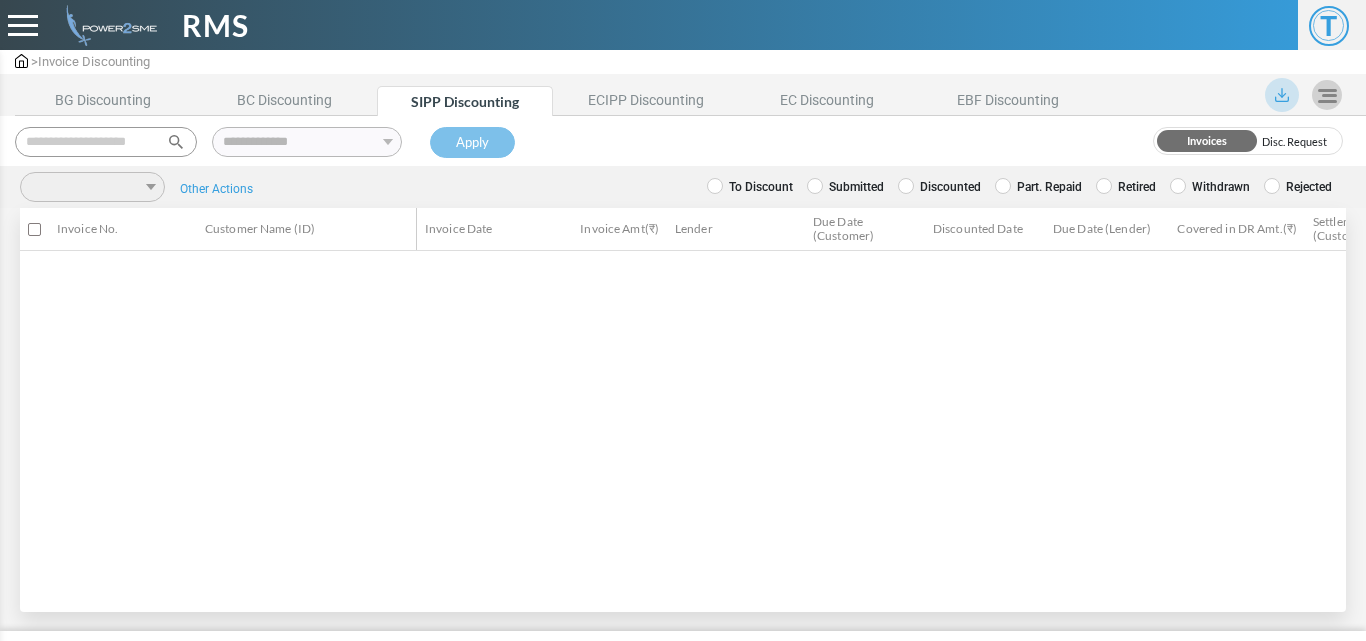 scroll, scrollTop: 0, scrollLeft: 0, axis: both 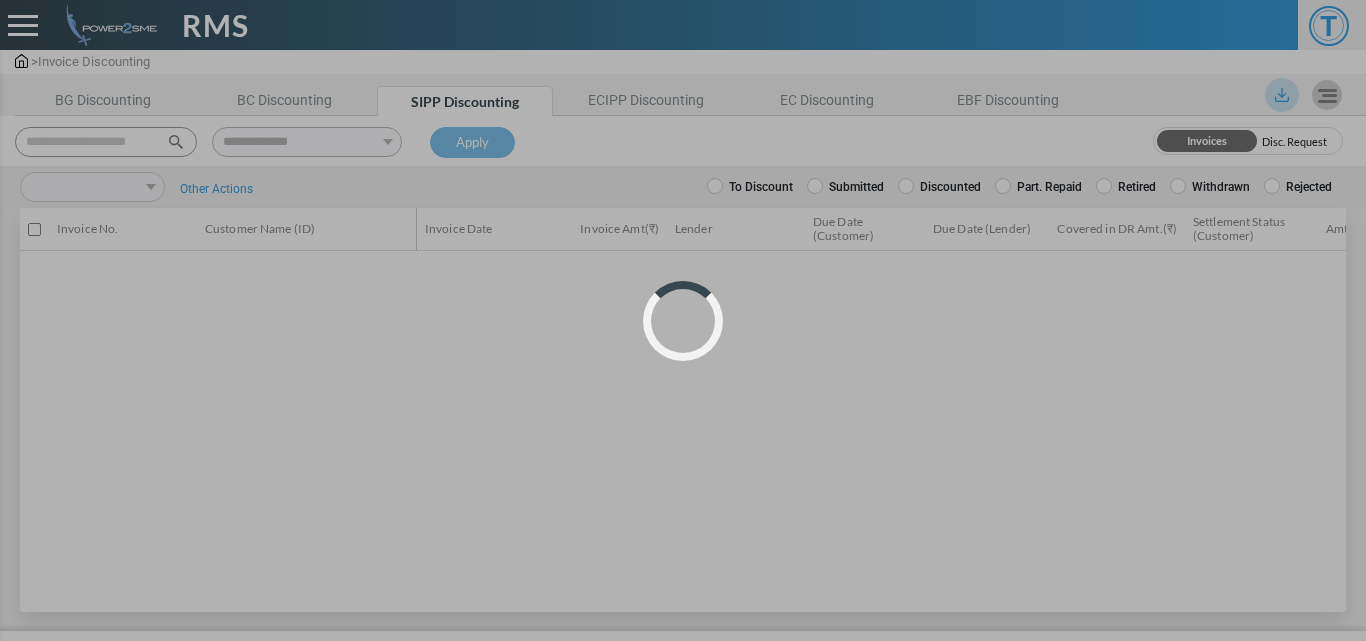 select 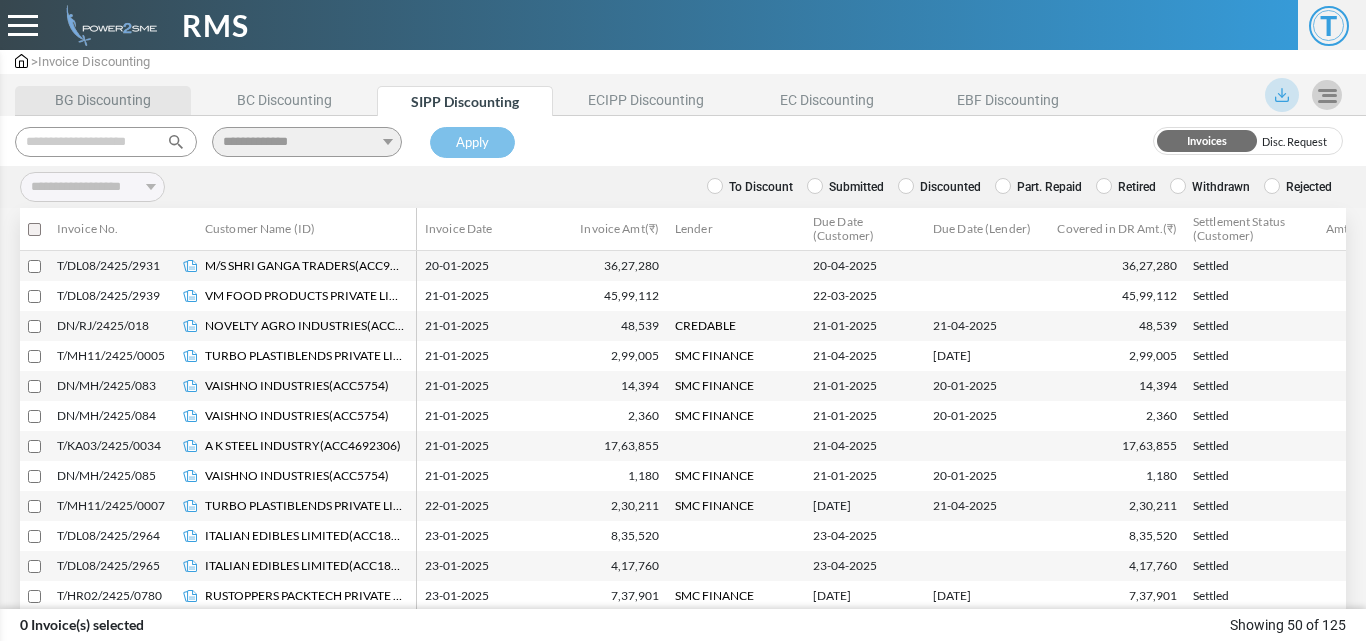 click on "BG Discounting" at bounding box center [103, 100] 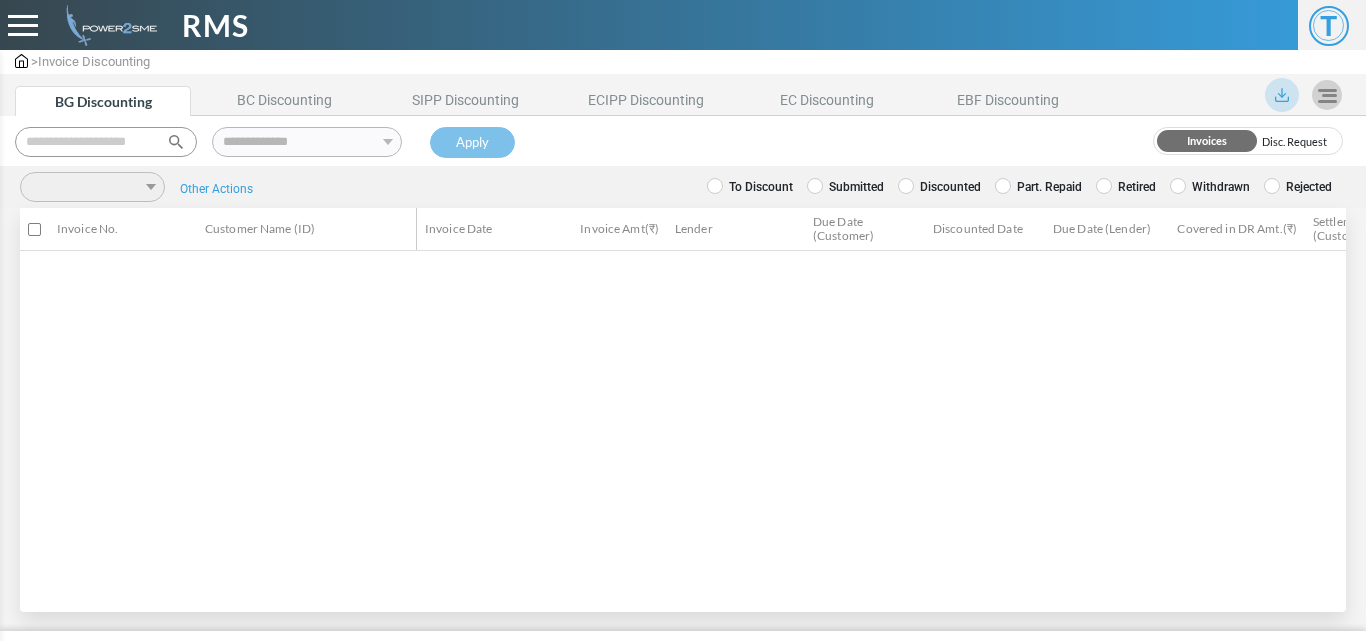 scroll, scrollTop: 0, scrollLeft: 0, axis: both 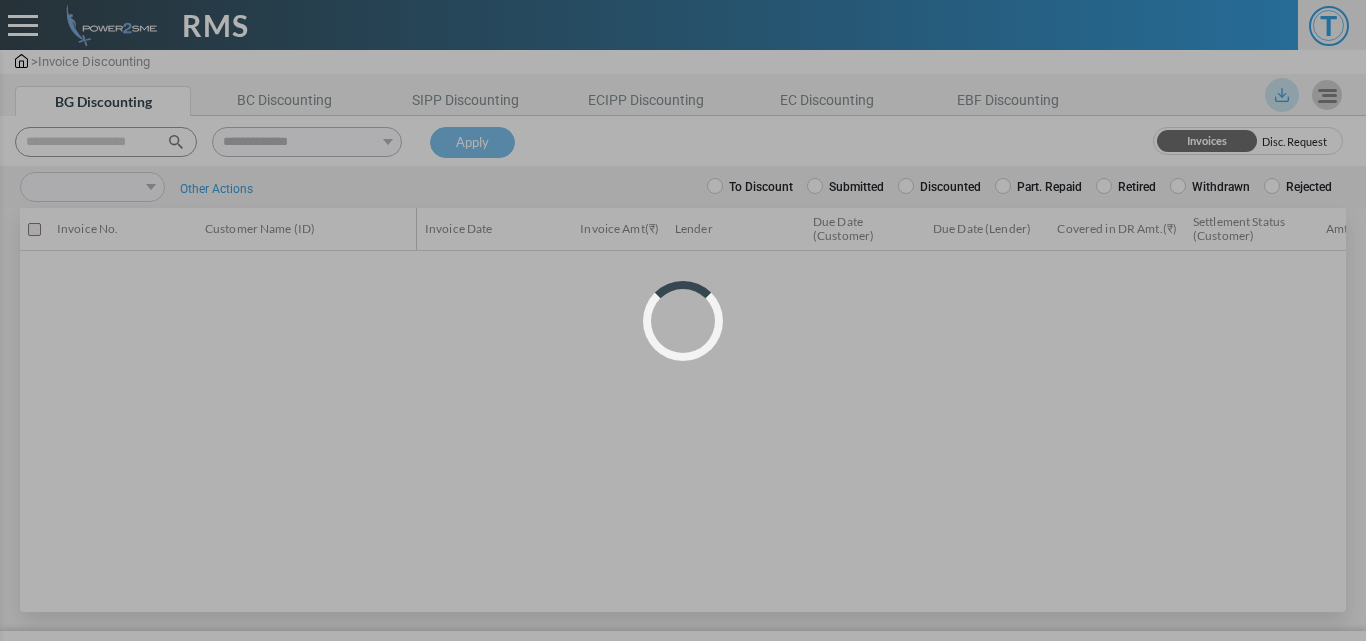 select 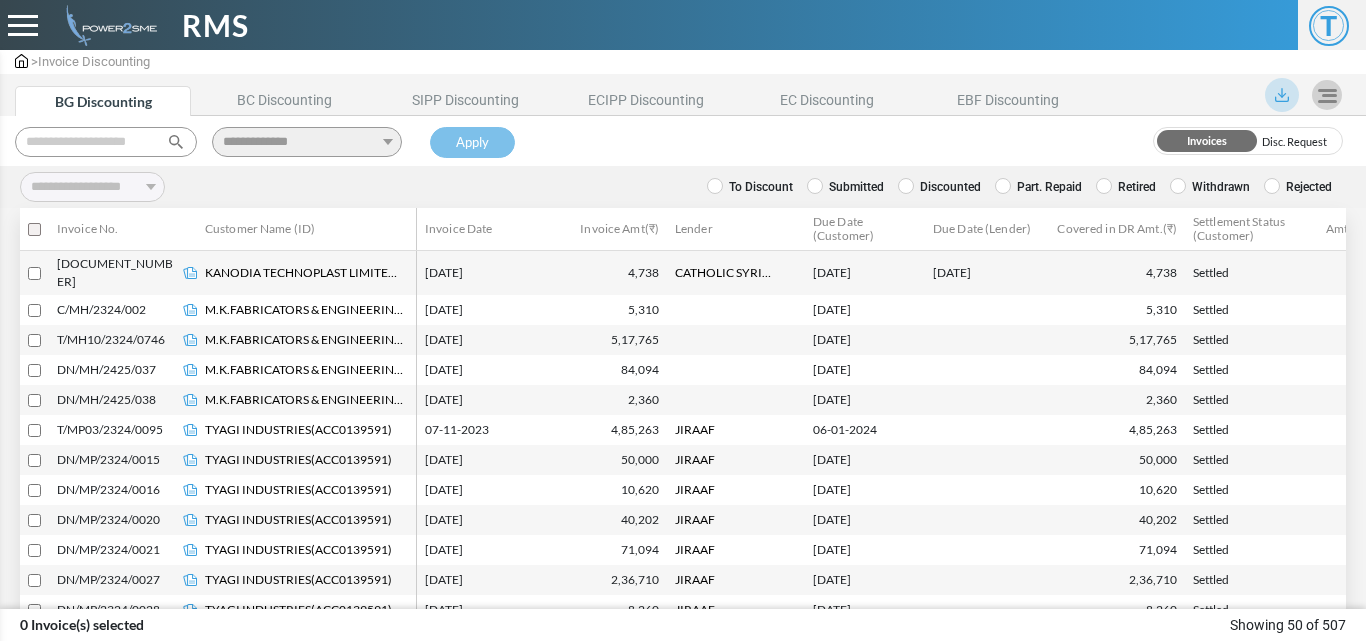 click at bounding box center (106, 142) 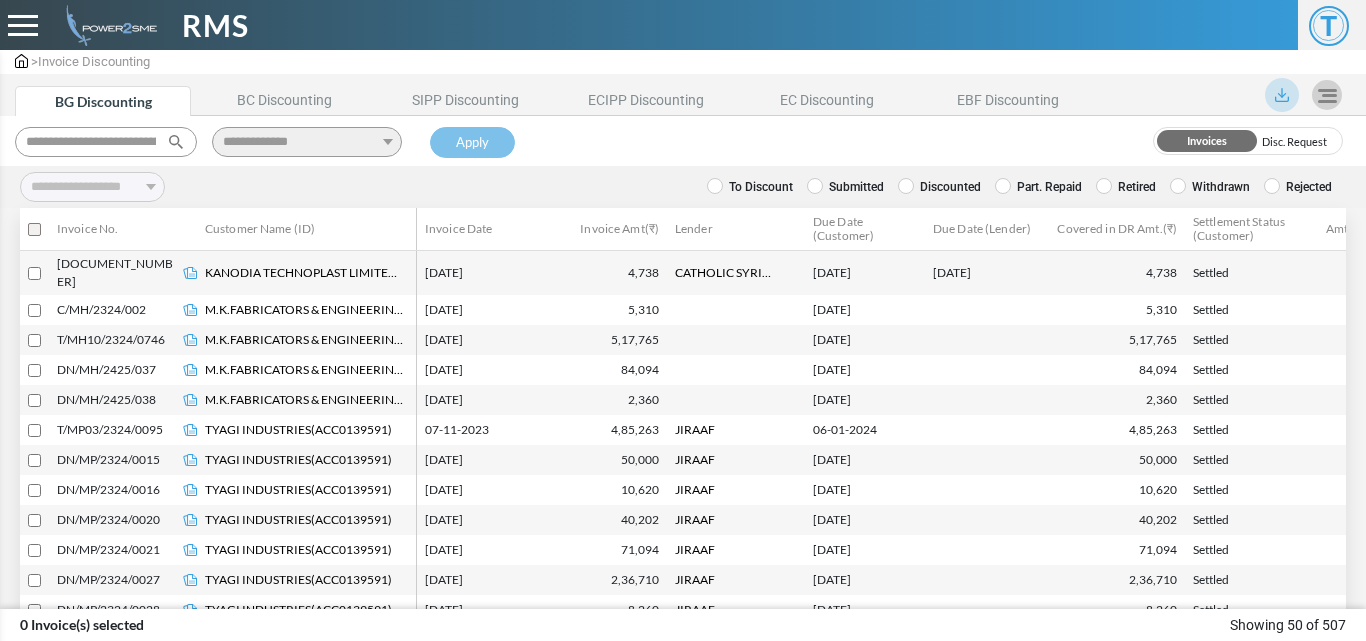 scroll, scrollTop: 0, scrollLeft: 154, axis: horizontal 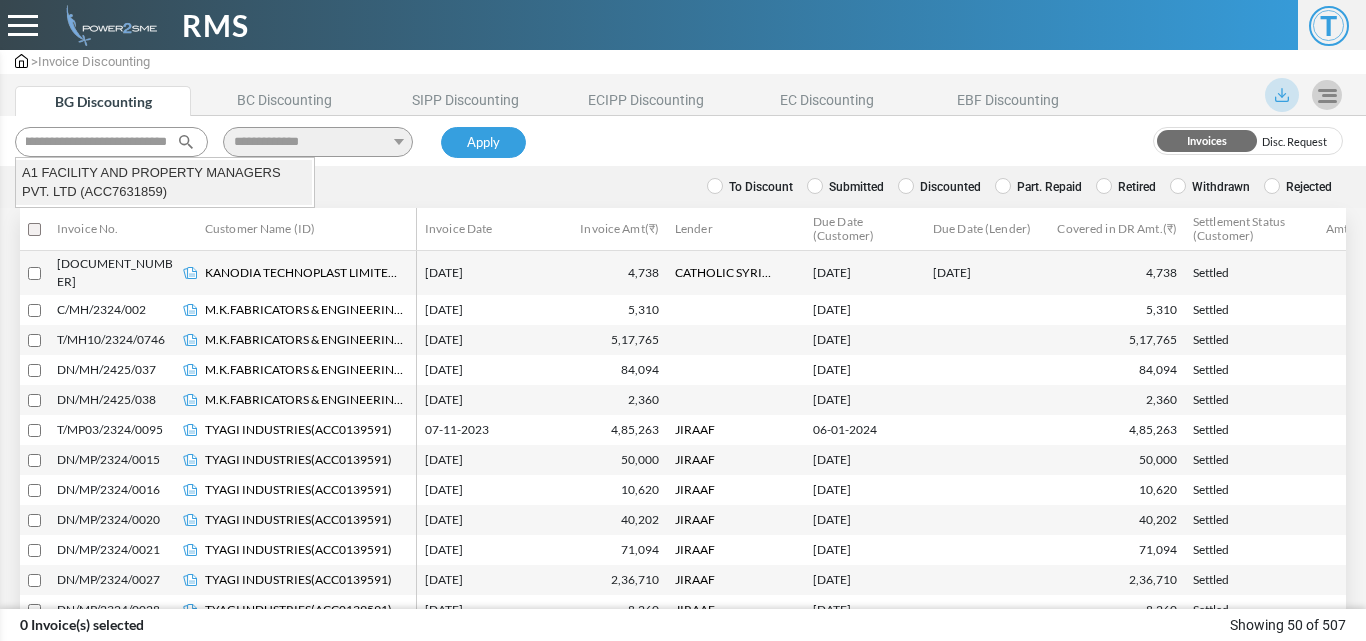 click on "A1 FACILITY AND PROPERTY MANAGERS PVT. LTD (ACC7631859)" at bounding box center [164, 182] 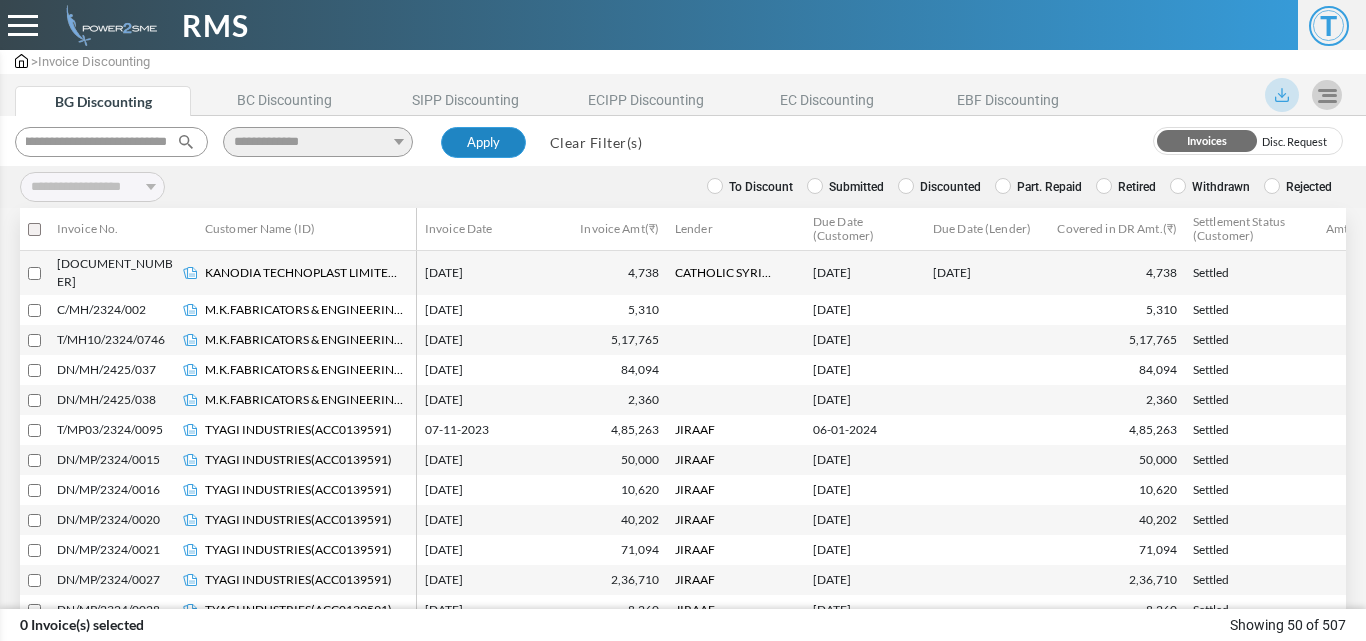 type on "**********" 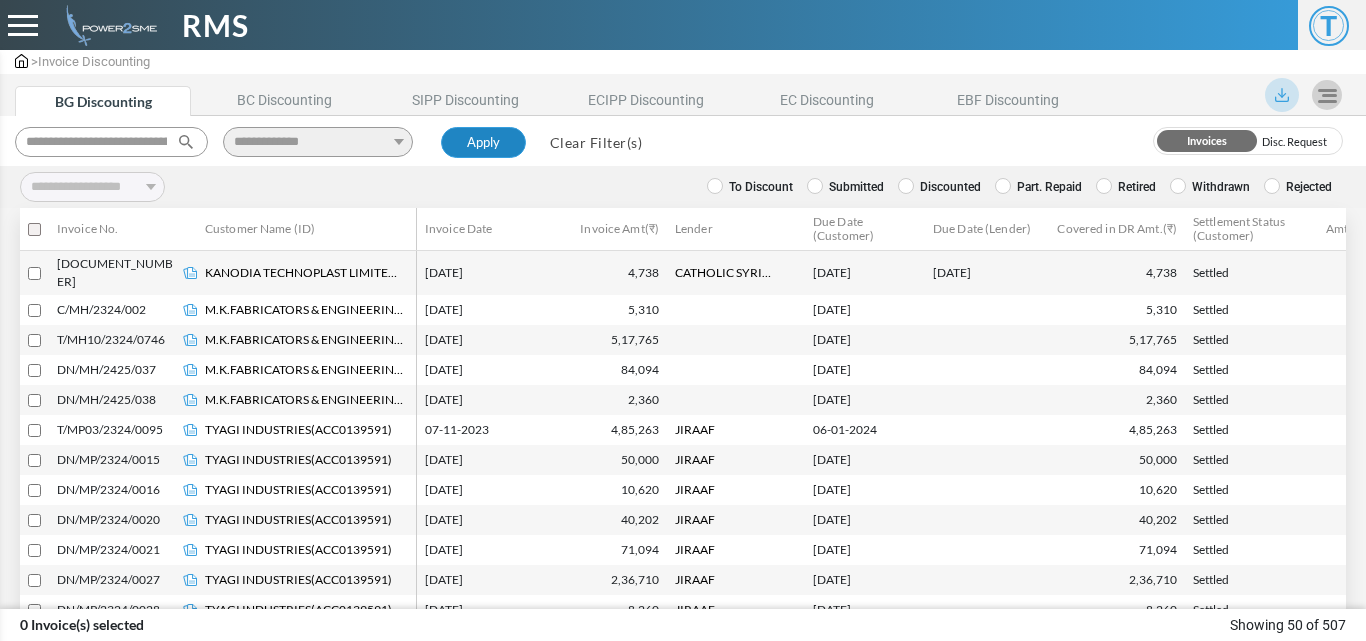 click on "Apply" at bounding box center (483, 143) 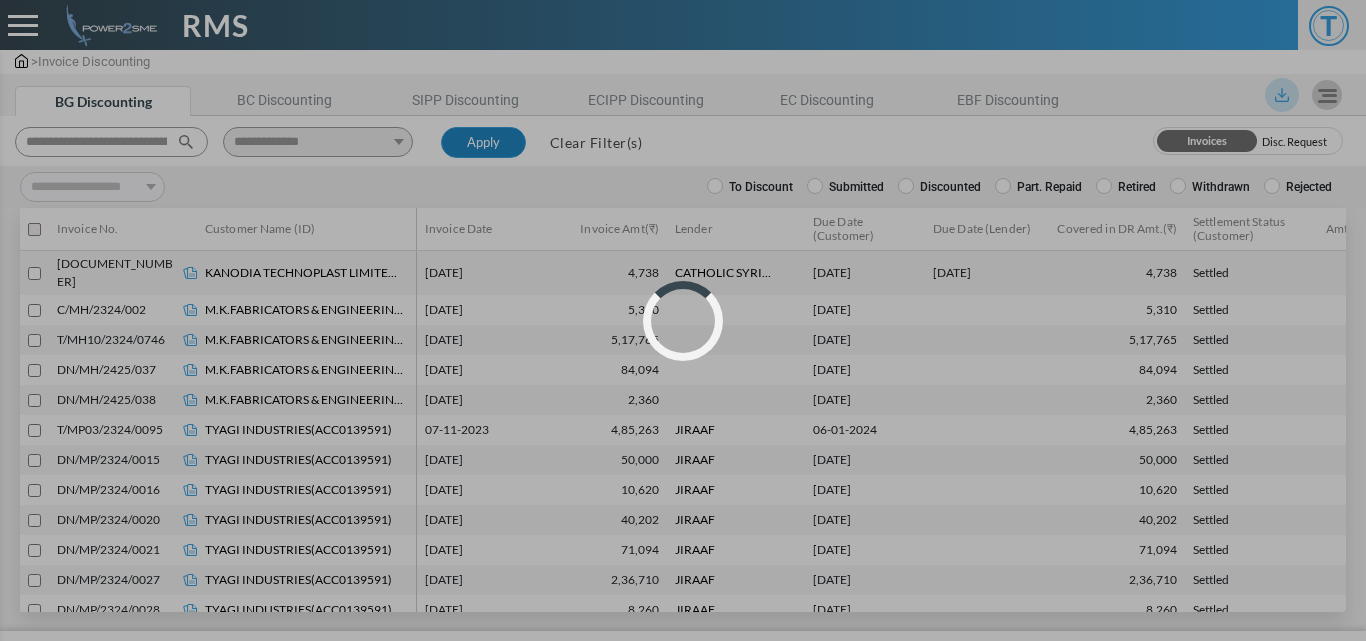 select 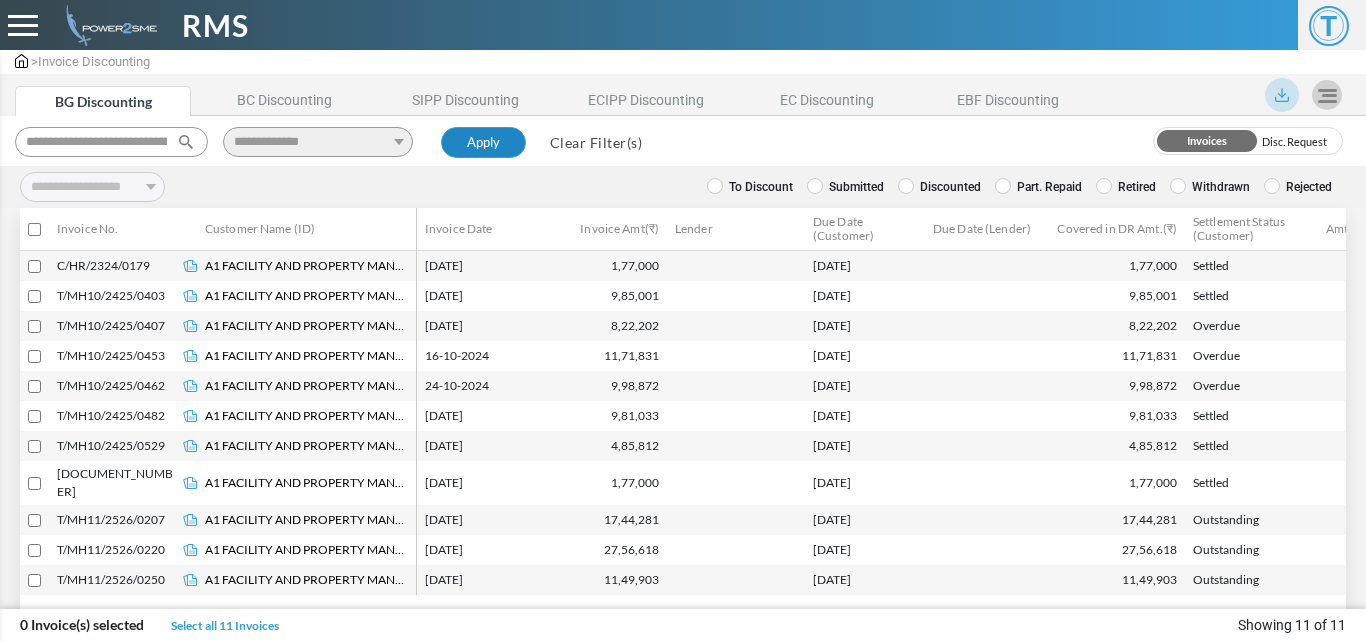 type 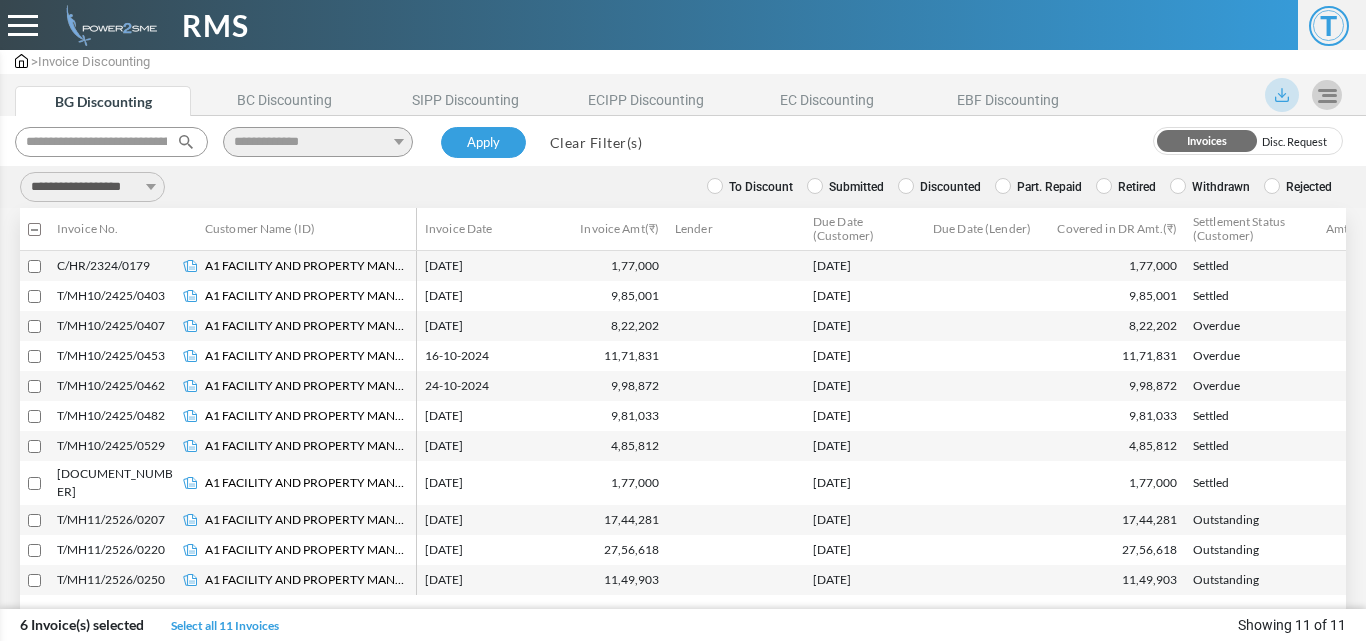 click on "**********" at bounding box center (92, 187) 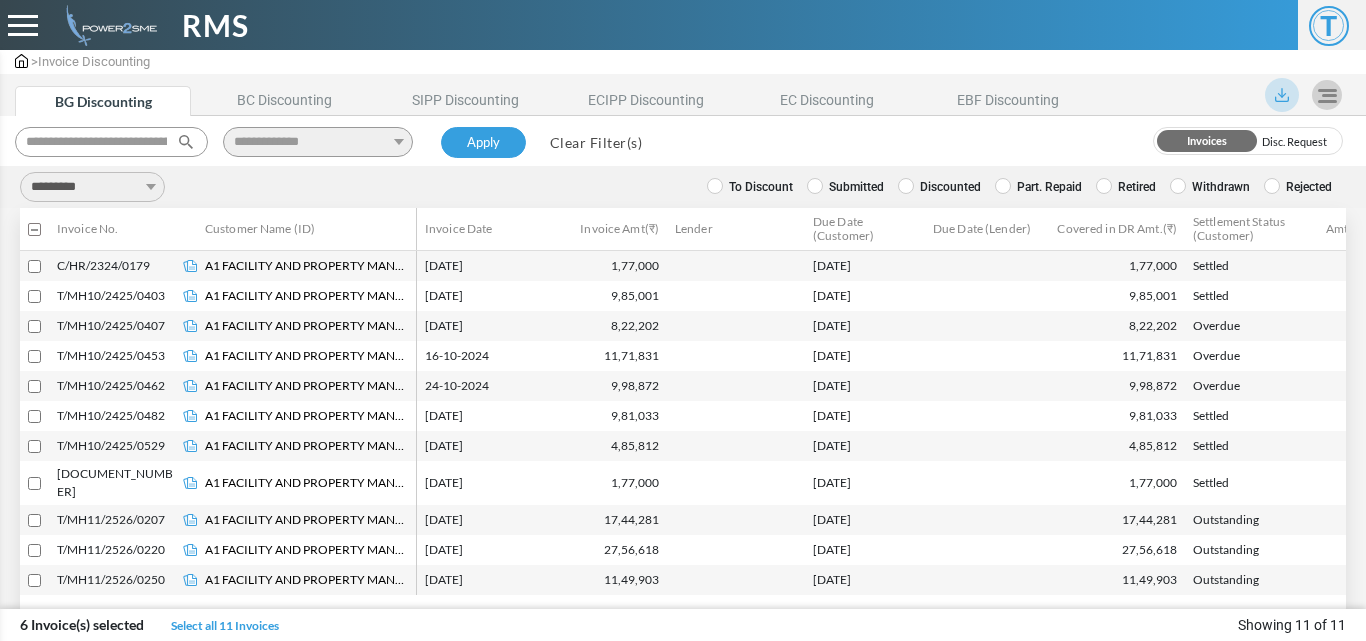 click on "**********" at bounding box center (92, 187) 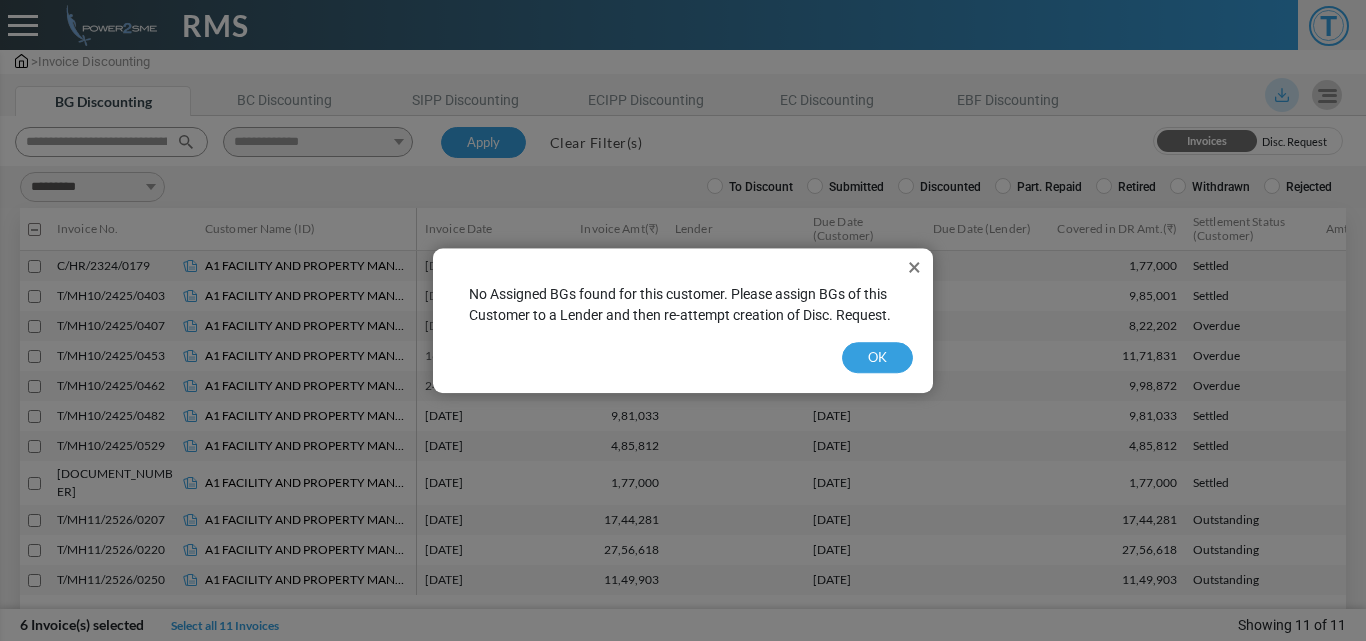 select on "*" 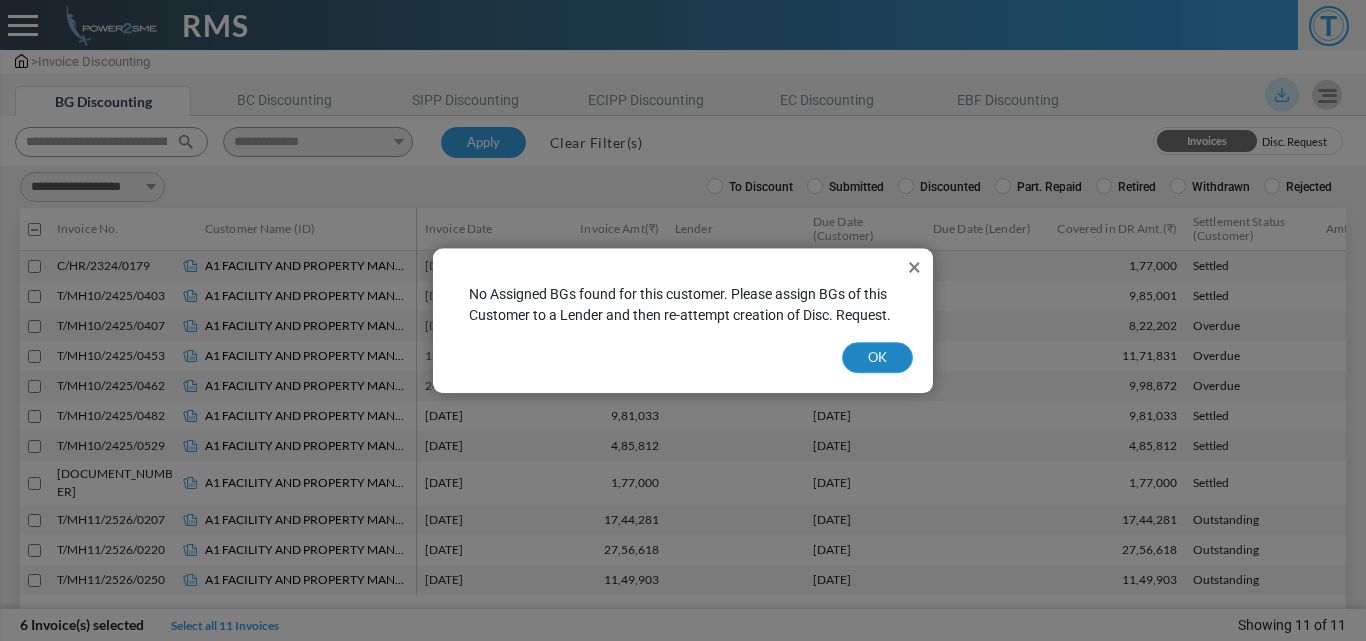 click on "OK" at bounding box center (877, 358) 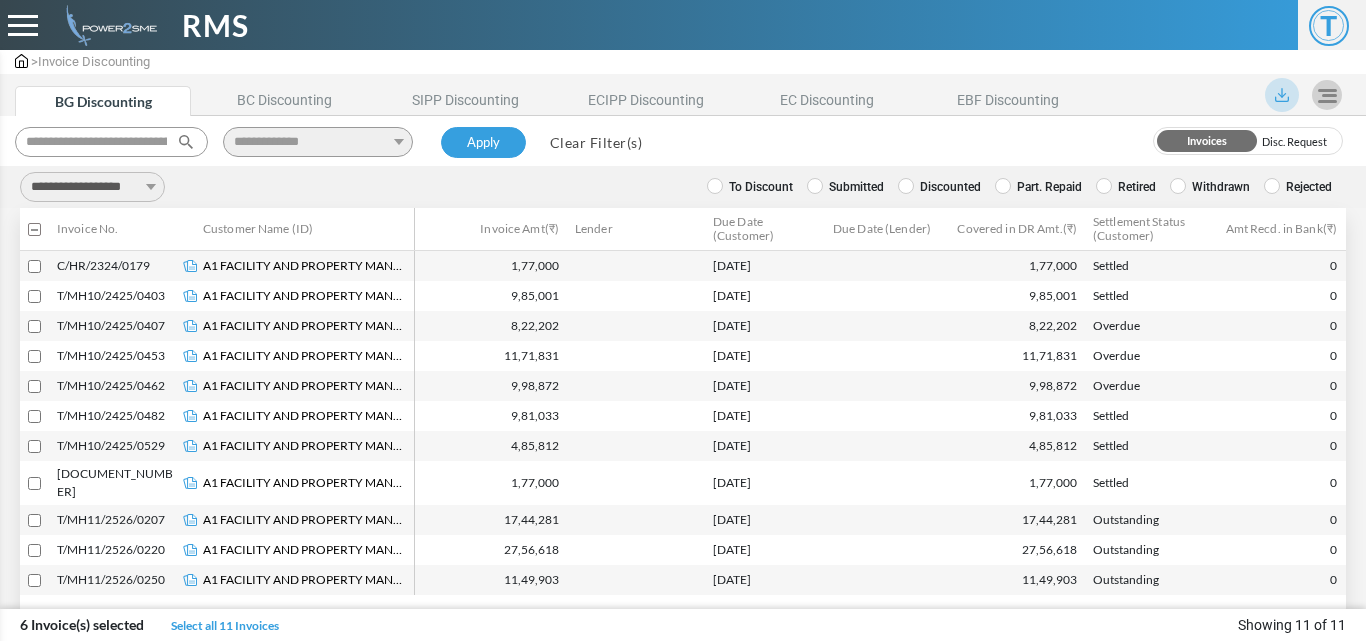 scroll, scrollTop: 0, scrollLeft: 0, axis: both 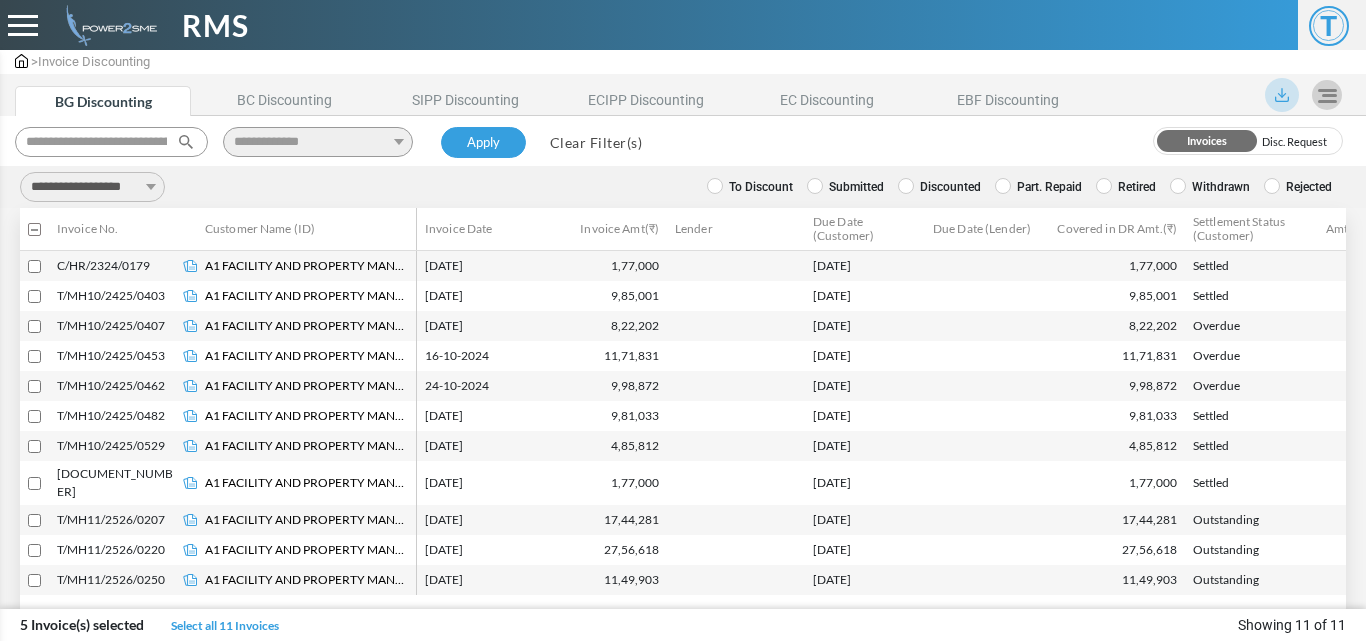 click at bounding box center [34, 326] 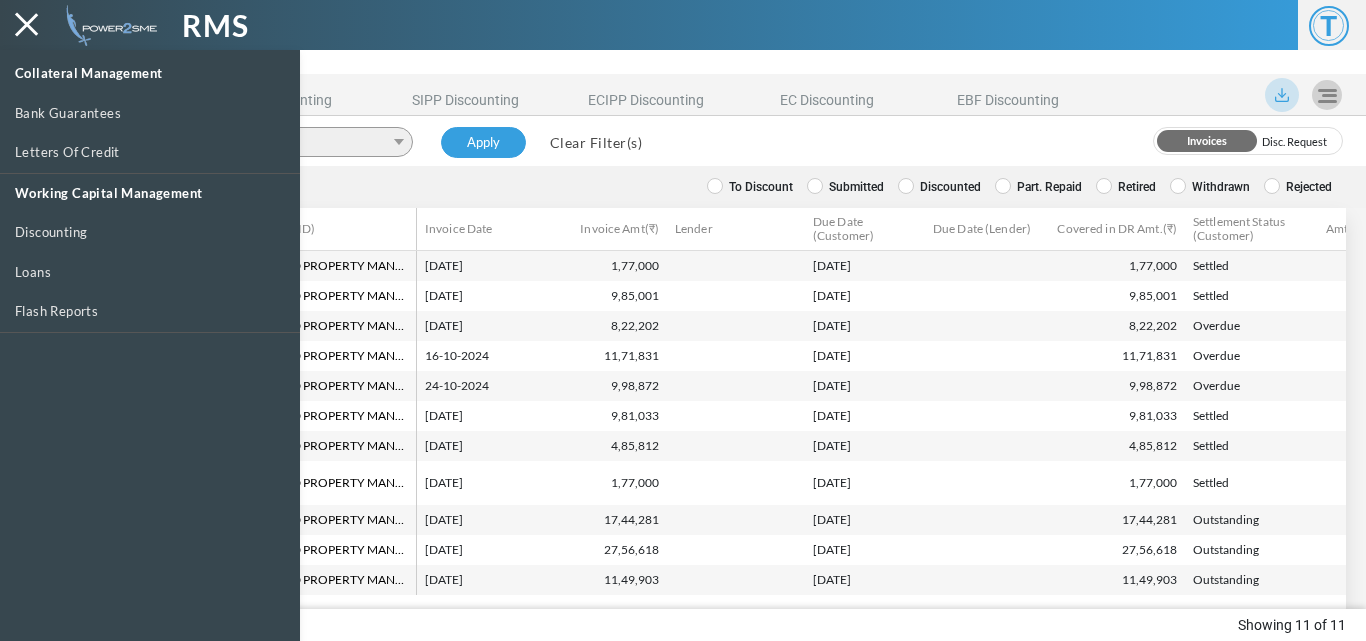 click at bounding box center [683, 370] 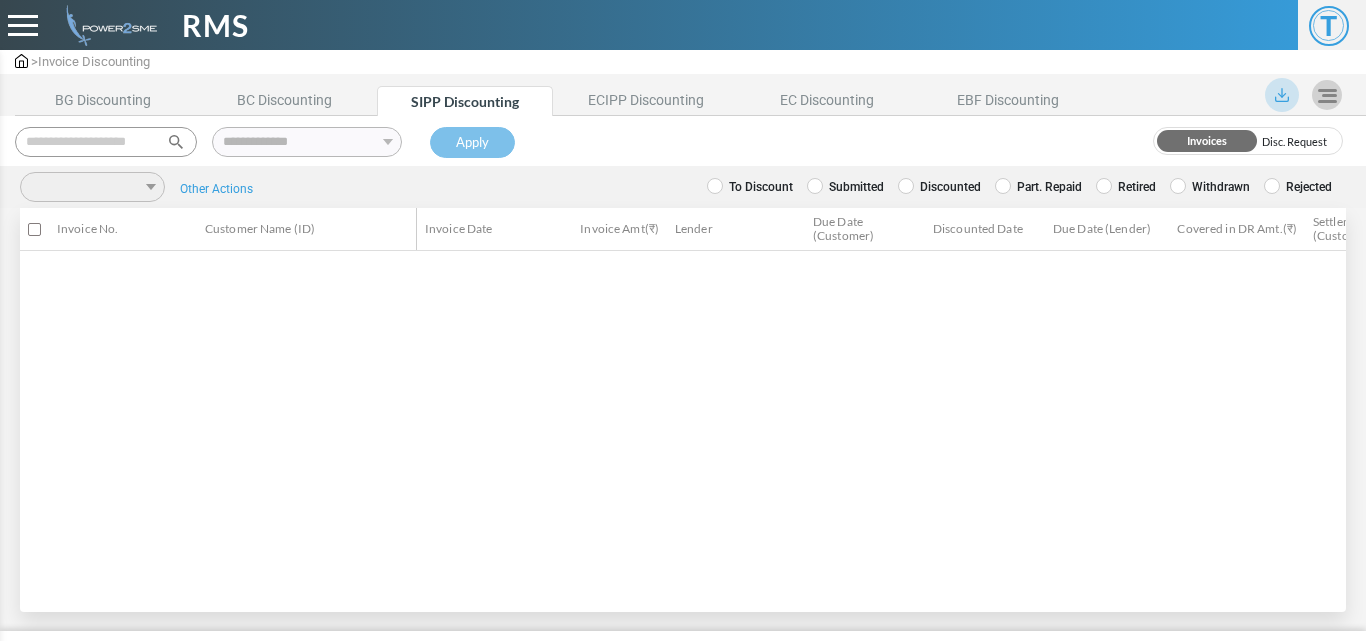 scroll, scrollTop: 0, scrollLeft: 0, axis: both 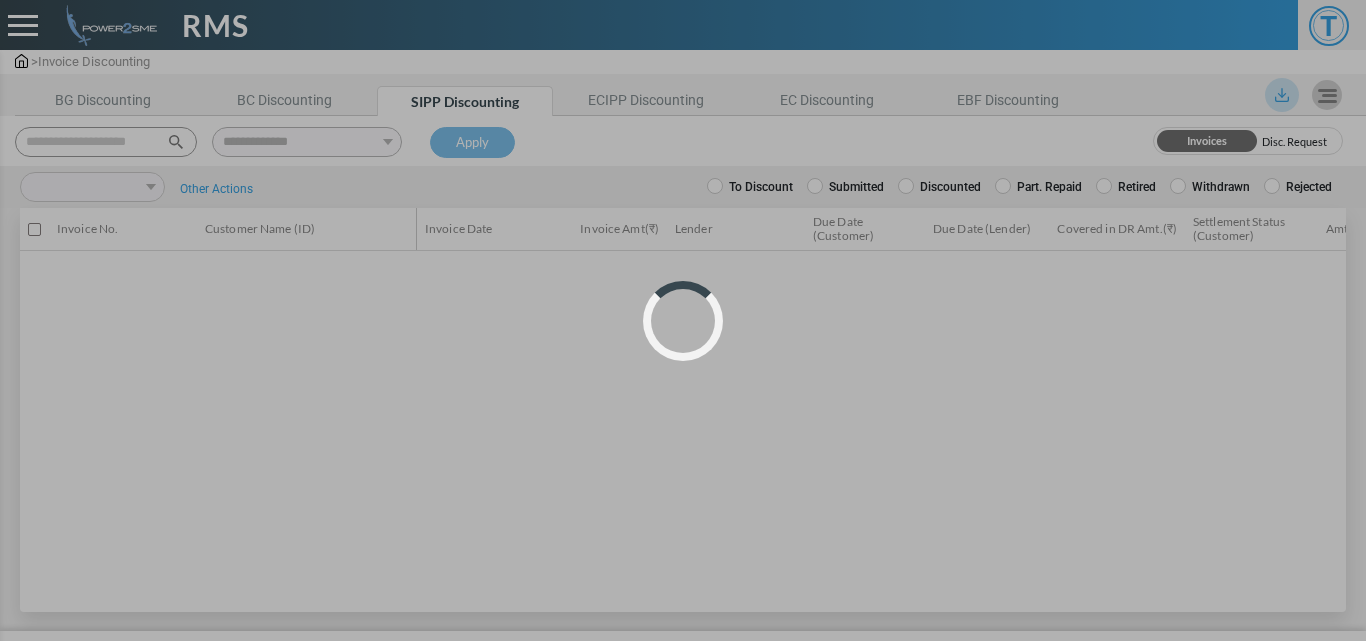 select 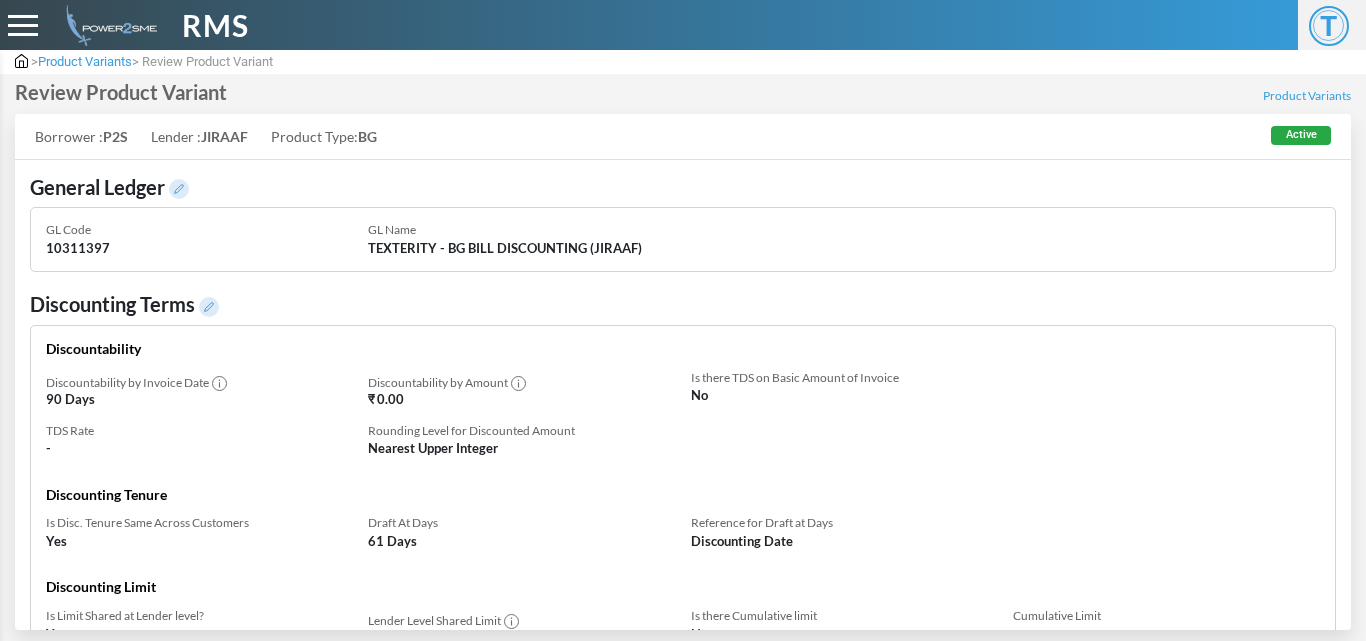 scroll, scrollTop: 0, scrollLeft: 0, axis: both 